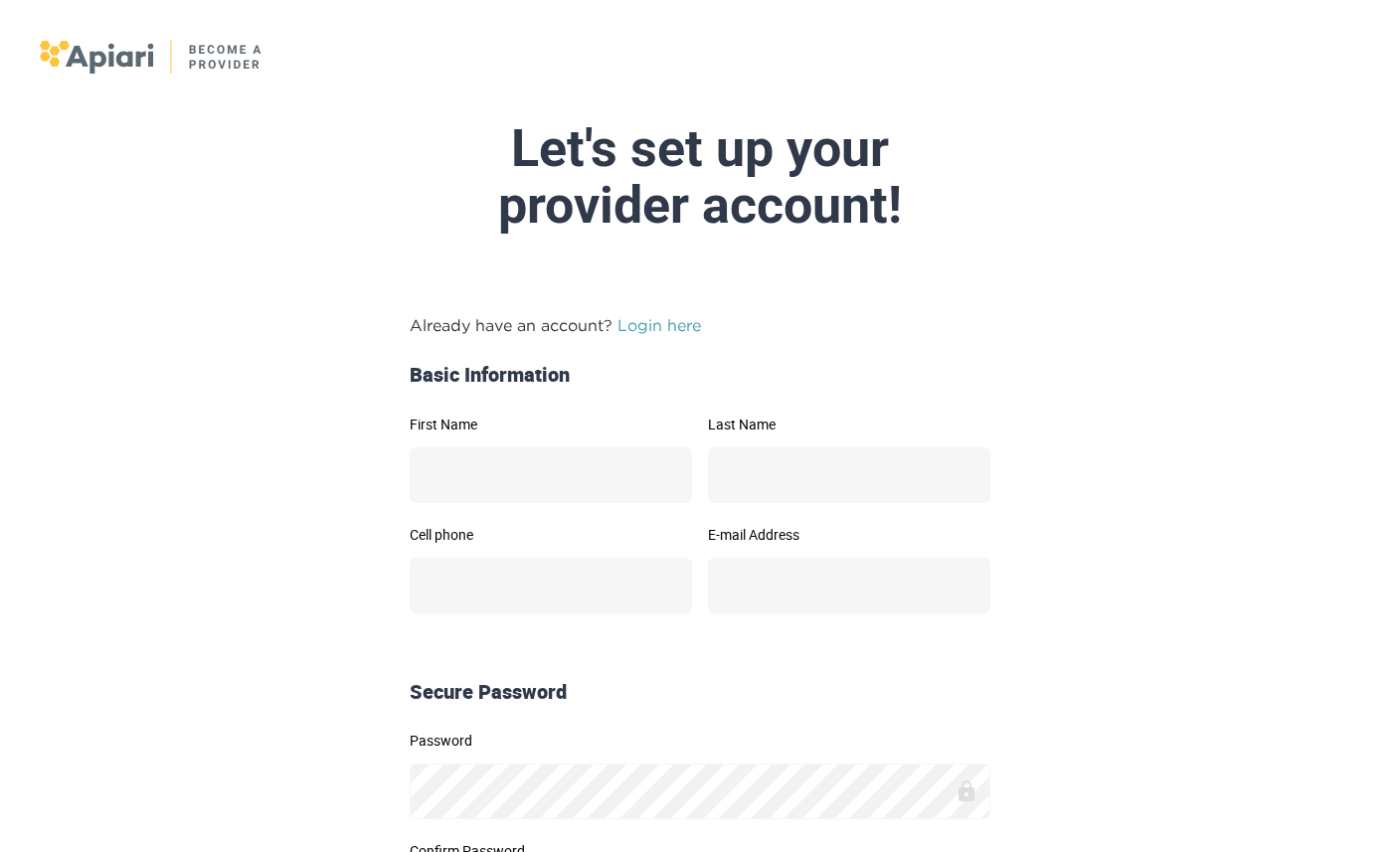 scroll, scrollTop: 0, scrollLeft: 0, axis: both 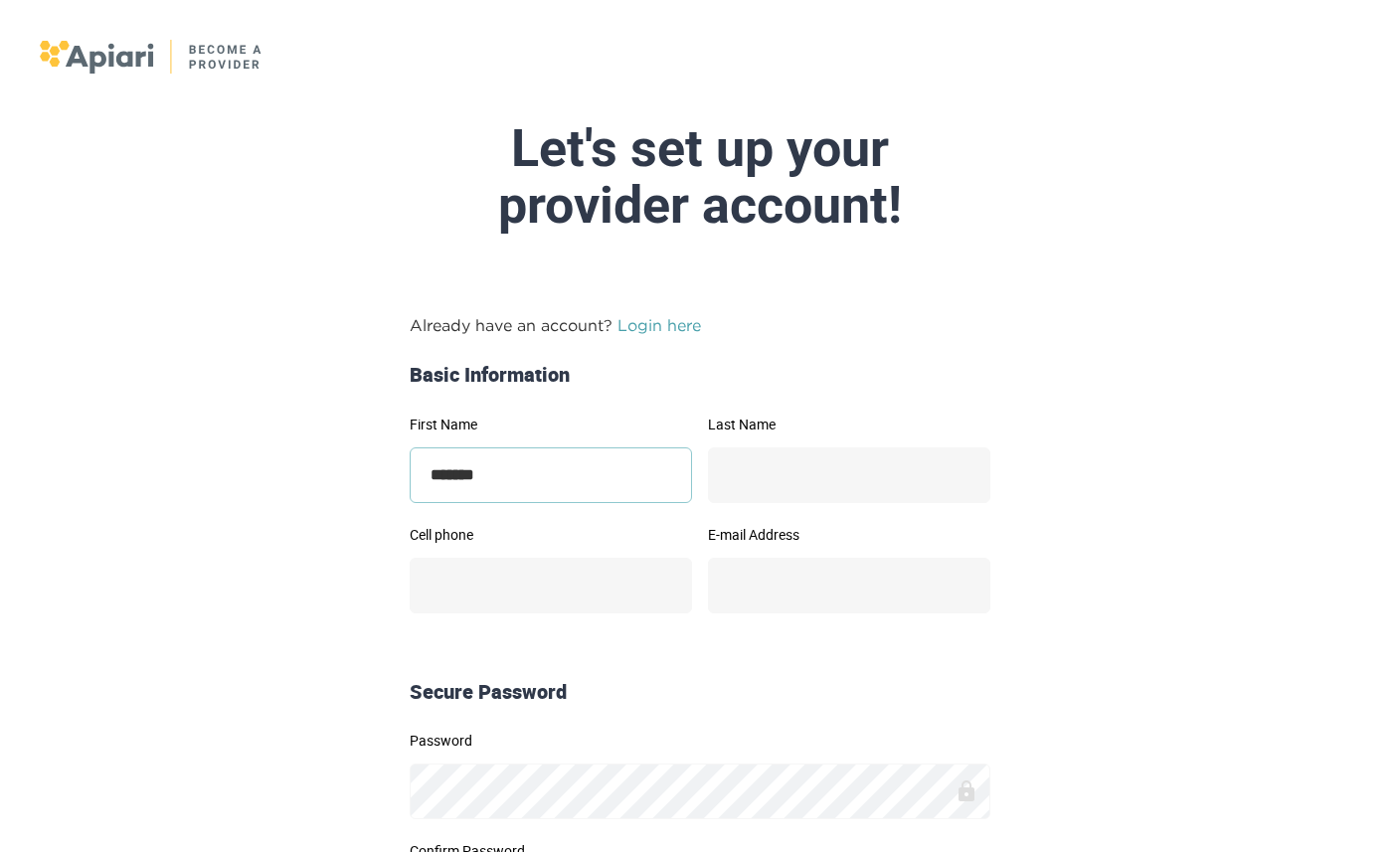 type on "*******" 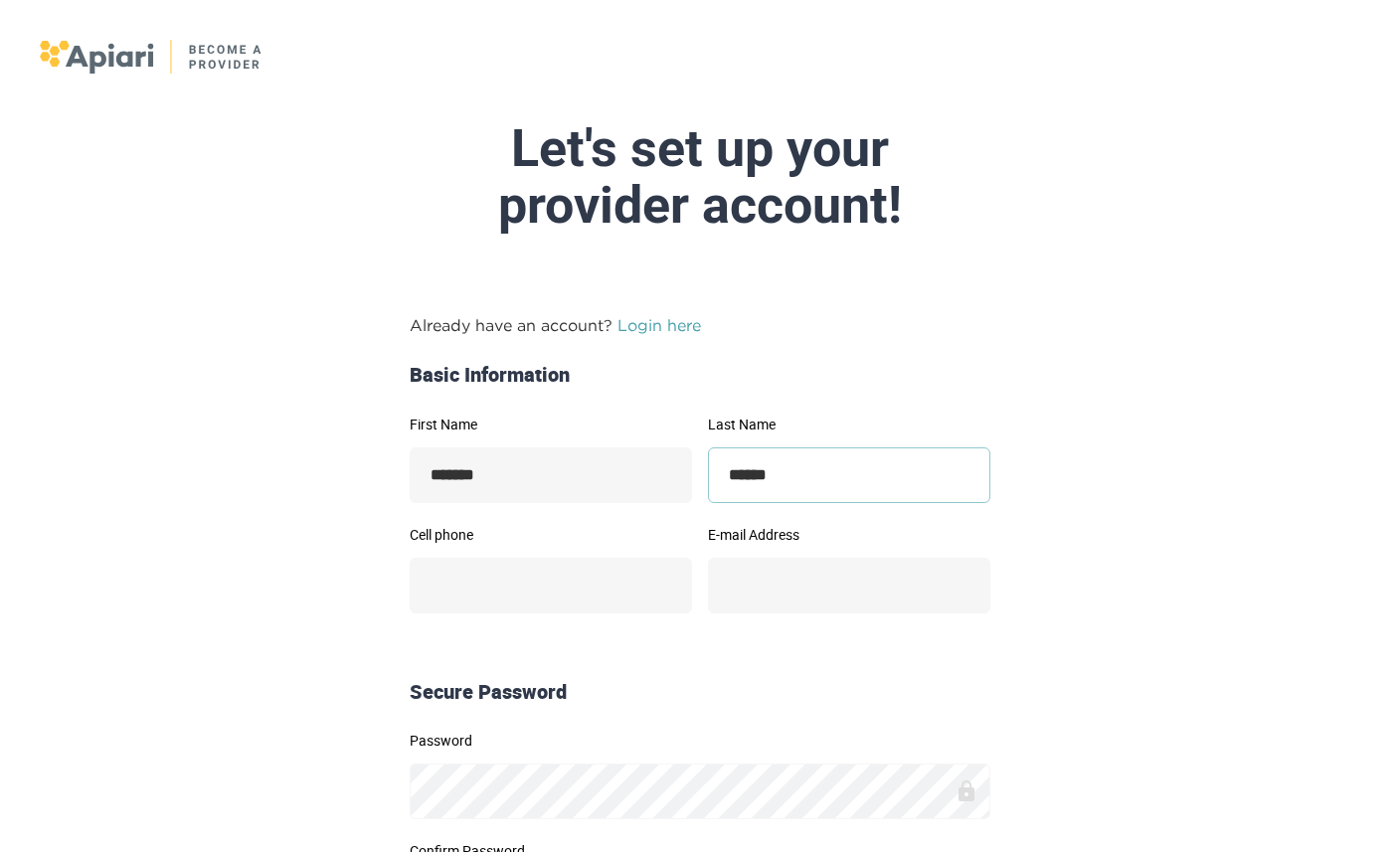 type on "******" 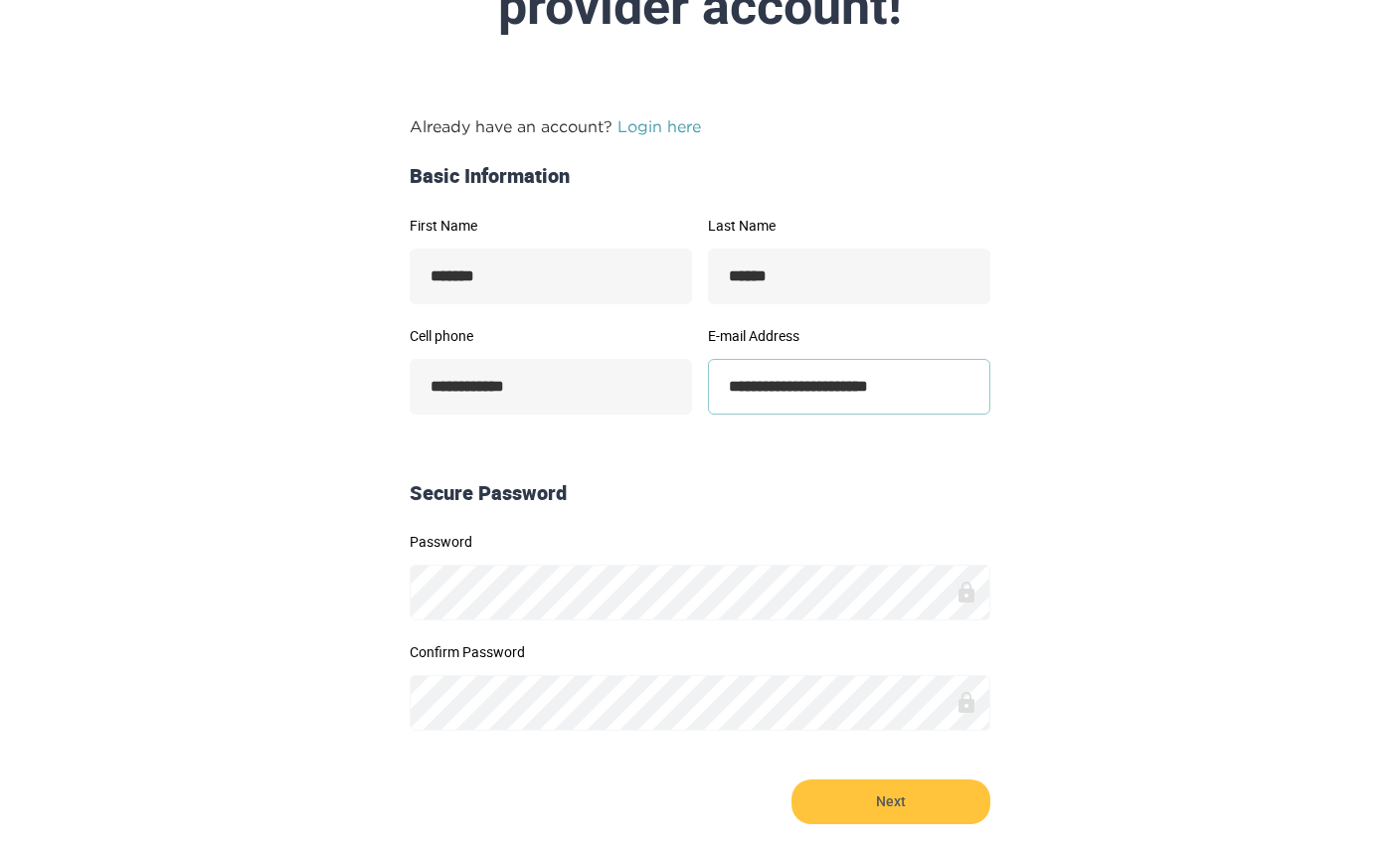 scroll, scrollTop: 251, scrollLeft: 0, axis: vertical 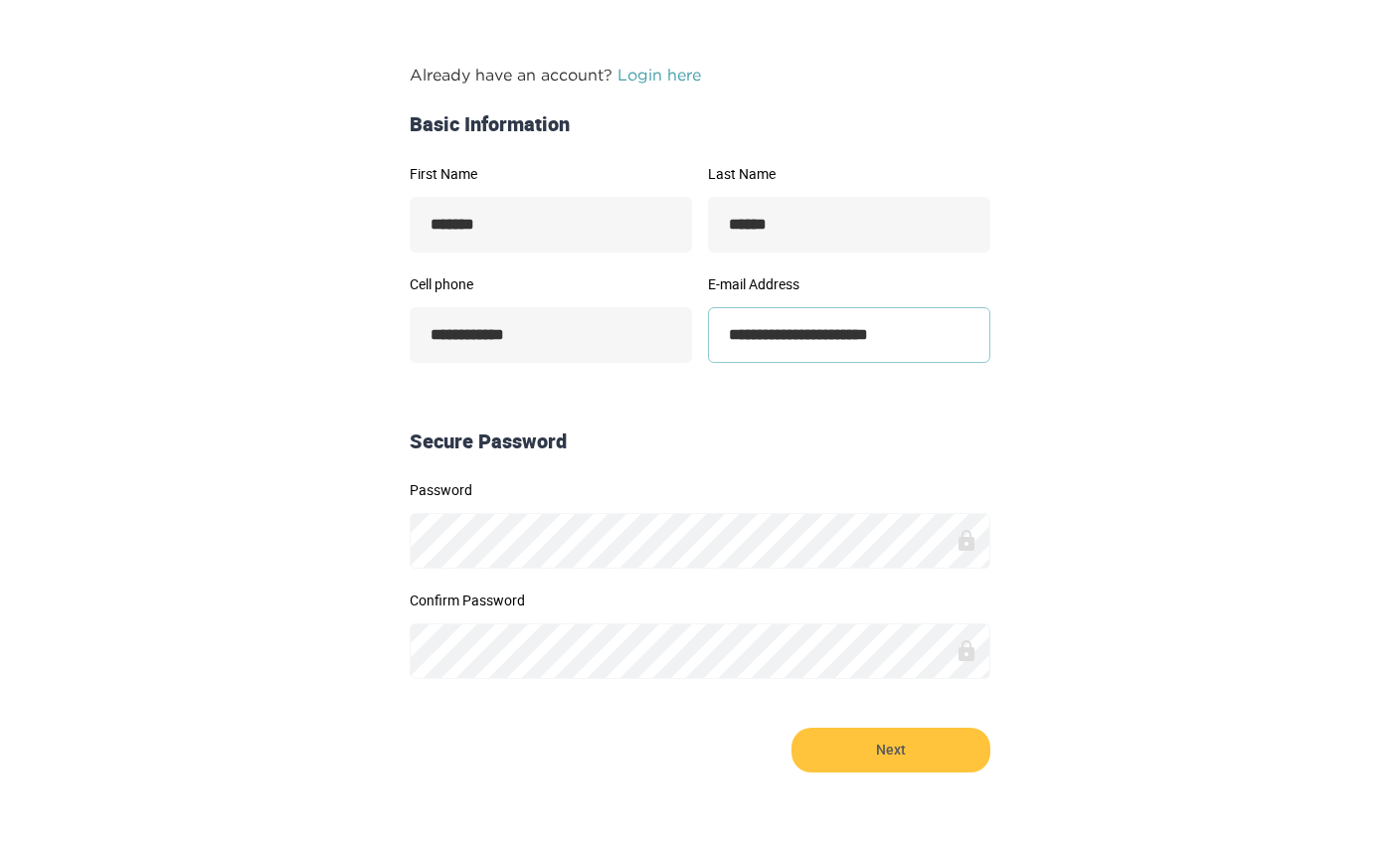 type on "**********" 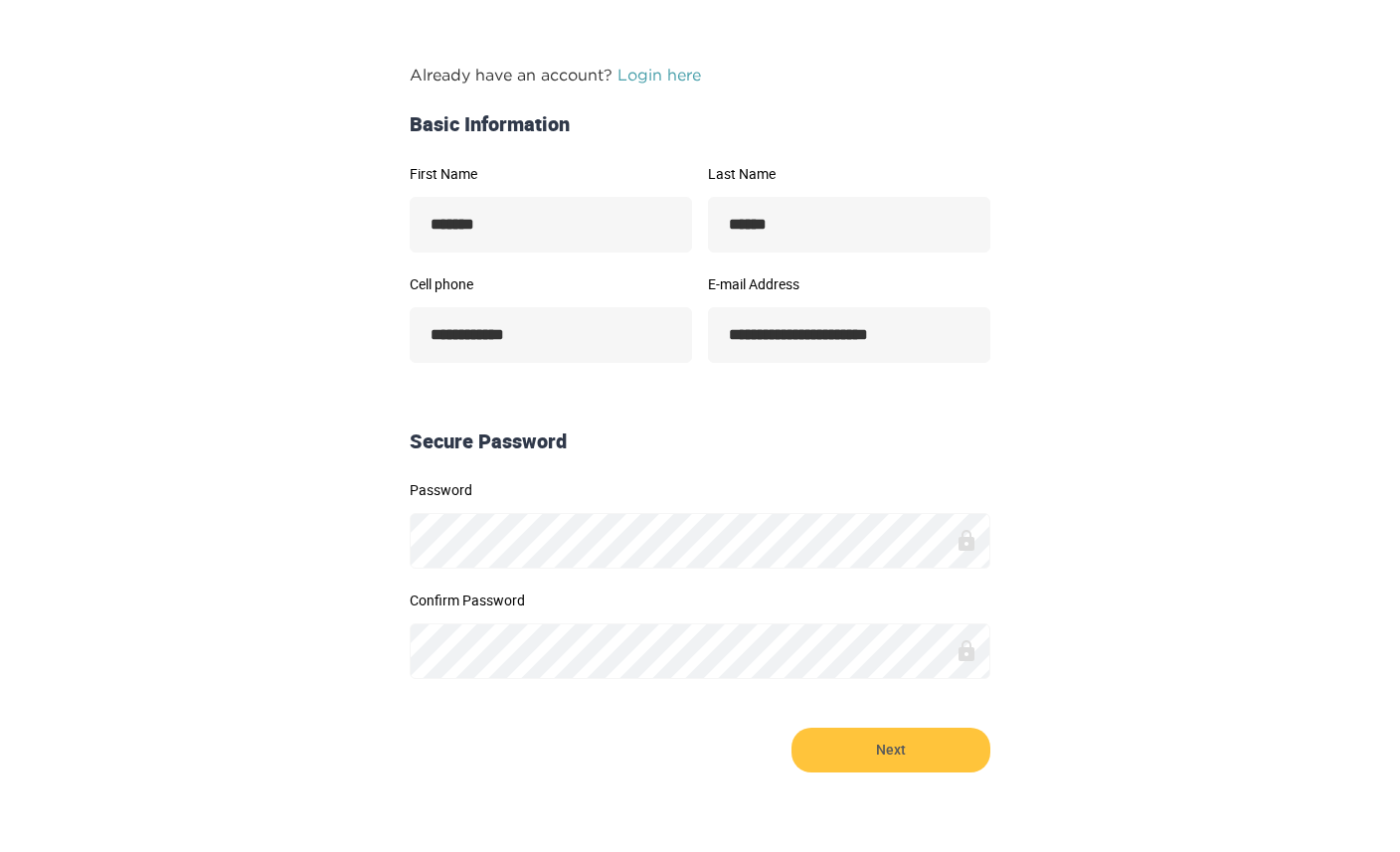 click at bounding box center [966, 540] 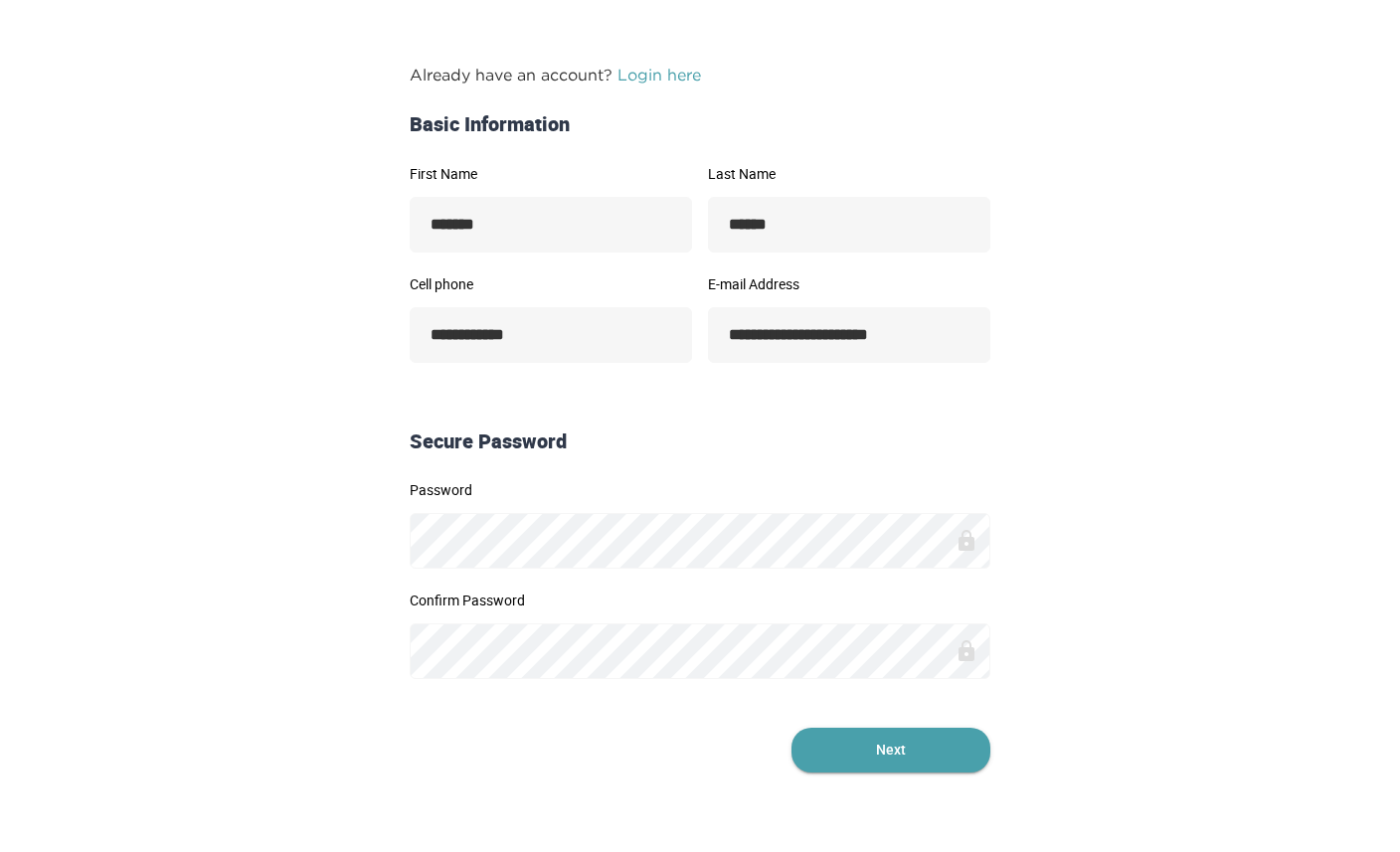 click on "Next" at bounding box center (891, 750) 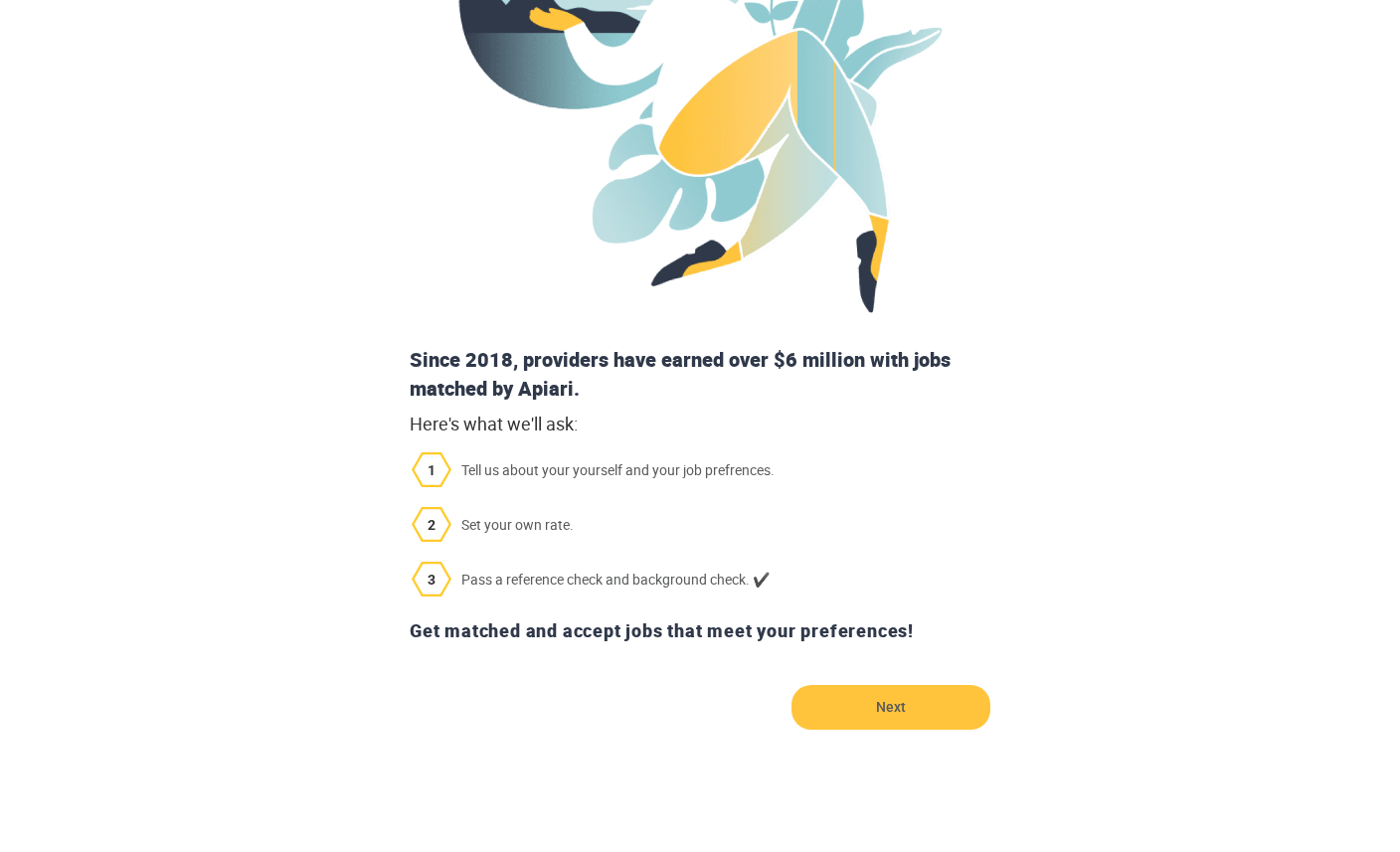 scroll, scrollTop: 389, scrollLeft: 0, axis: vertical 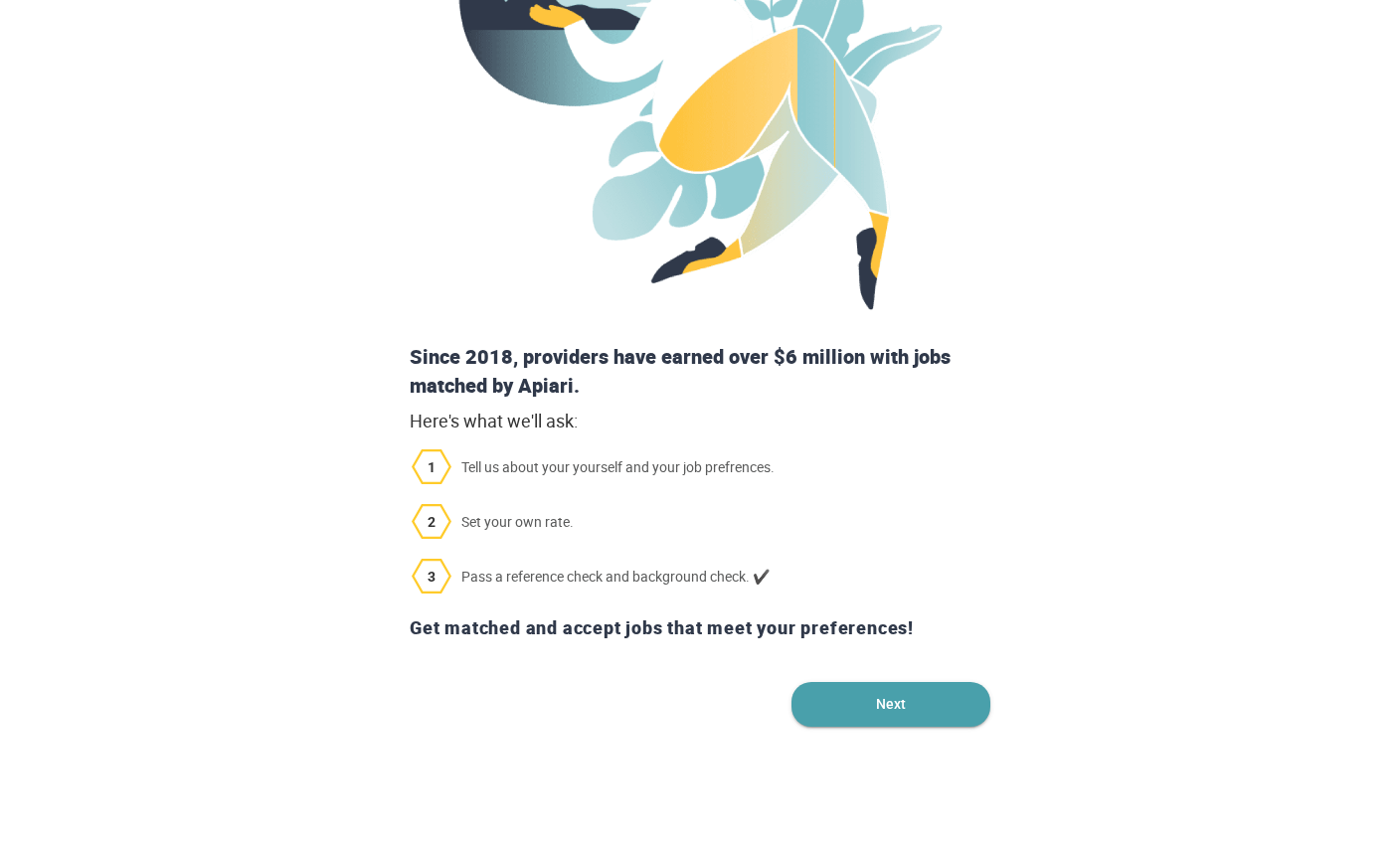 click on "Next" at bounding box center [891, 704] 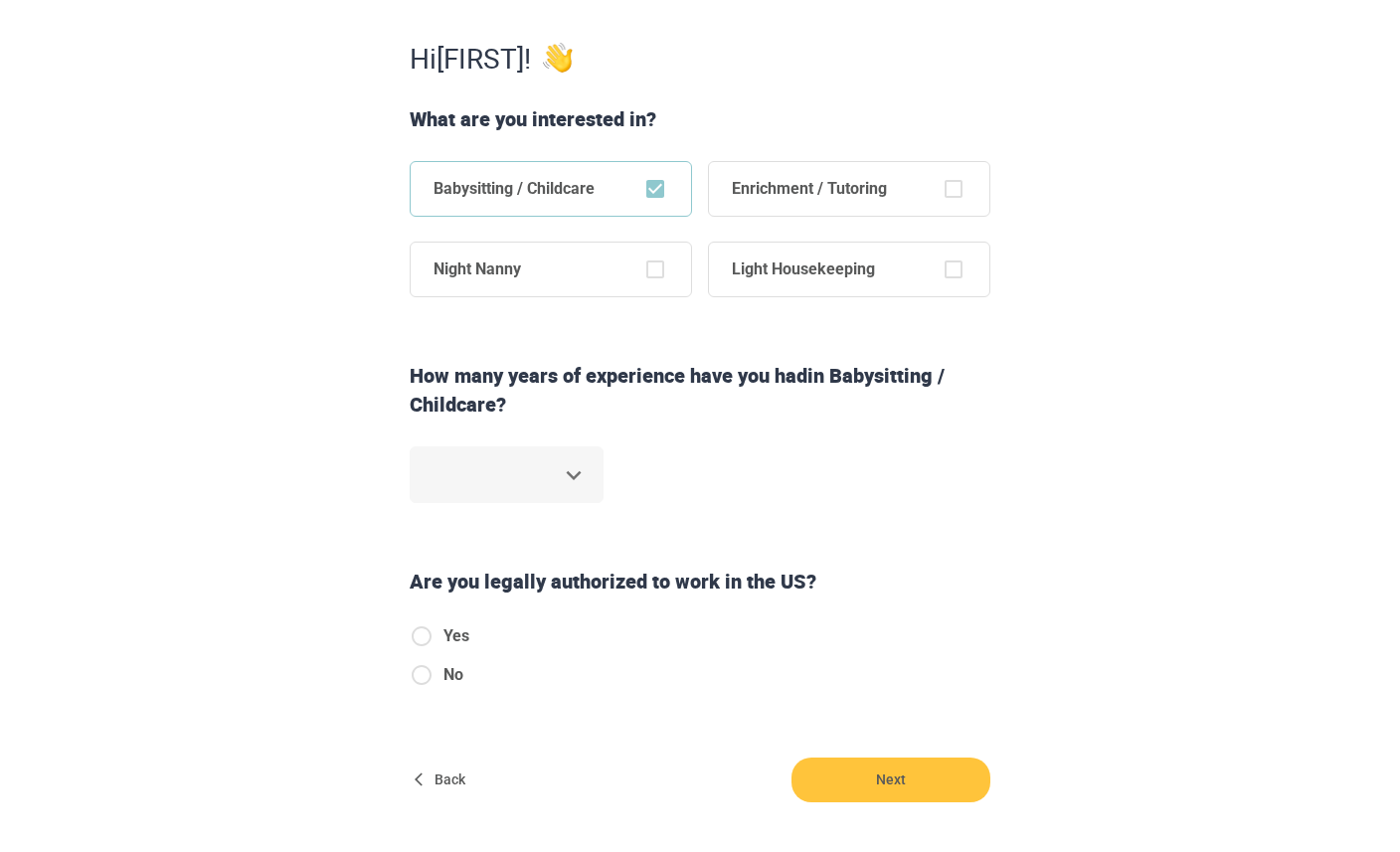 scroll, scrollTop: 338, scrollLeft: 0, axis: vertical 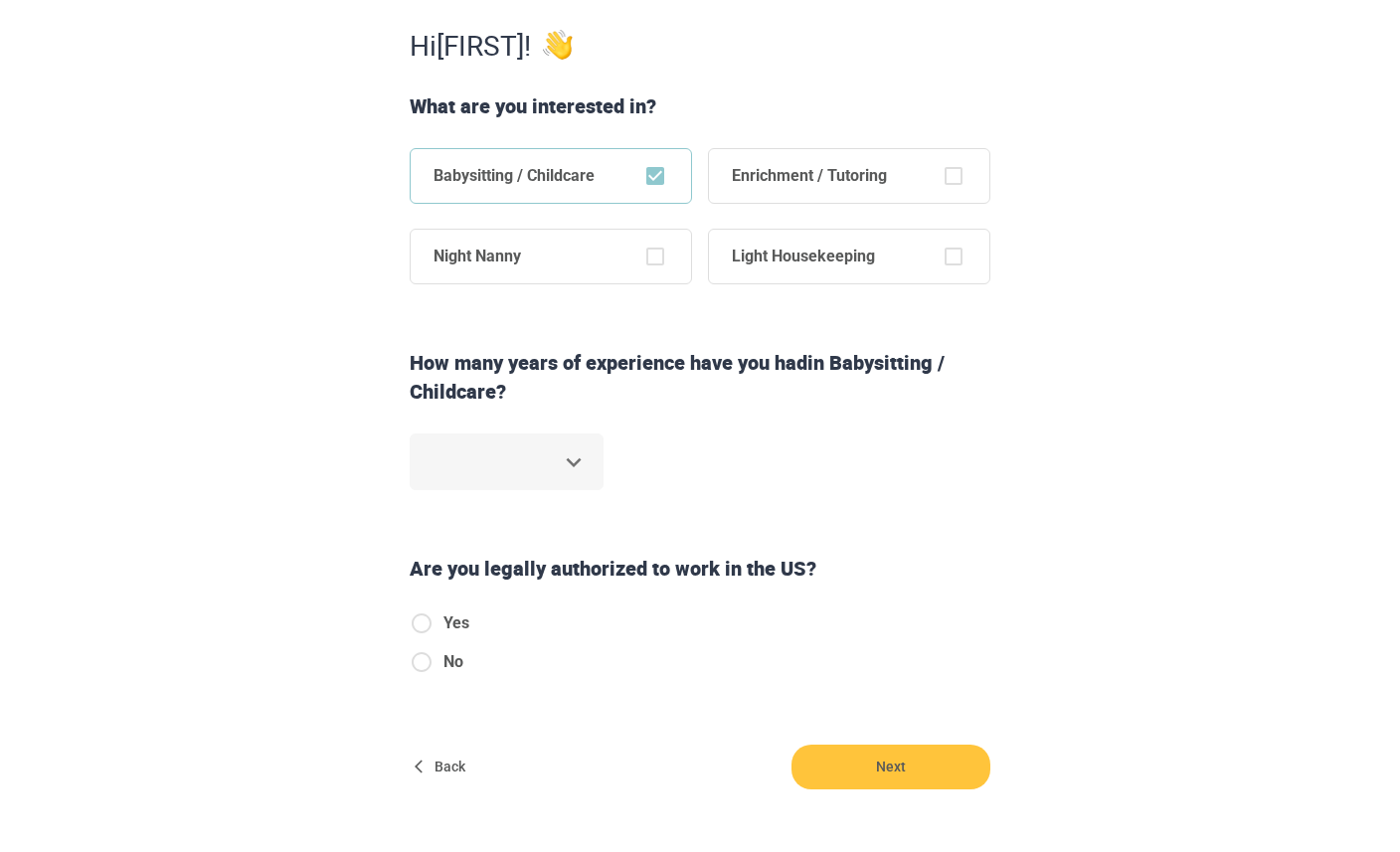 click on "Step  1   of   6 Some simple  stuff first. Hi  [FIRST] ! What are you interested in? Babysitting / Childcare Enrichment / Tutoring Night Nanny Light Housekeeping How many years of experience have you had  in Babysitting / Childcare ? ​ Are you legally authorized to work in the US? Yes No Back Next Copyright  2025 hello@example.com [PHONE] Jobs Signup Terms of service Privacy The Sweet Life" at bounding box center (700, 87) 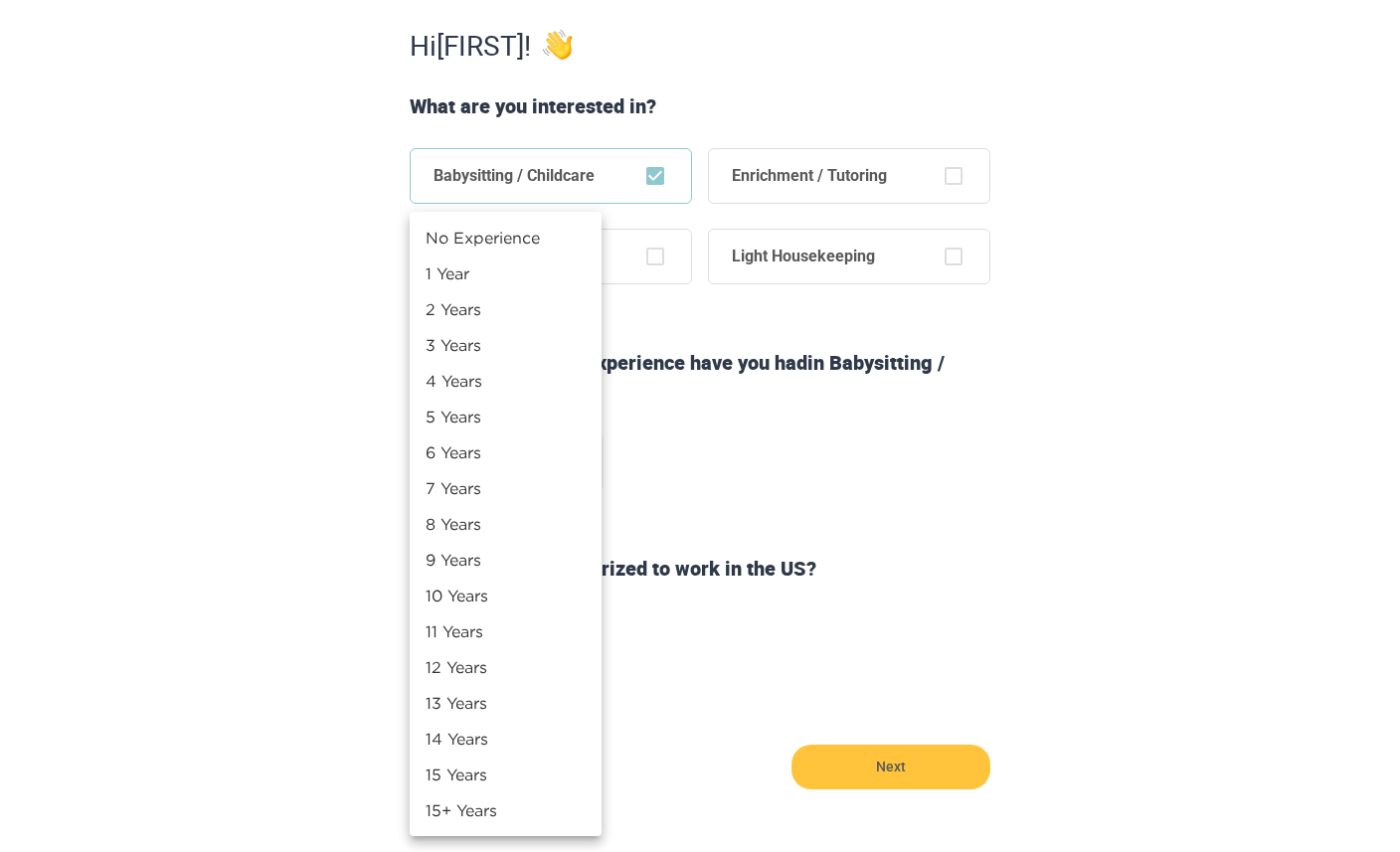 click at bounding box center (700, 426) 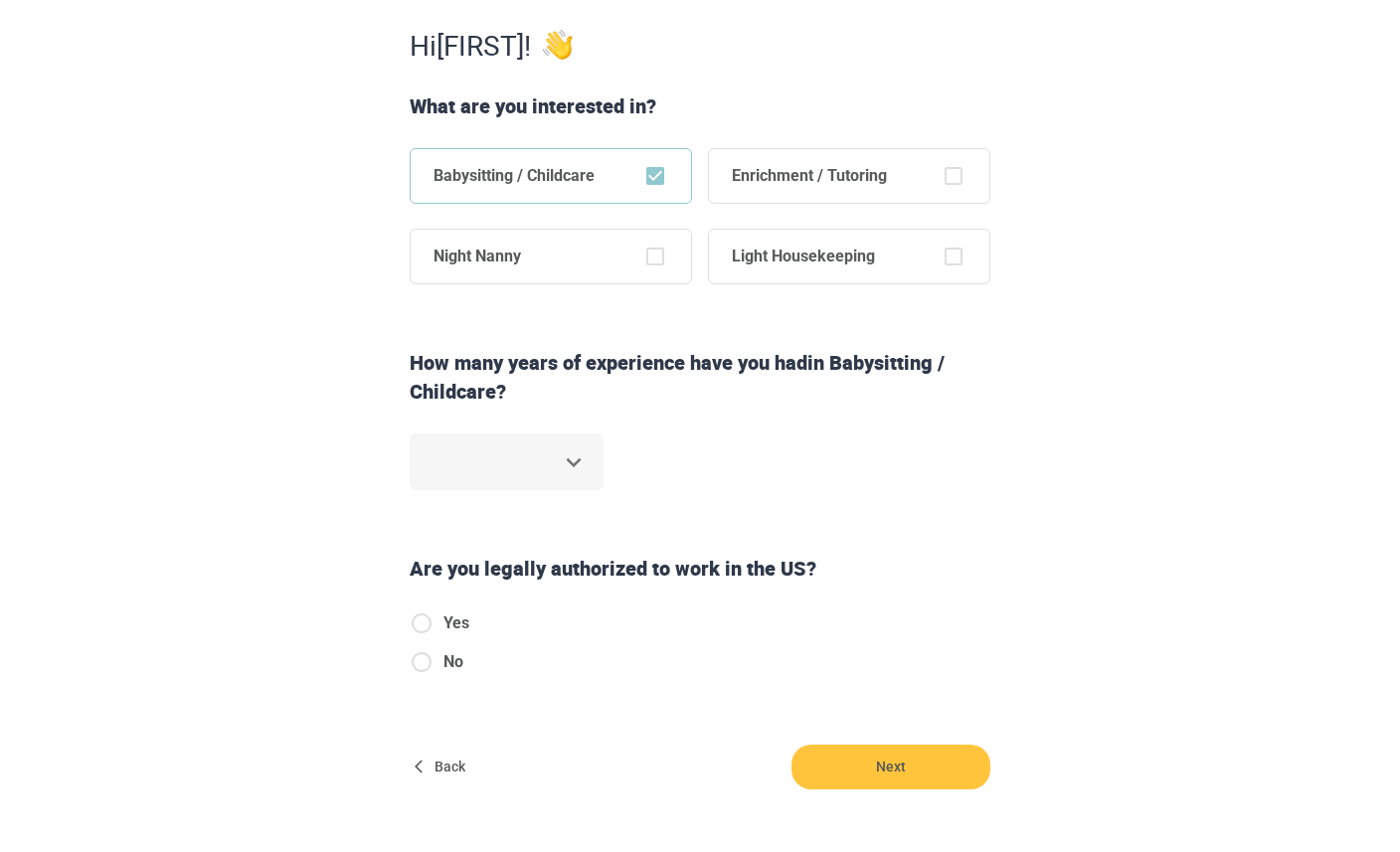 click on "Step  1   of   6 Some simple  stuff first. Hi  [FIRST] ! What are you interested in? Babysitting / Childcare Enrichment / Tutoring Night Nanny Light Housekeeping How many years of experience have you had  in Babysitting / Childcare ? ​ Are you legally authorized to work in the US? Yes No Back Next Copyright  2025 hello@example.com [PHONE] Jobs Signup Terms of service Privacy The Sweet Life" at bounding box center [700, 87] 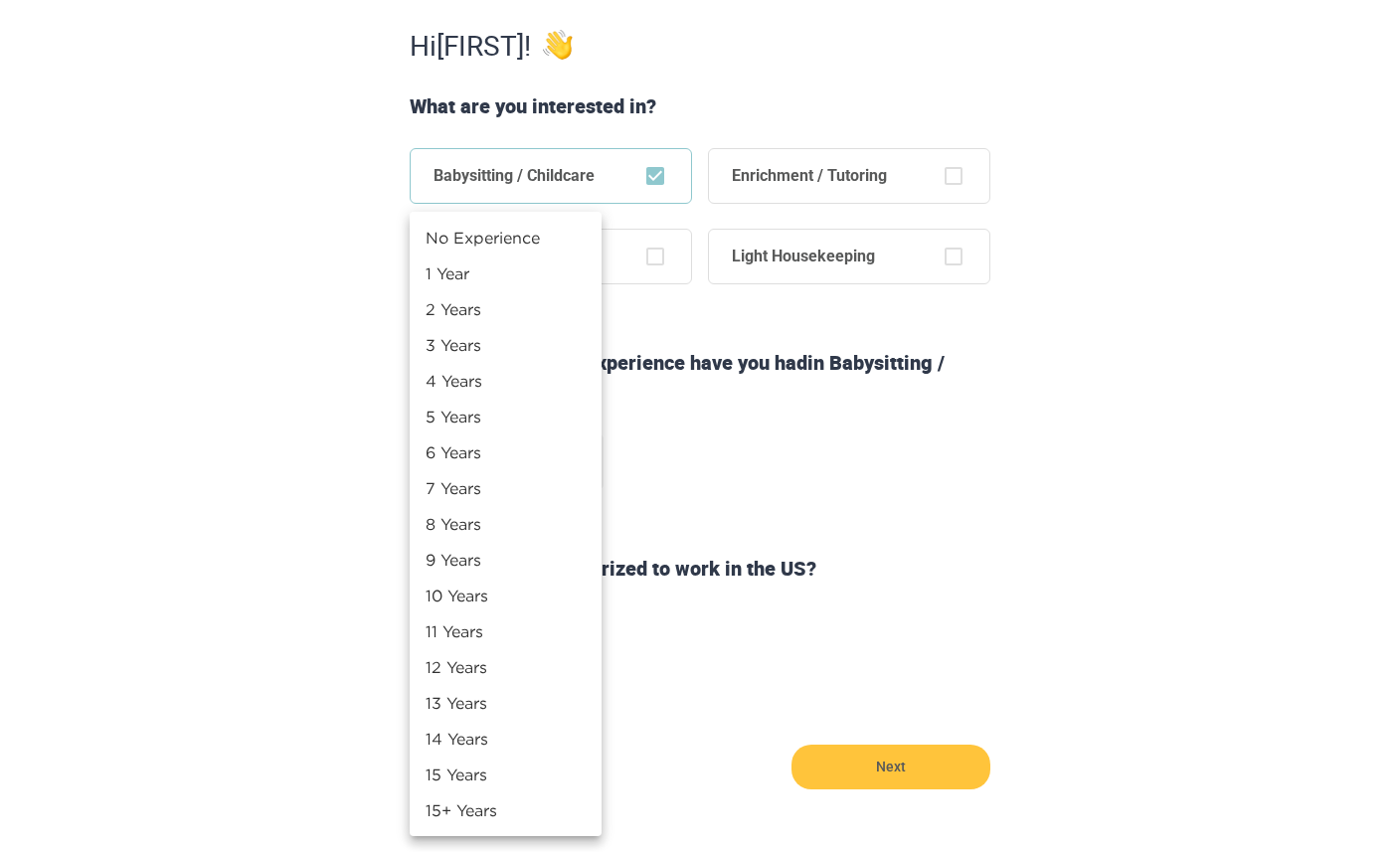 click on "5 Years" at bounding box center [505, 417] 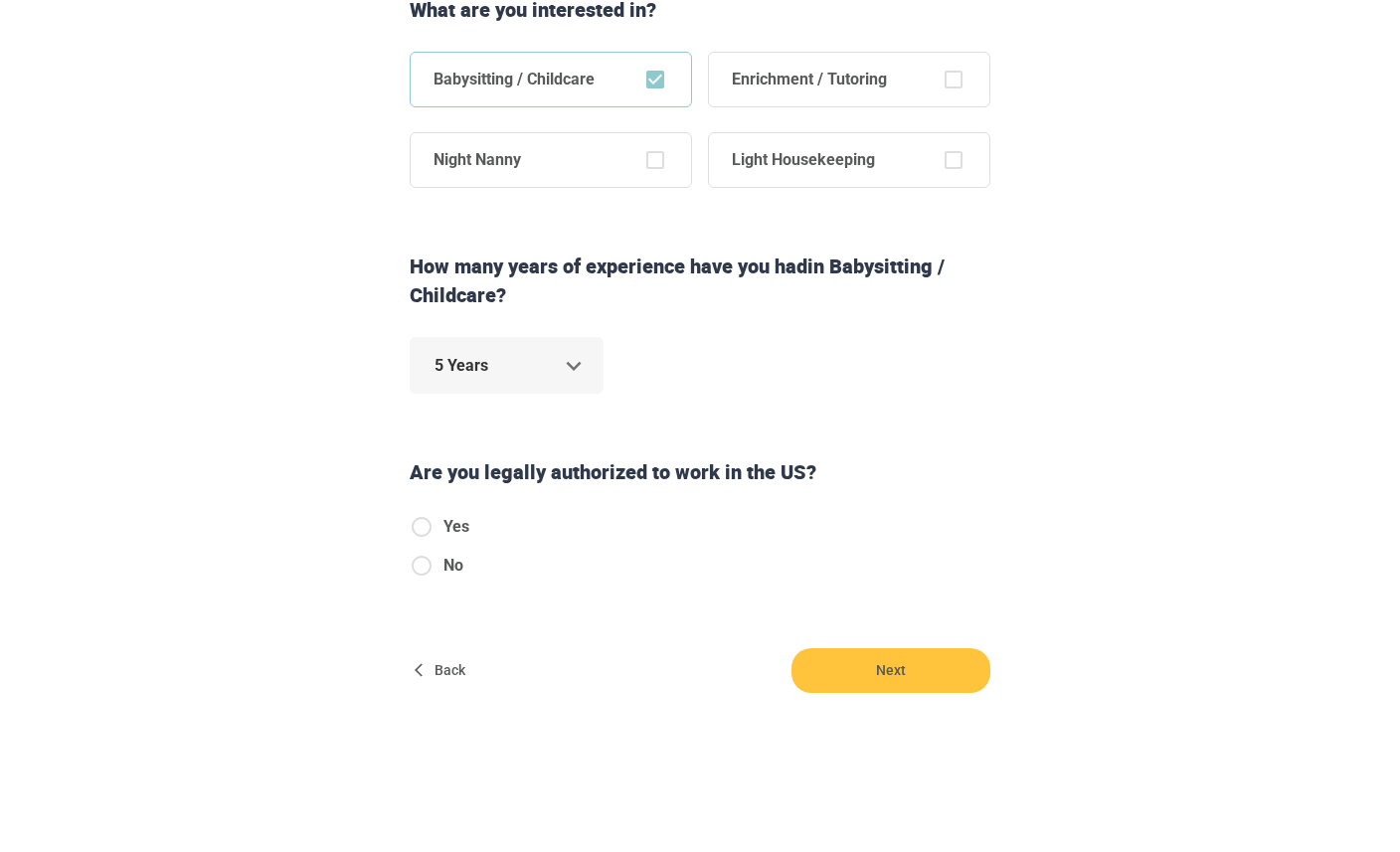 scroll, scrollTop: 433, scrollLeft: 0, axis: vertical 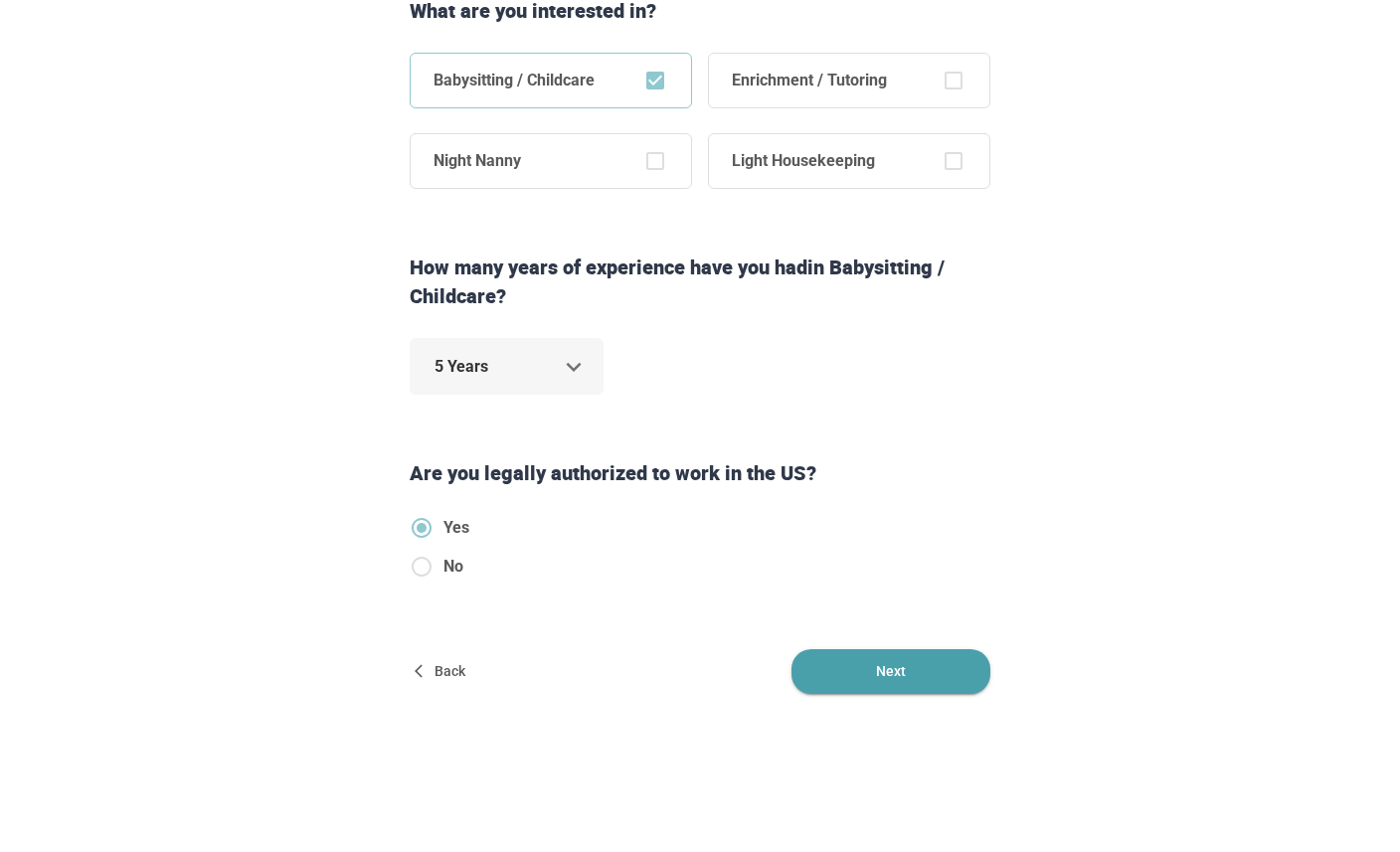 click on "Next" at bounding box center [891, 671] 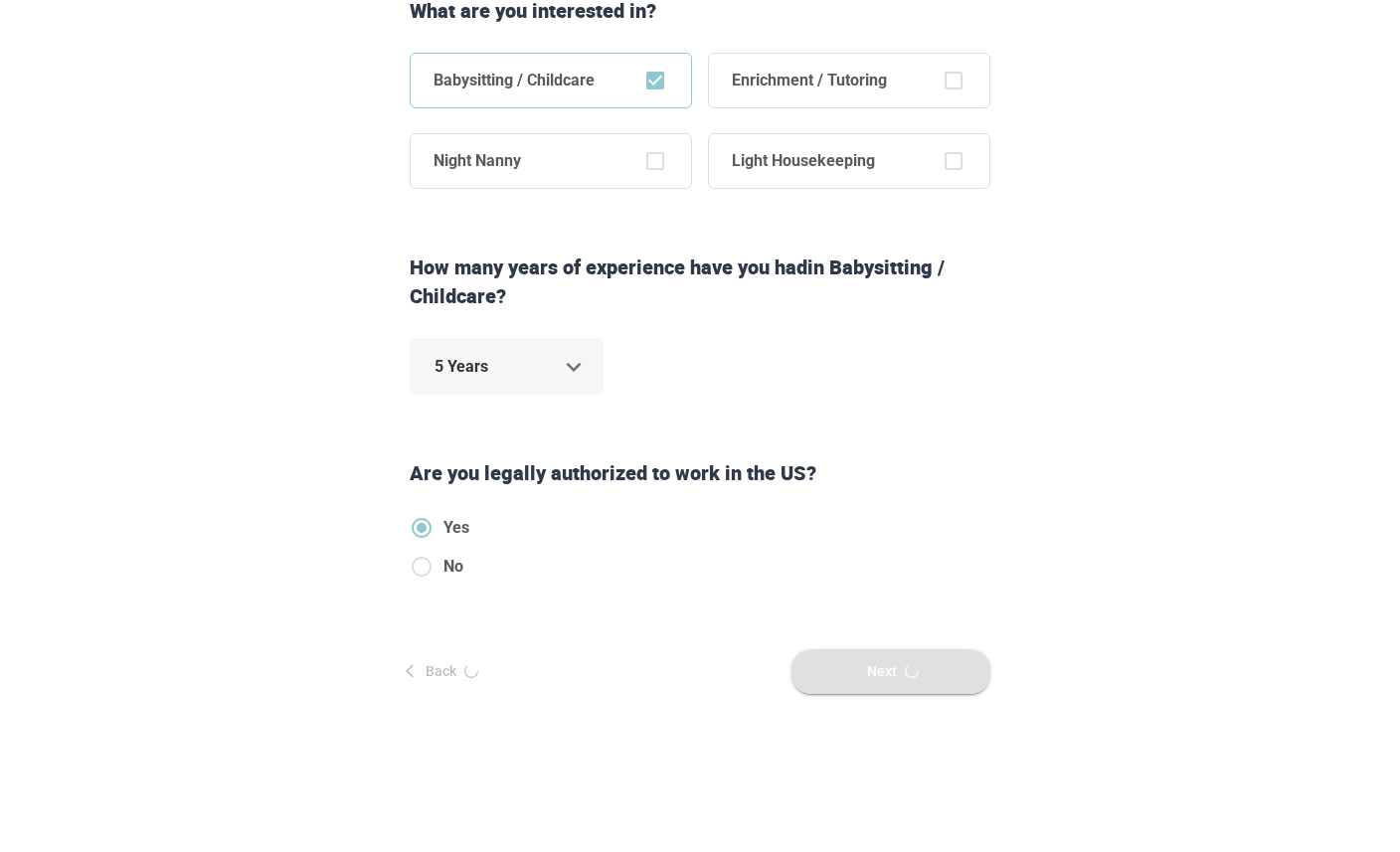 scroll, scrollTop: 0, scrollLeft: 0, axis: both 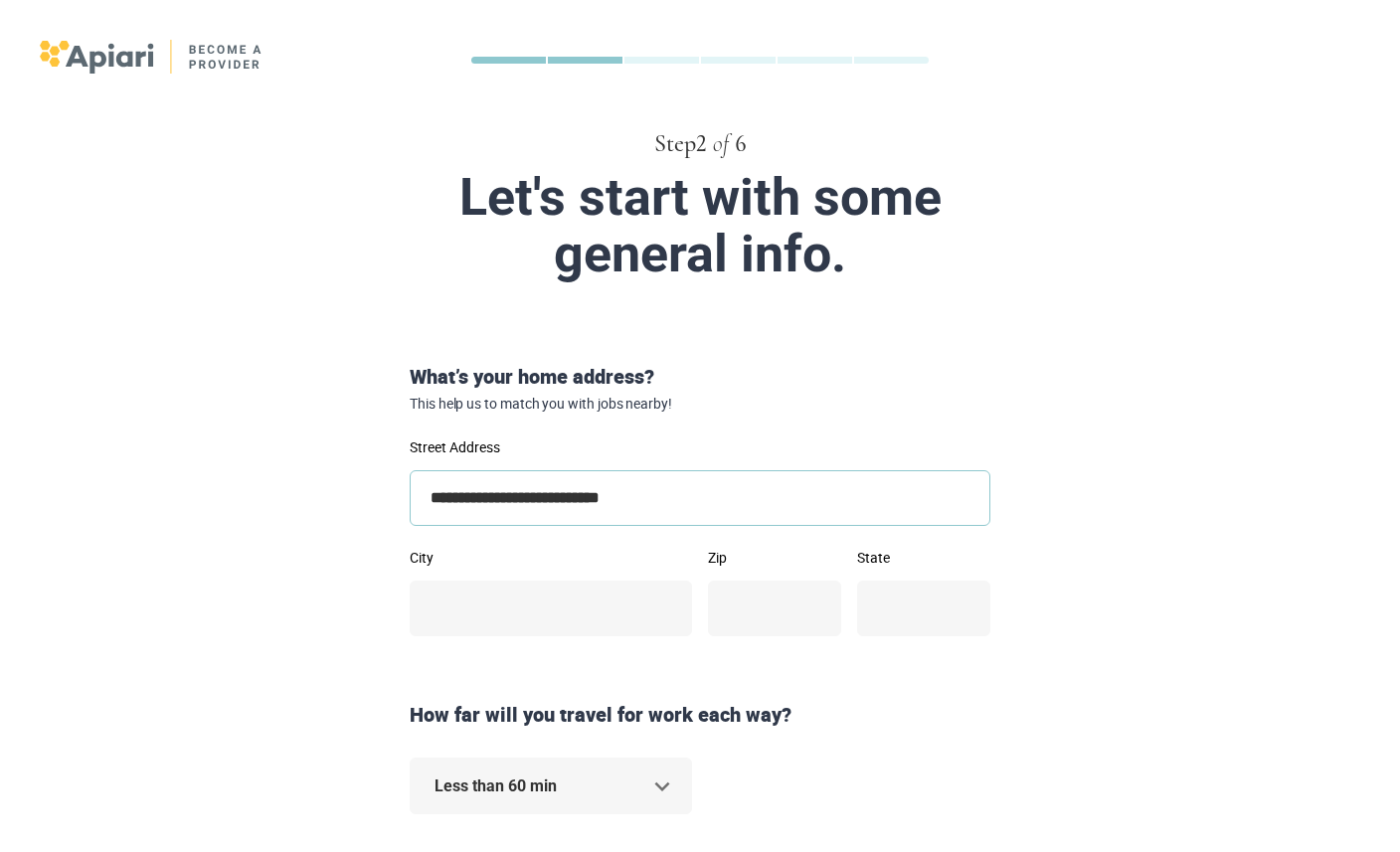 type on "**********" 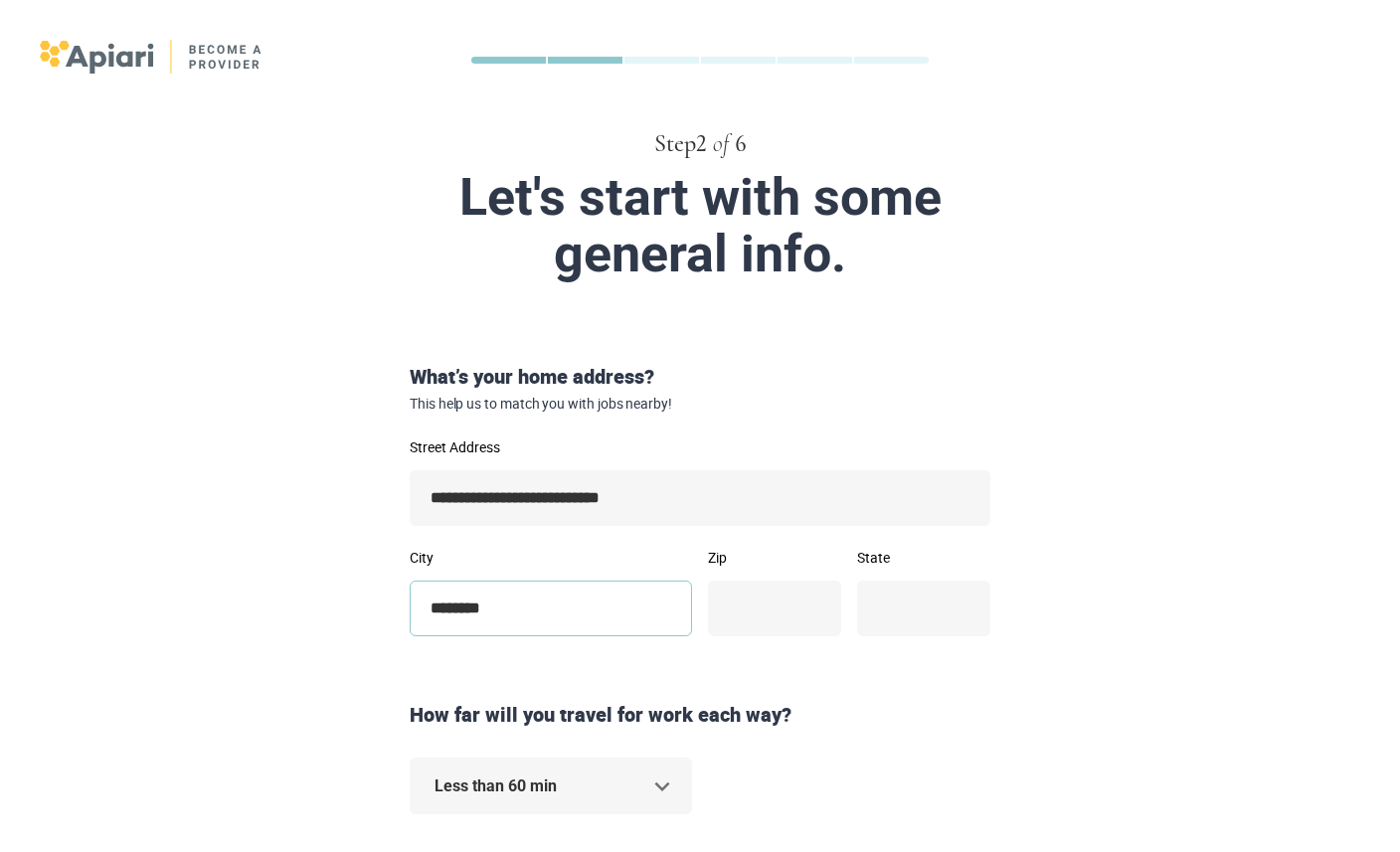 type on "********" 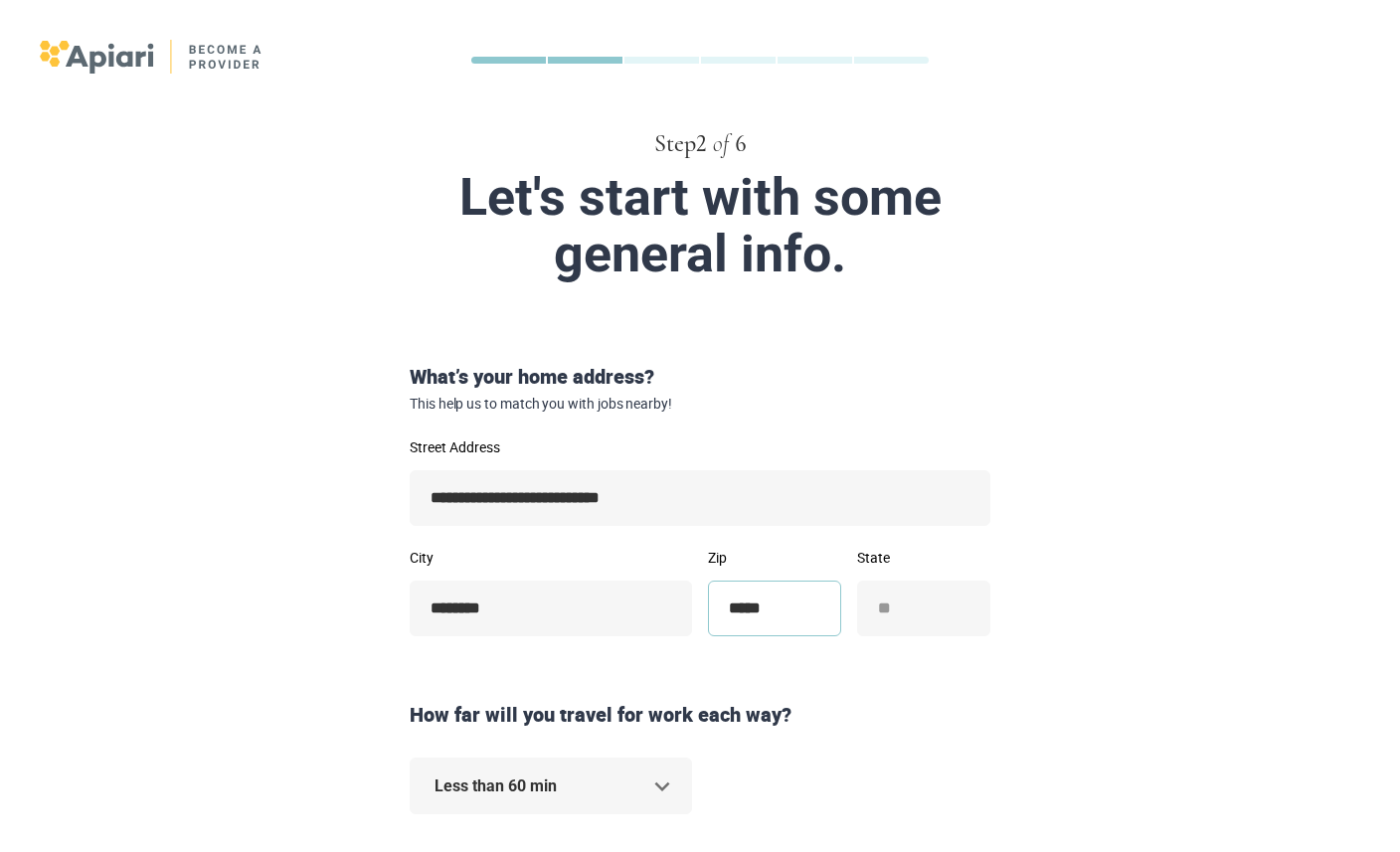 type on "*****" 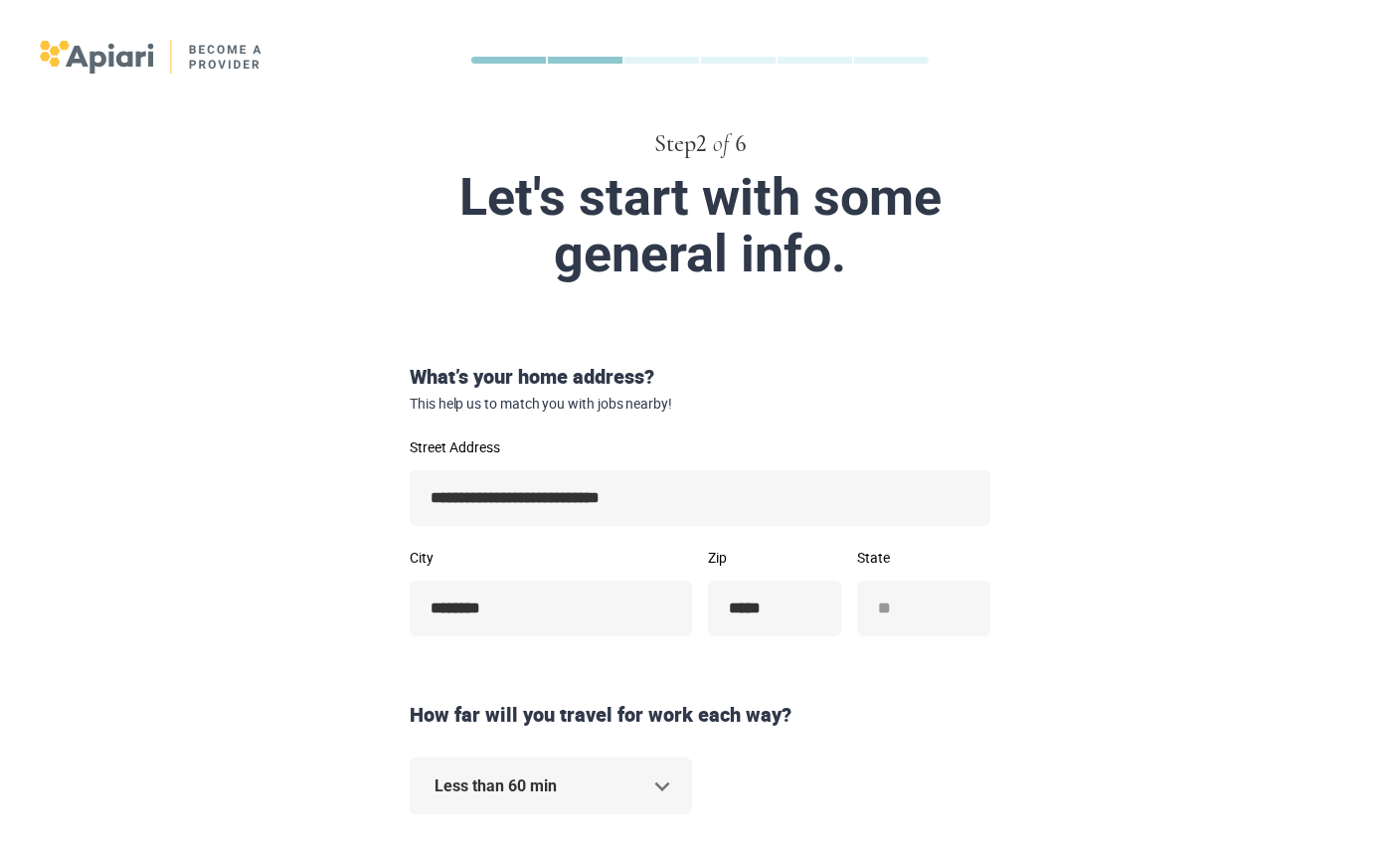 click on "**" at bounding box center [924, 608] 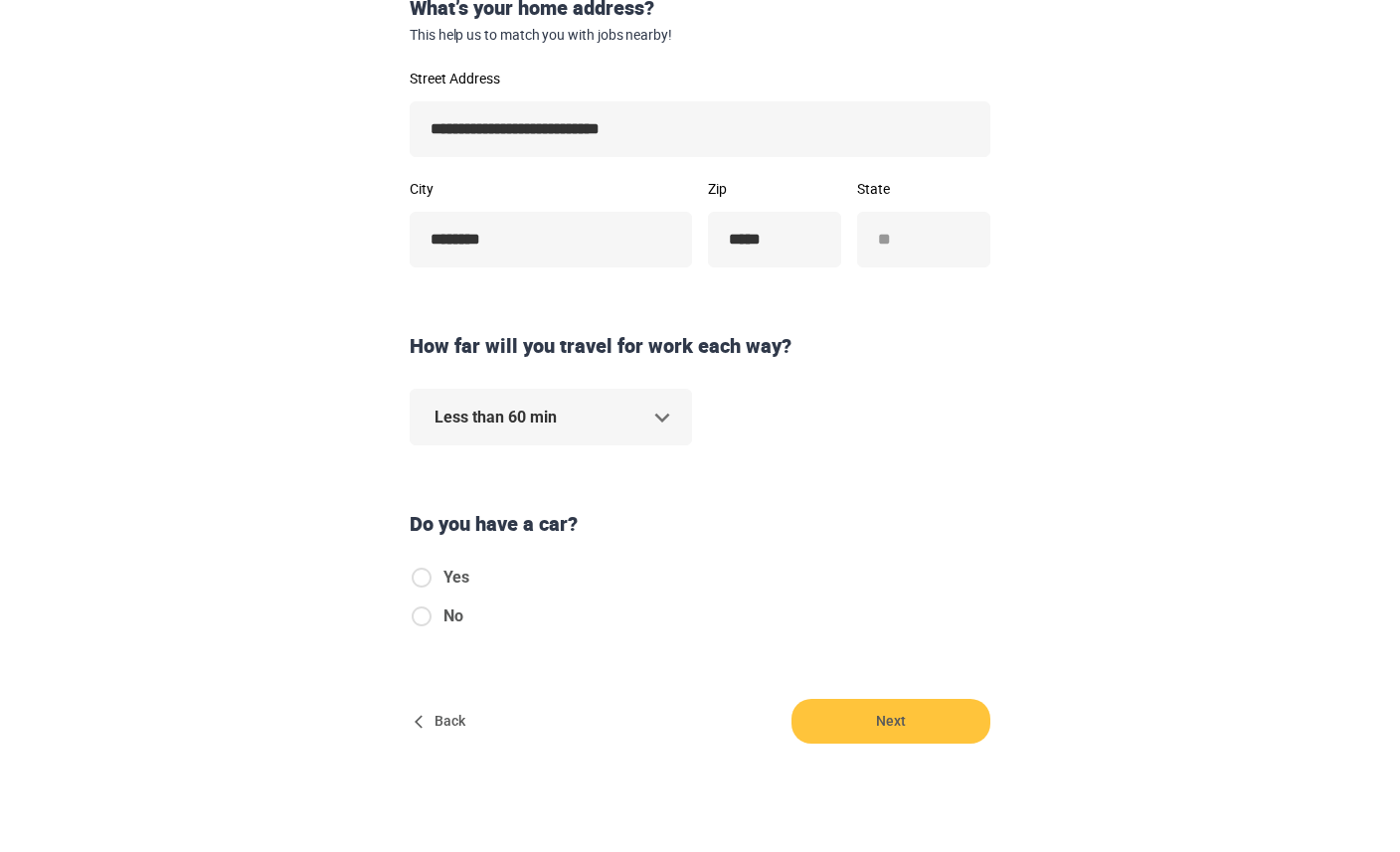 scroll, scrollTop: 372, scrollLeft: 0, axis: vertical 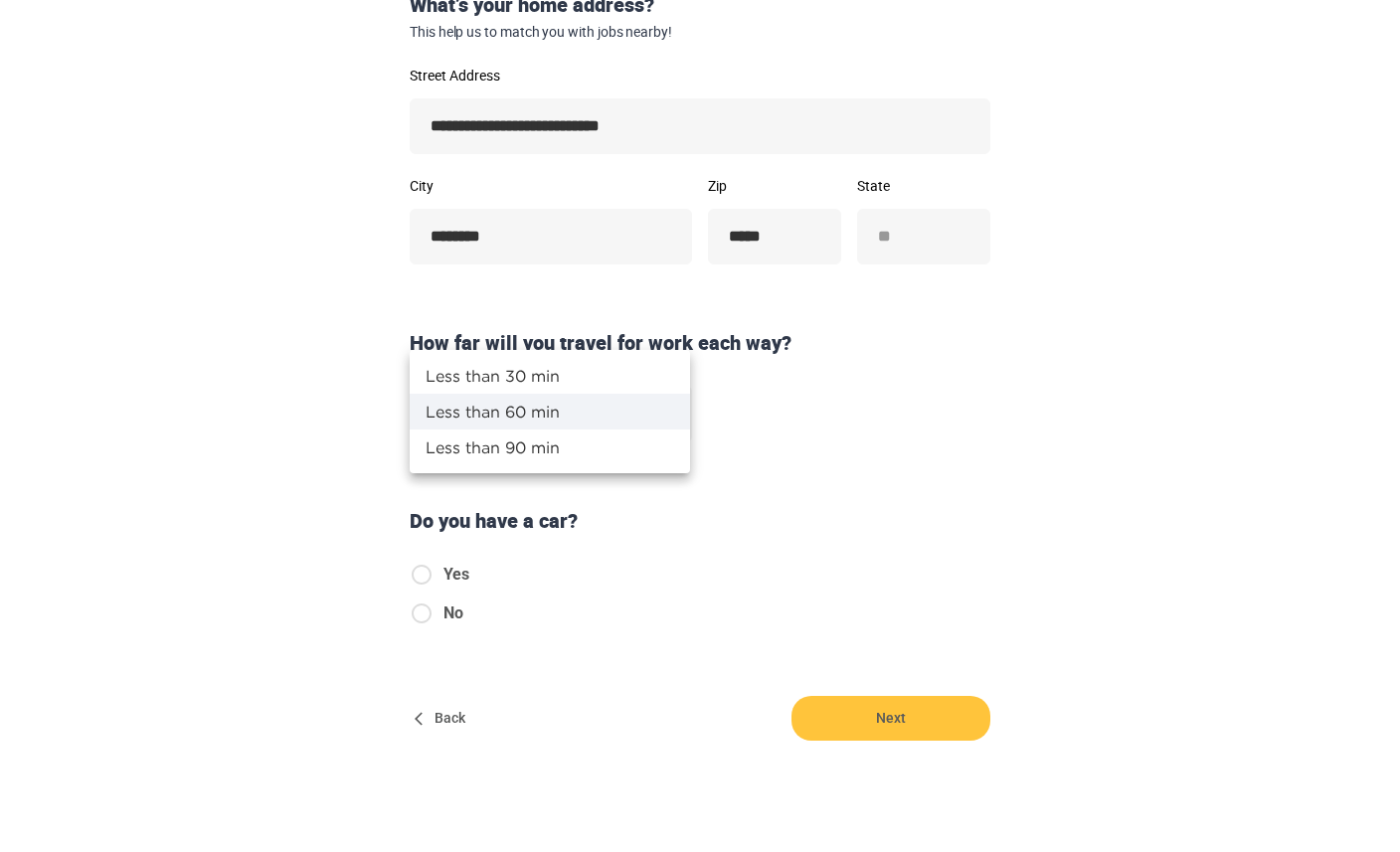 click on "Step  2   of   6 Let's start with some  general info. What’s your home address? This help us to match you with jobs nearby! [STREET] [CITY] [ZIP] [STATE] How far will you travel for work each way? Less than 60 min ** Do you have a car? Yes No Back Next Copyright  2025 hello@example.com [PHONE] Jobs Signup Terms of service Privacy The Sweet Life Less than 30 min Less than 60 min Less than 90 min" at bounding box center [700, 54] 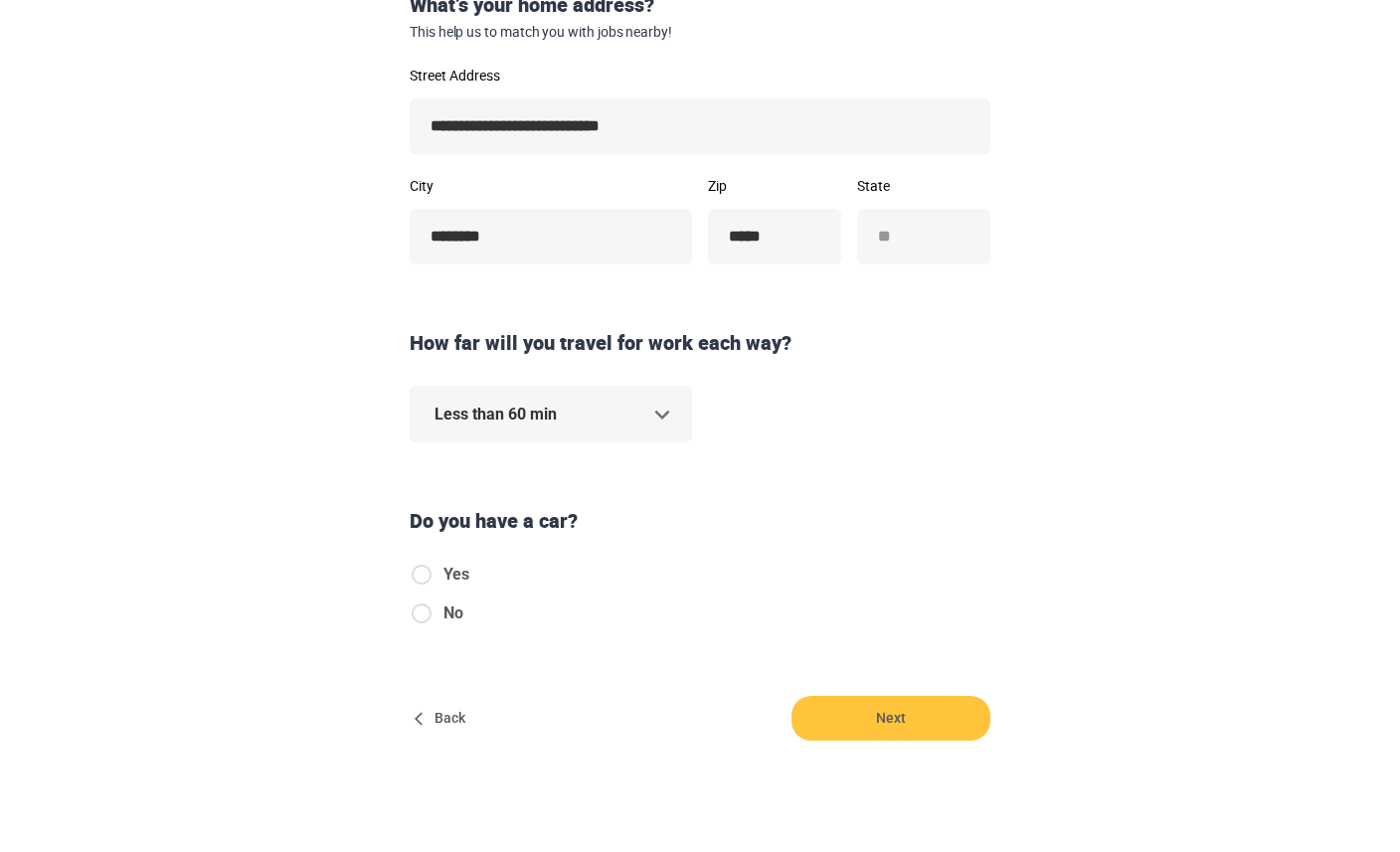 click on "No" at bounding box center [439, 613] 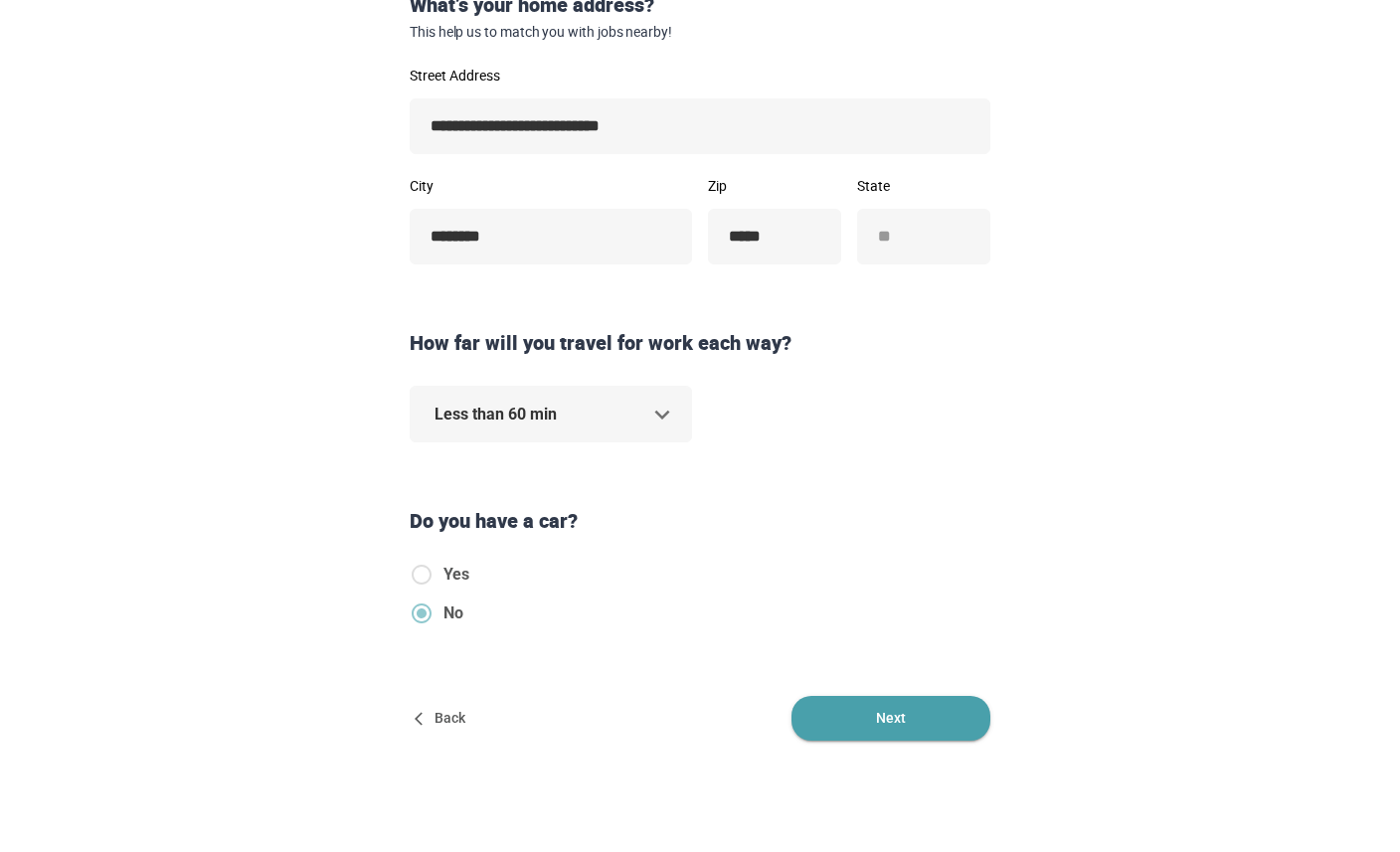click on "Next" at bounding box center (891, 718) 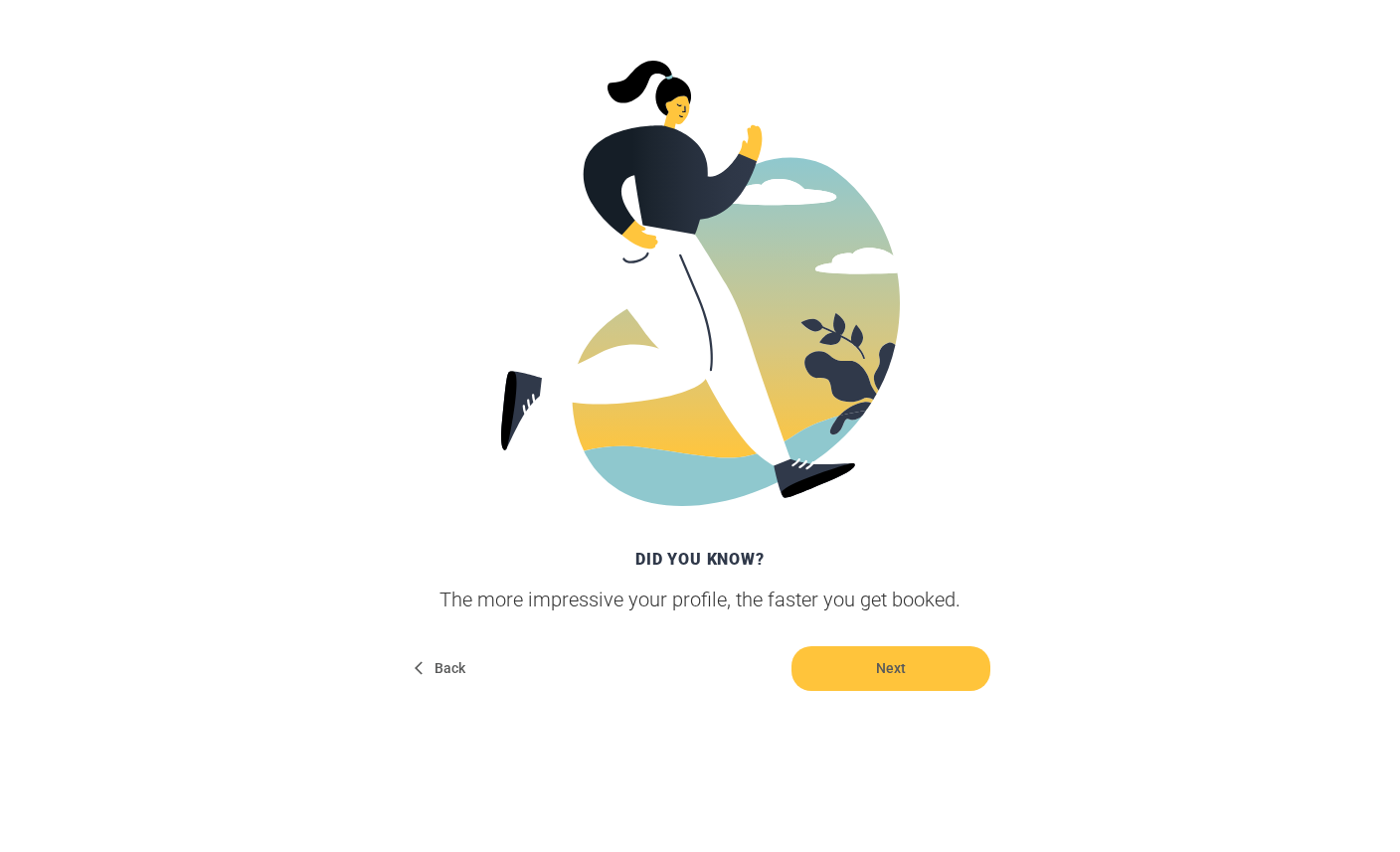 scroll, scrollTop: 301, scrollLeft: 0, axis: vertical 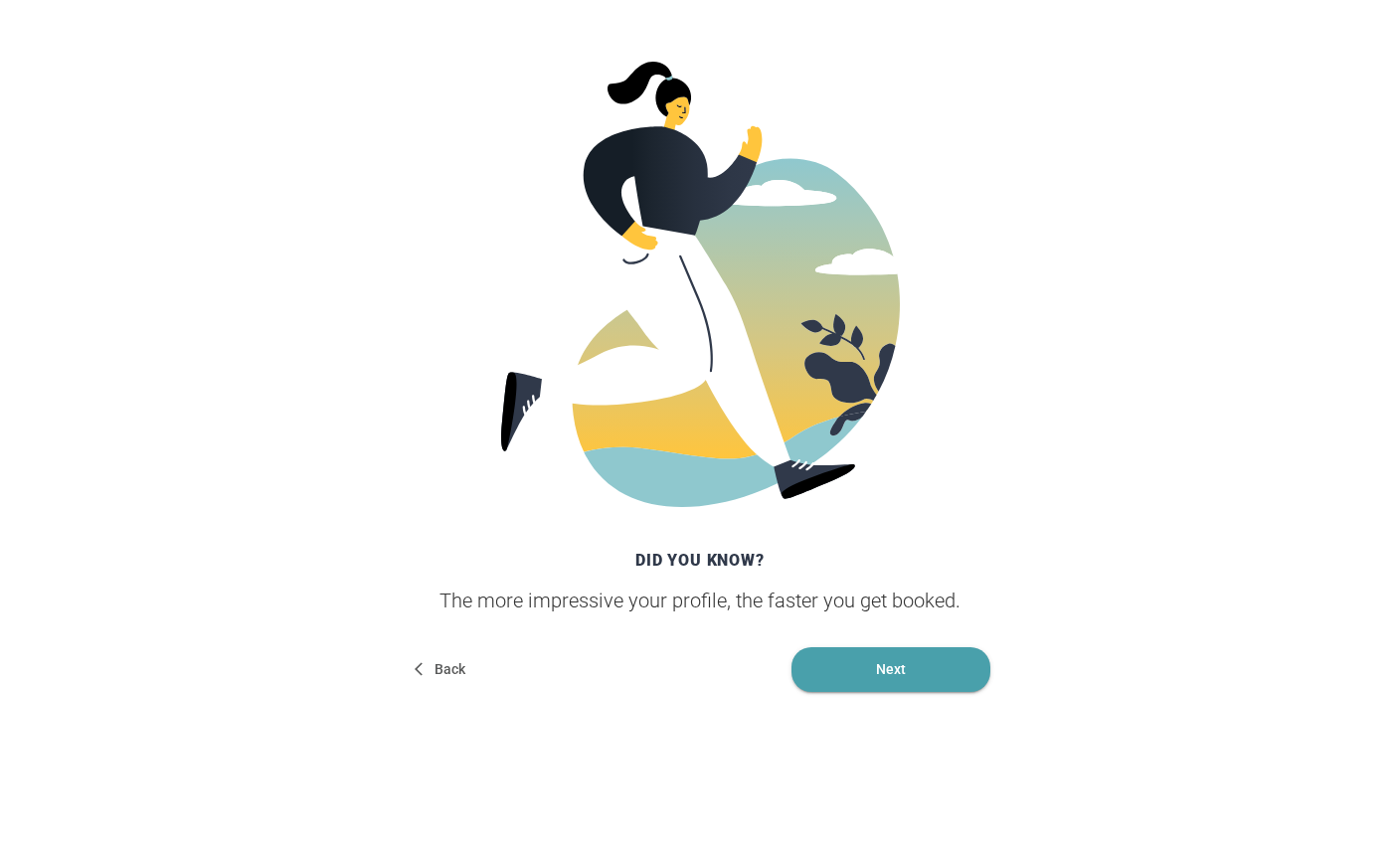 click on "Next" at bounding box center (891, 669) 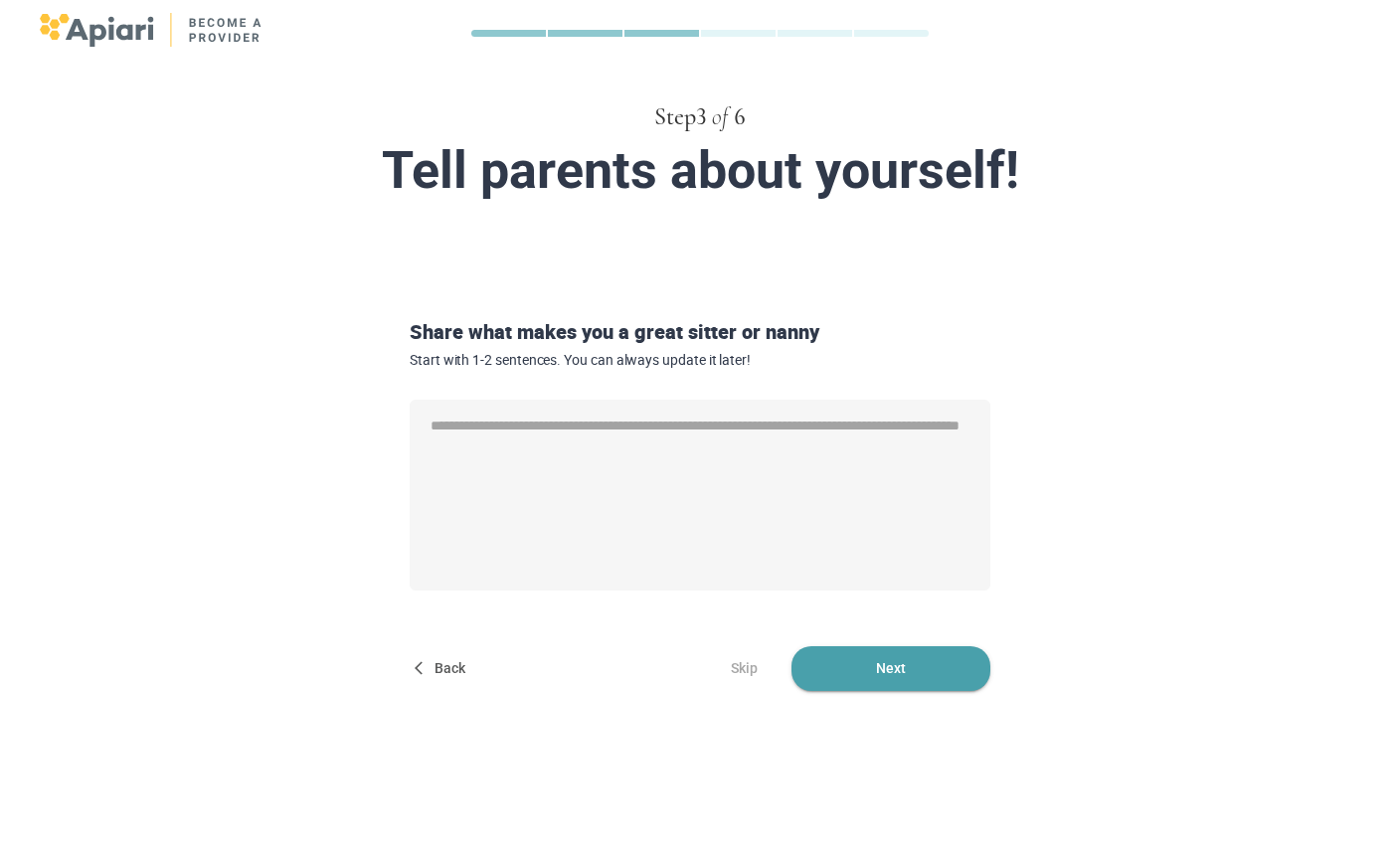 scroll, scrollTop: 0, scrollLeft: 0, axis: both 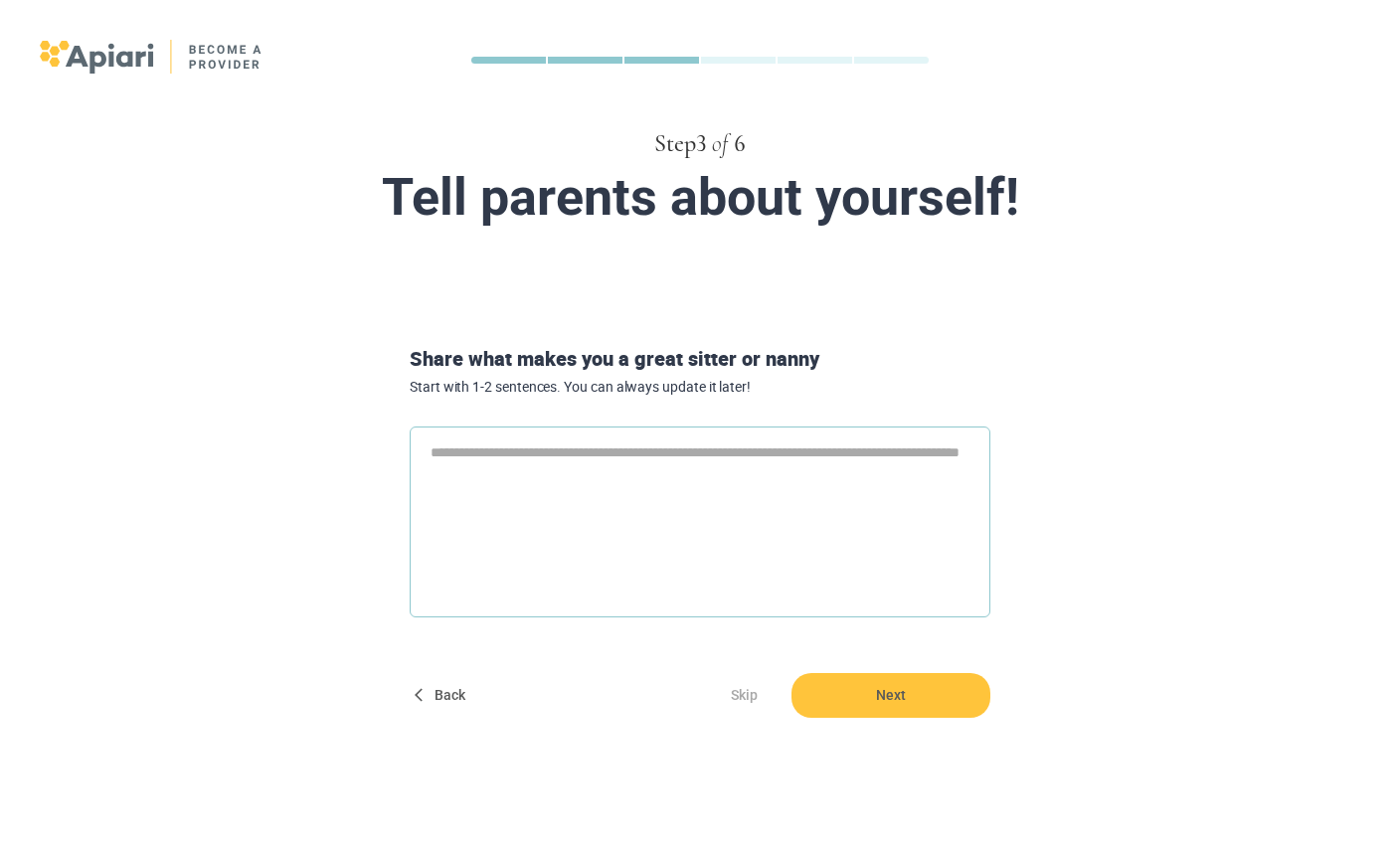 click at bounding box center (700, 522) 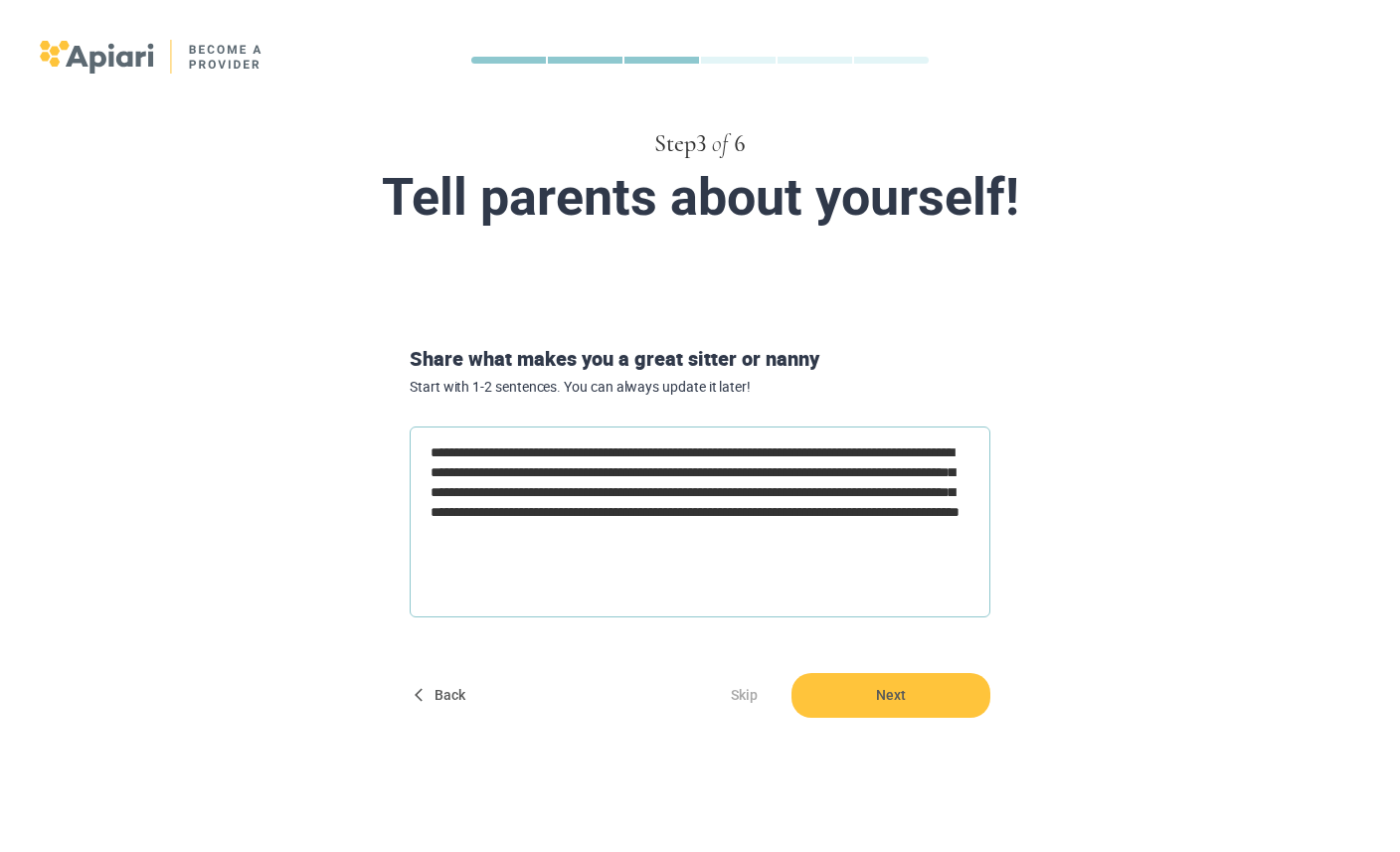 click on "**********" at bounding box center (700, 522) 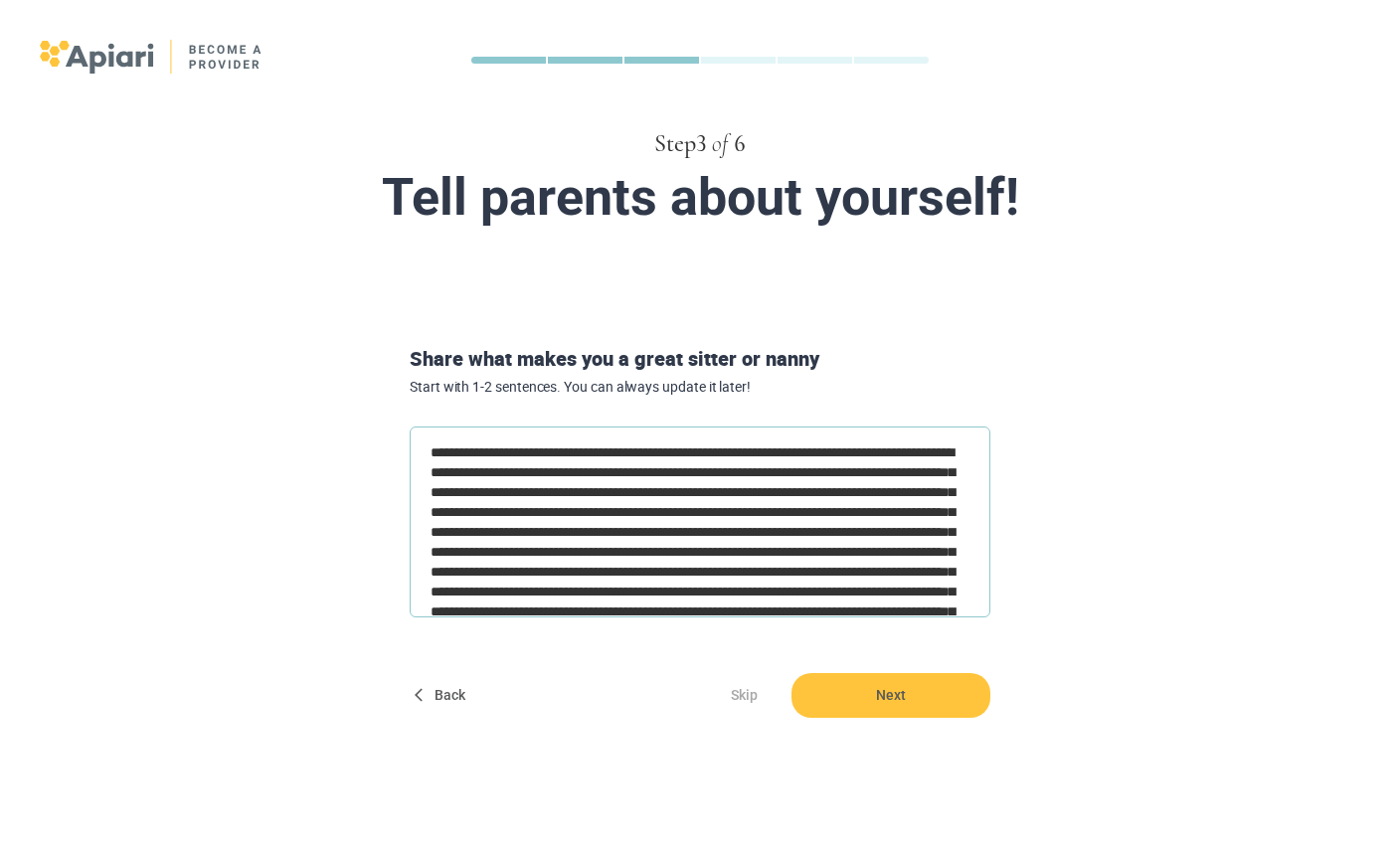drag, startPoint x: 645, startPoint y: 570, endPoint x: 370, endPoint y: 421, distance: 312.77148 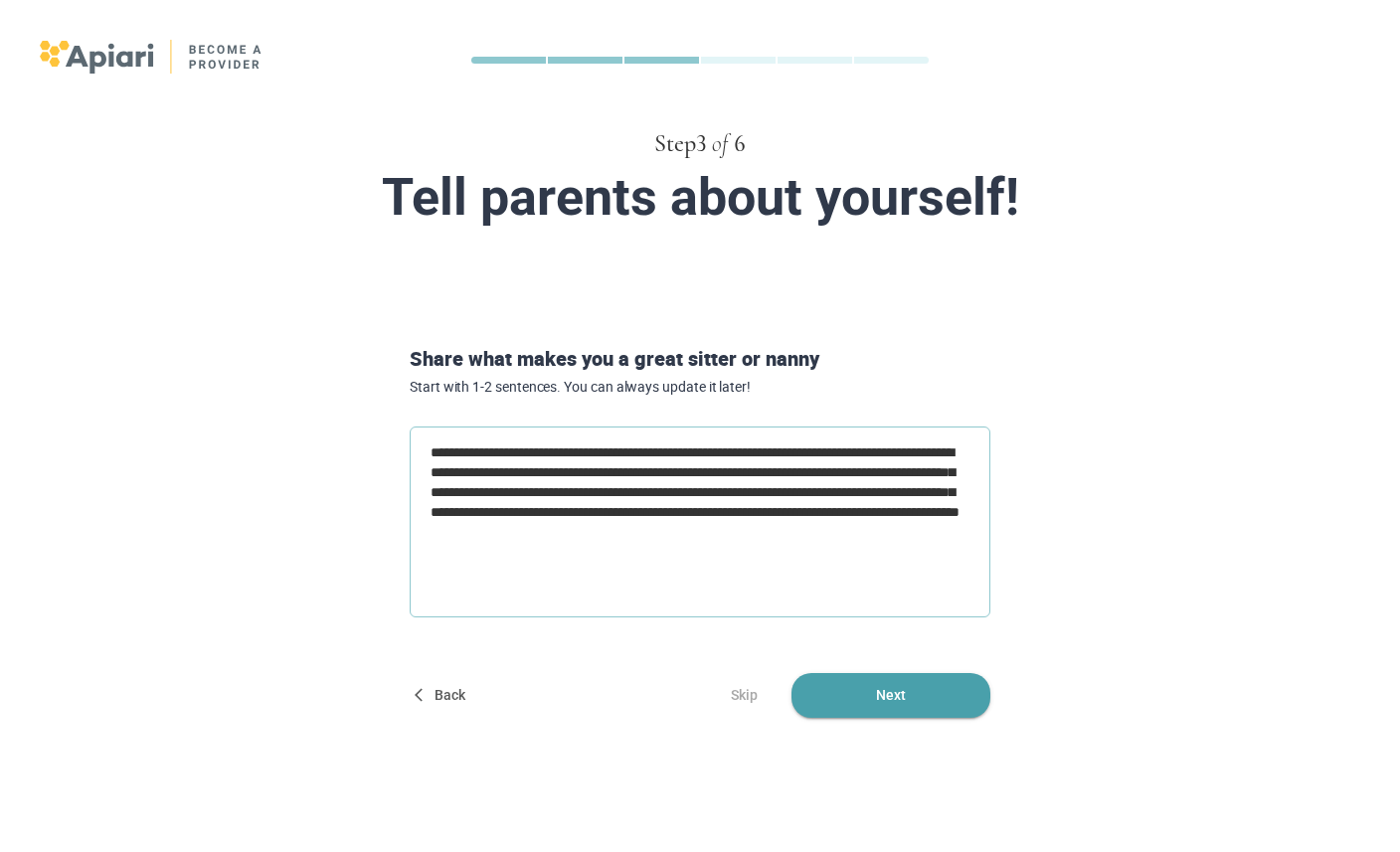 type on "**********" 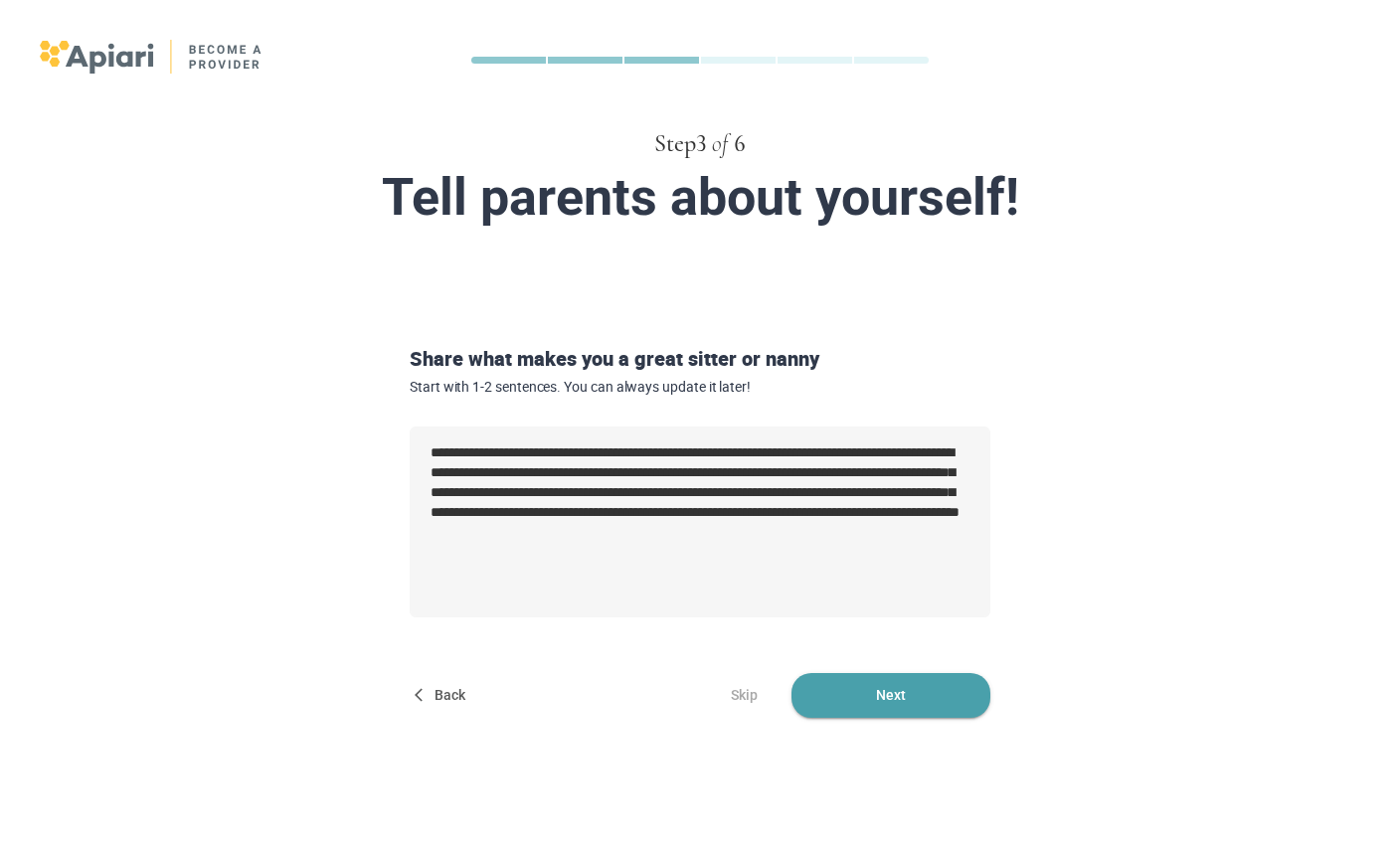 click on "Next" at bounding box center (891, 695) 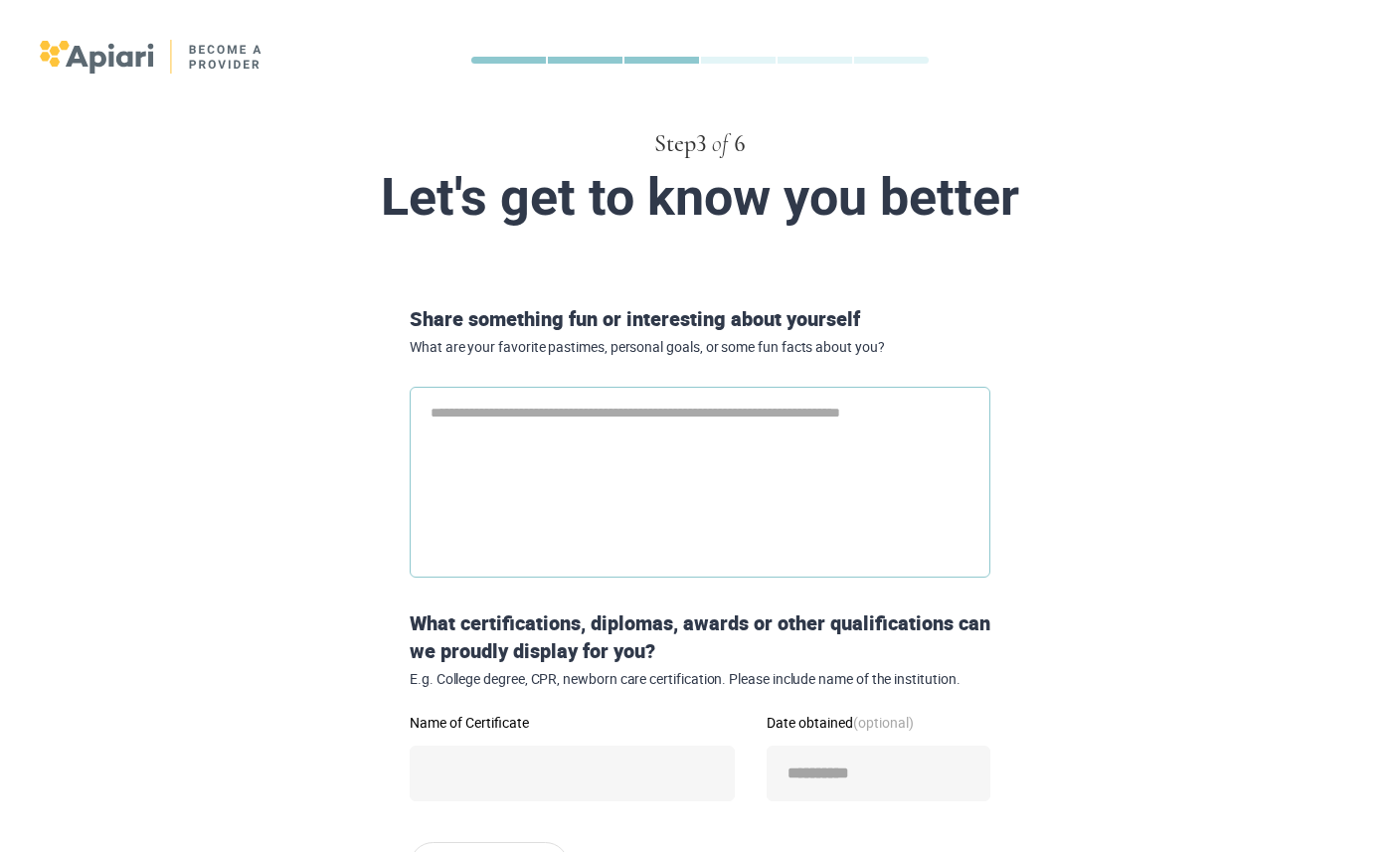 click at bounding box center [700, 482] 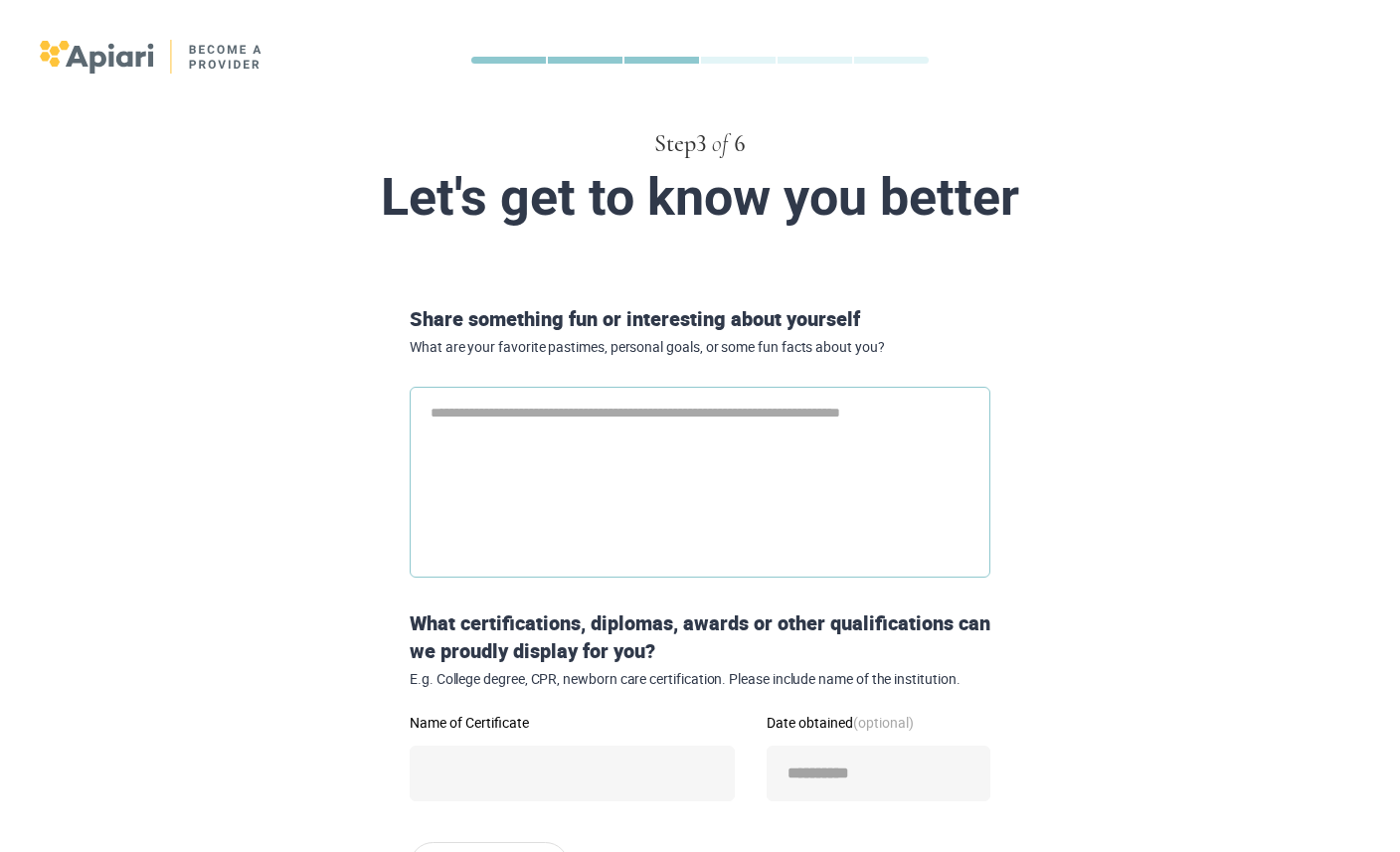 paste on "**********" 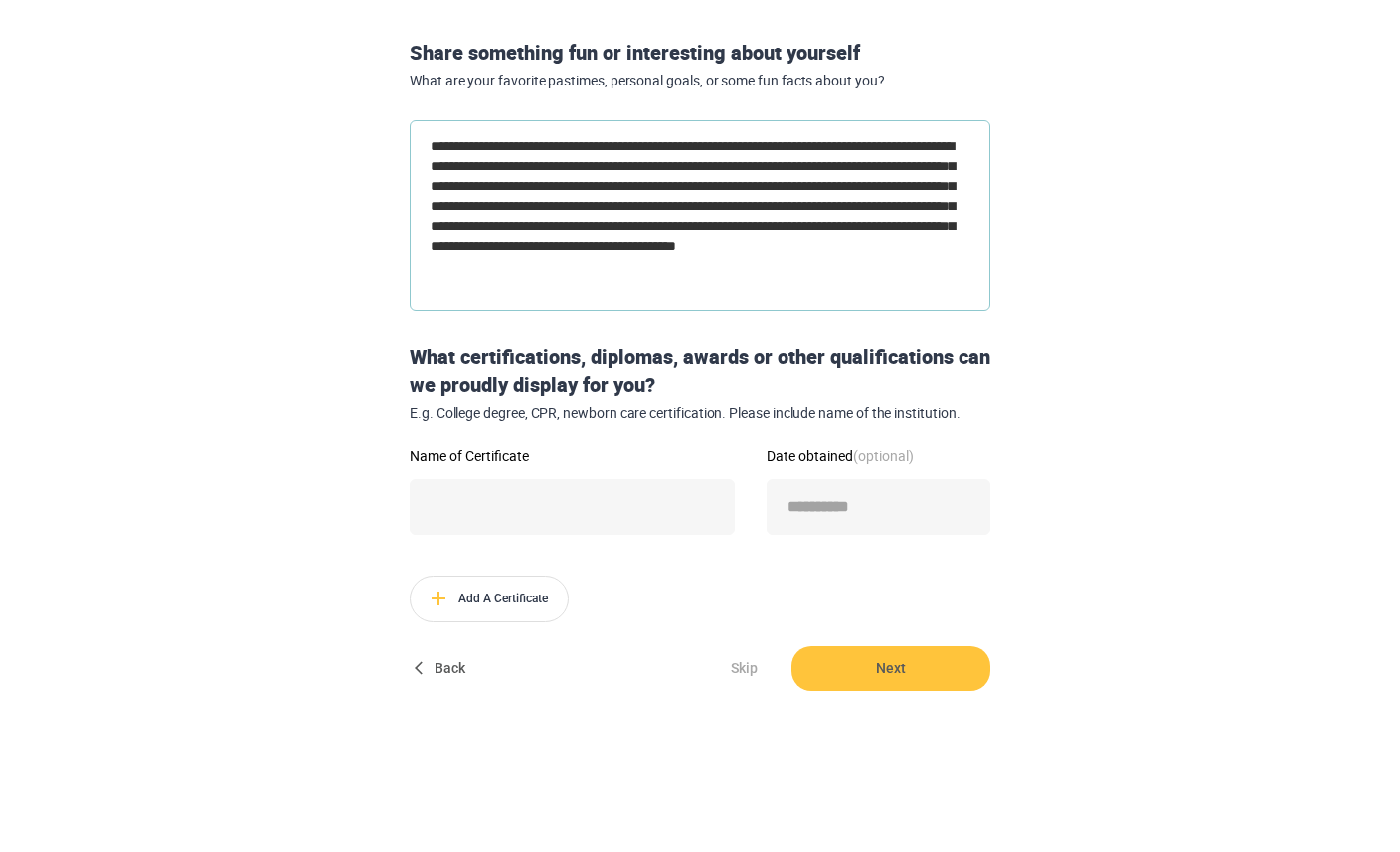 scroll, scrollTop: 262, scrollLeft: 0, axis: vertical 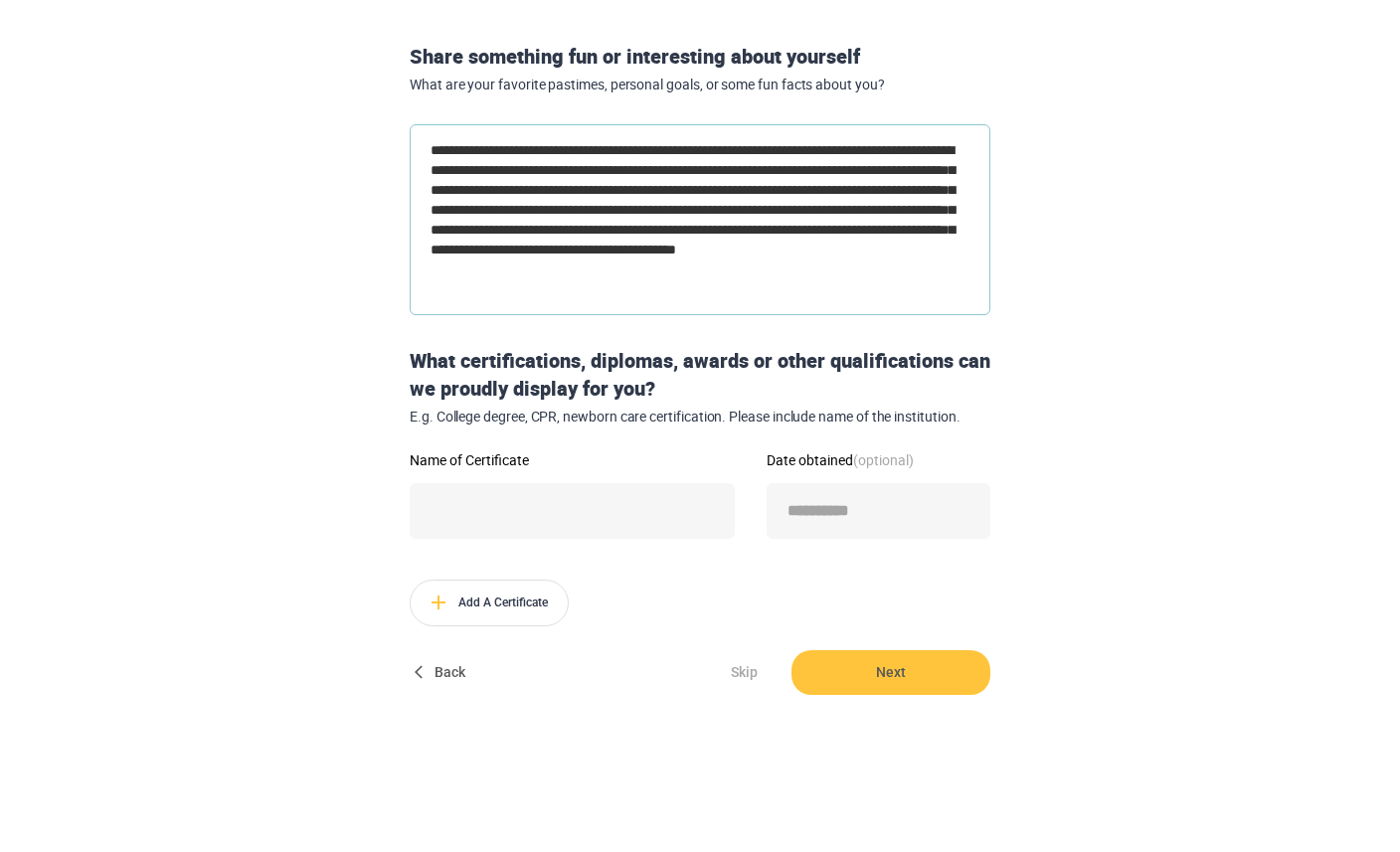 type on "**********" 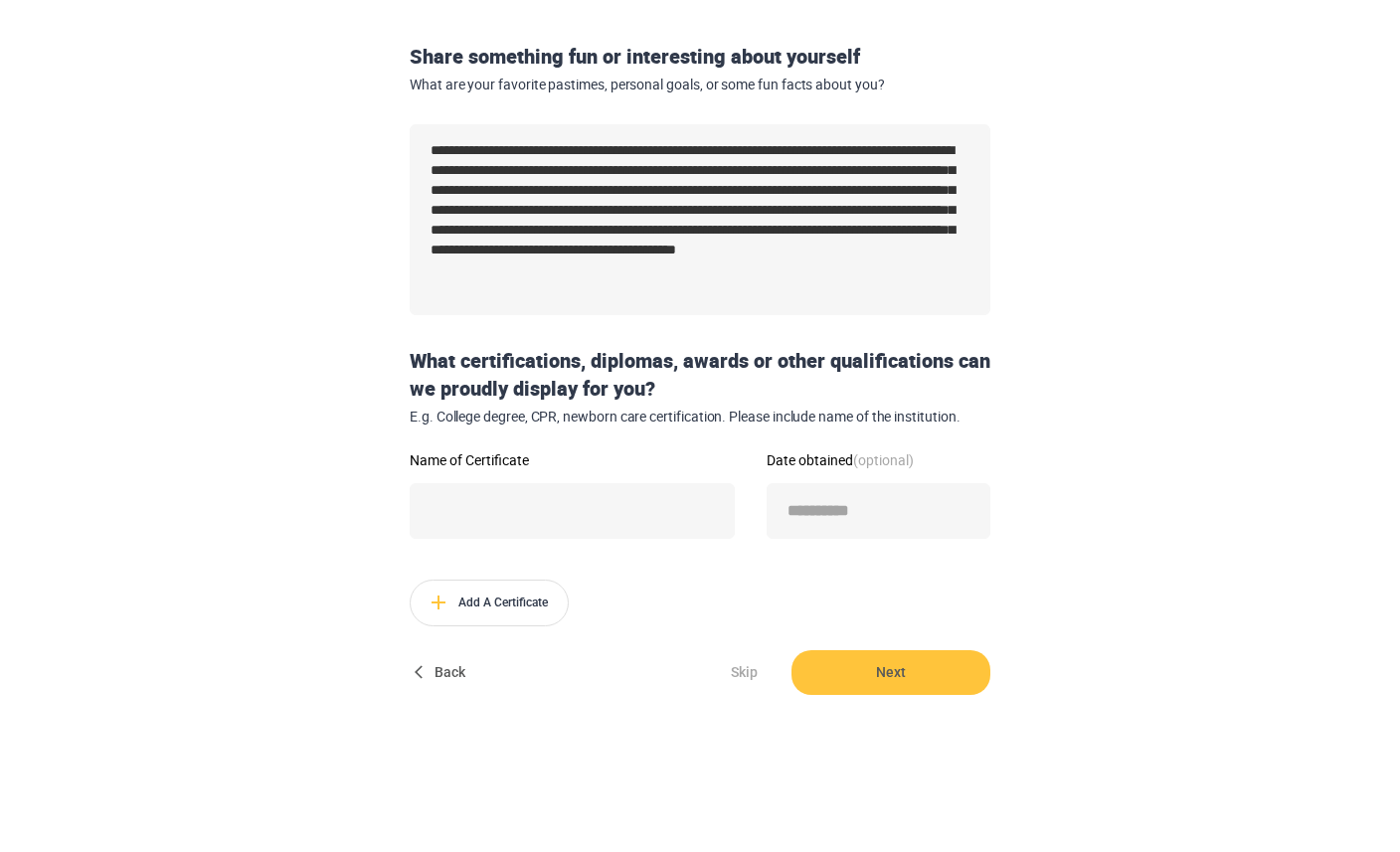 click on "Back" at bounding box center [441, 672] 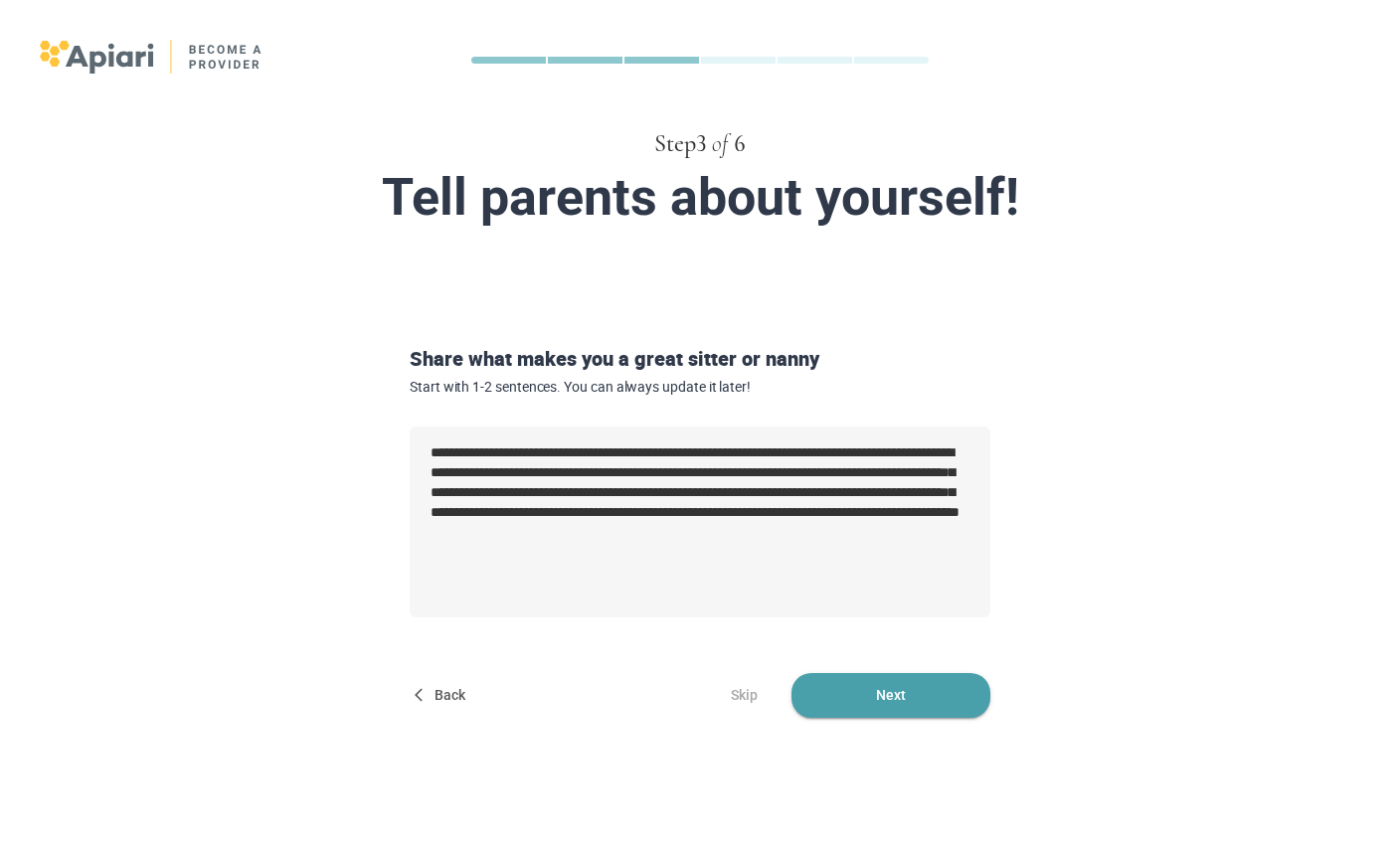 click on "Next" at bounding box center (891, 695) 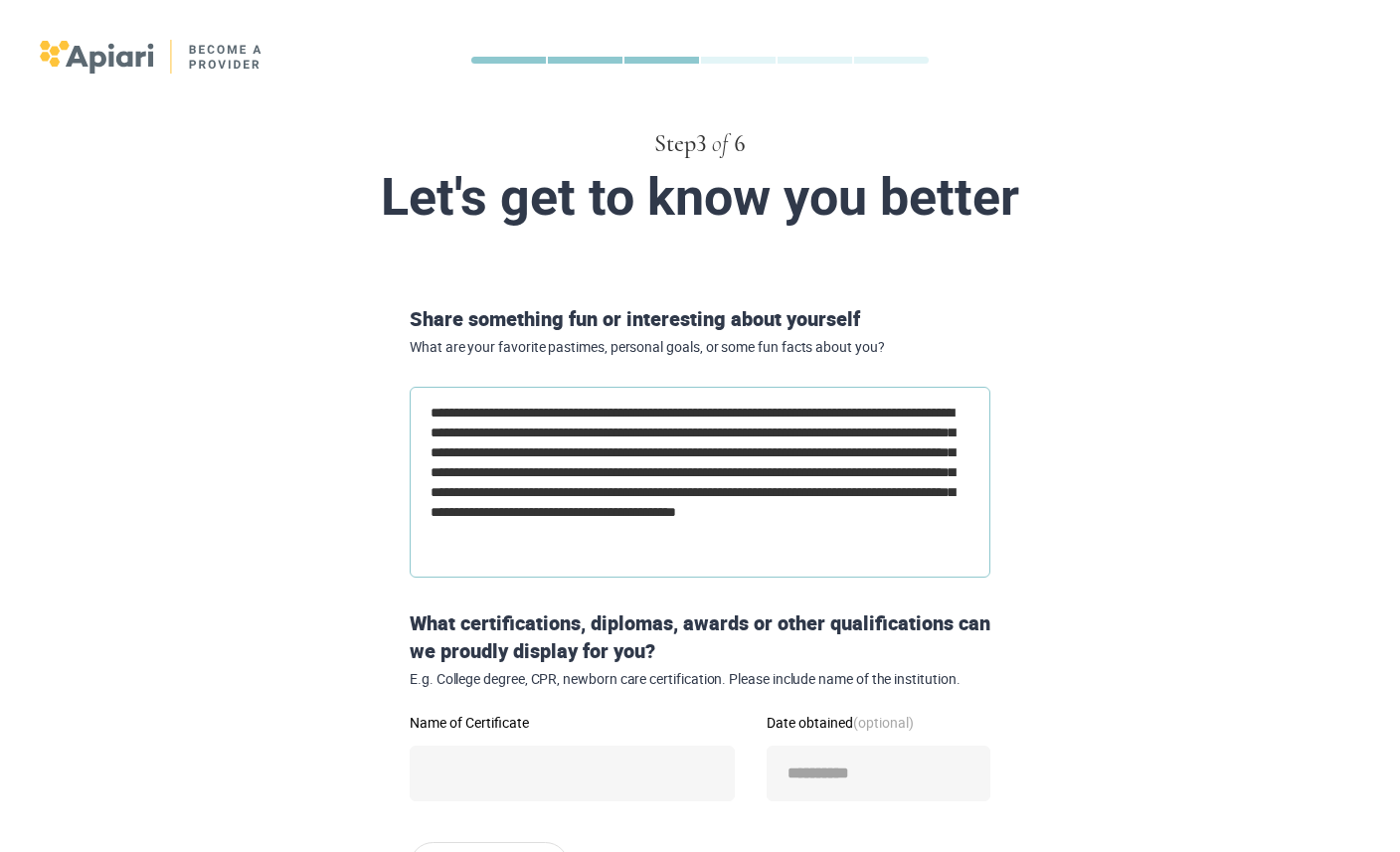 drag, startPoint x: 521, startPoint y: 450, endPoint x: 747, endPoint y: 558, distance: 250.47954 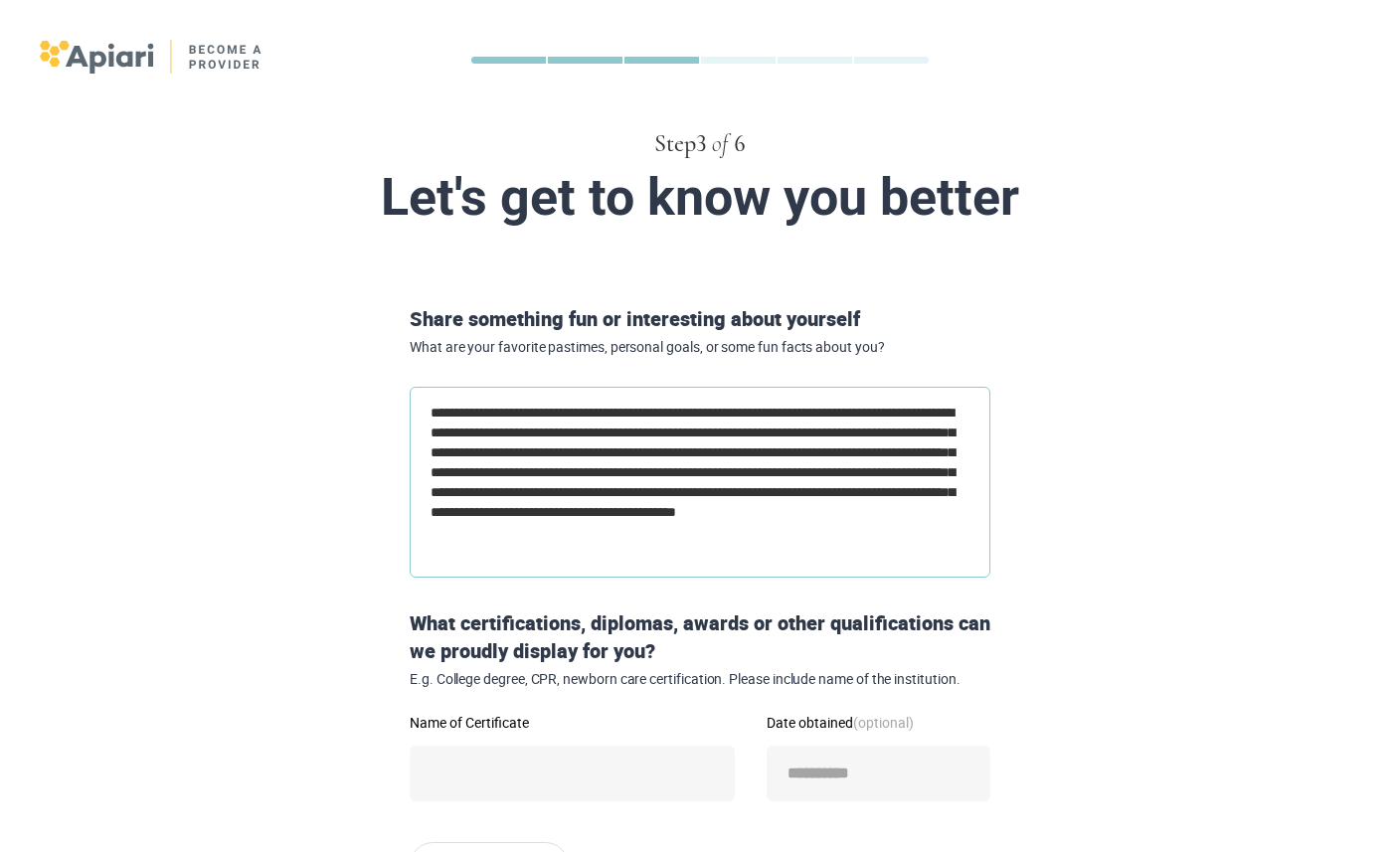 click on "**********" at bounding box center (700, 482) 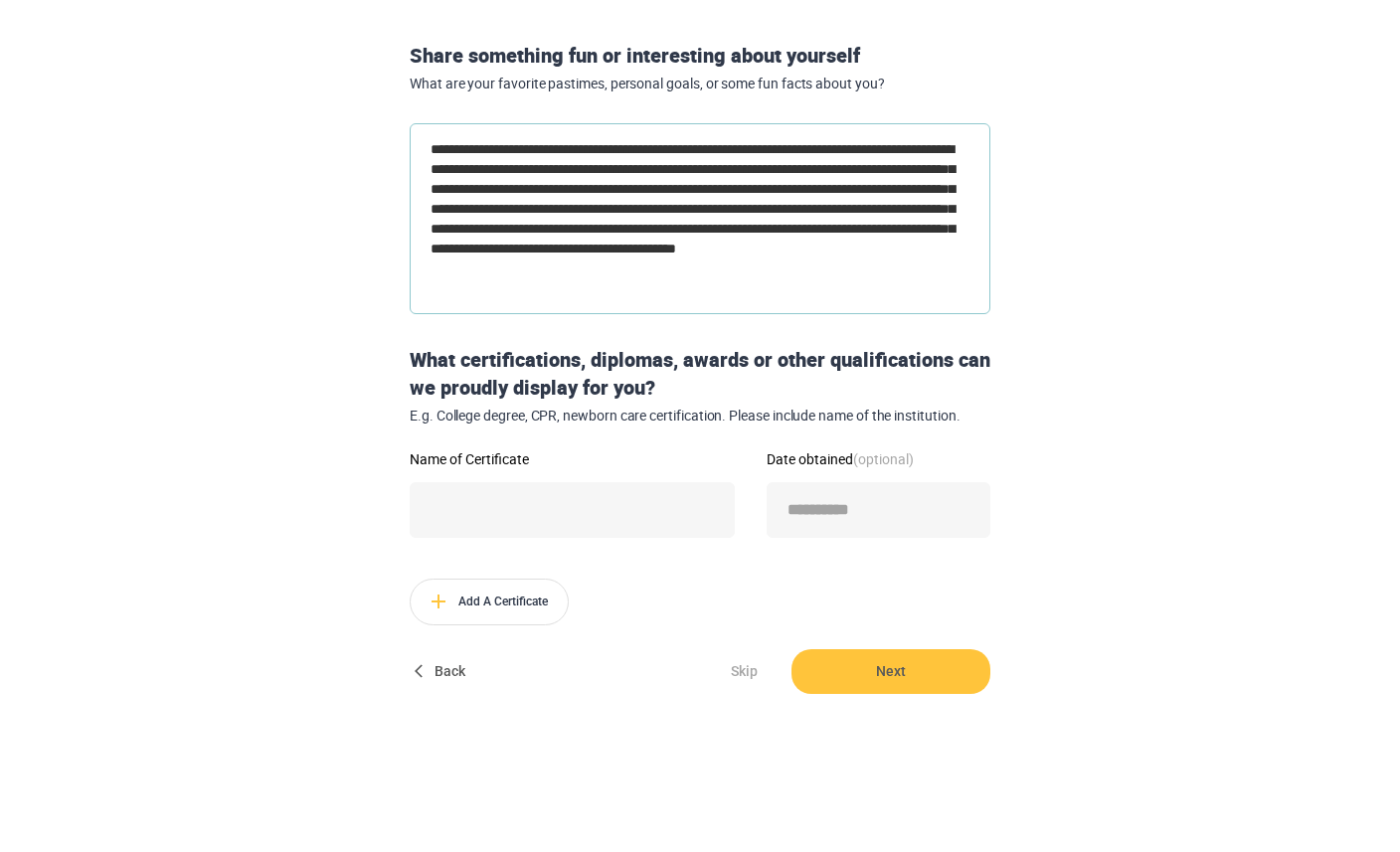 scroll, scrollTop: 262, scrollLeft: 0, axis: vertical 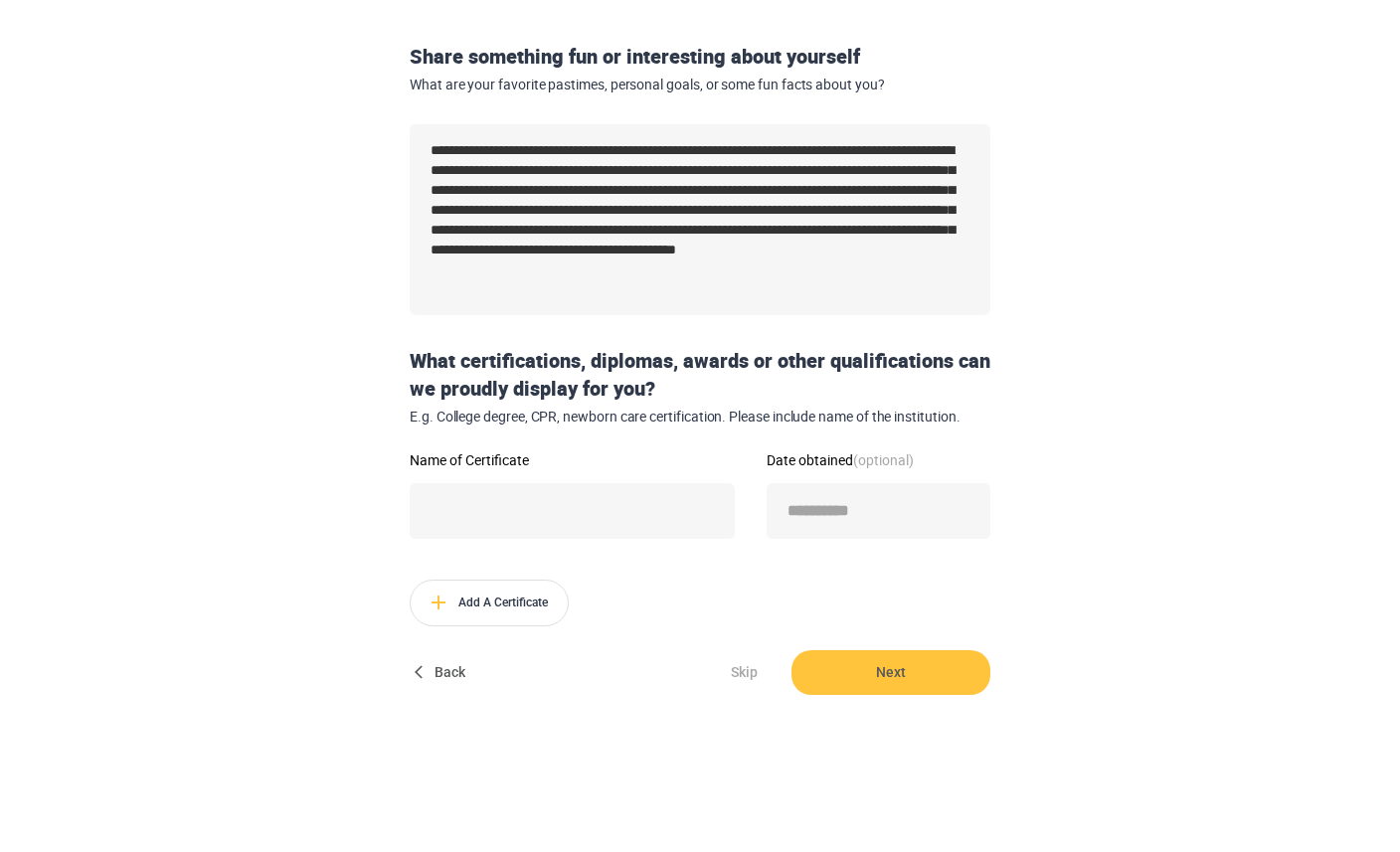 click on "Back" at bounding box center [441, 672] 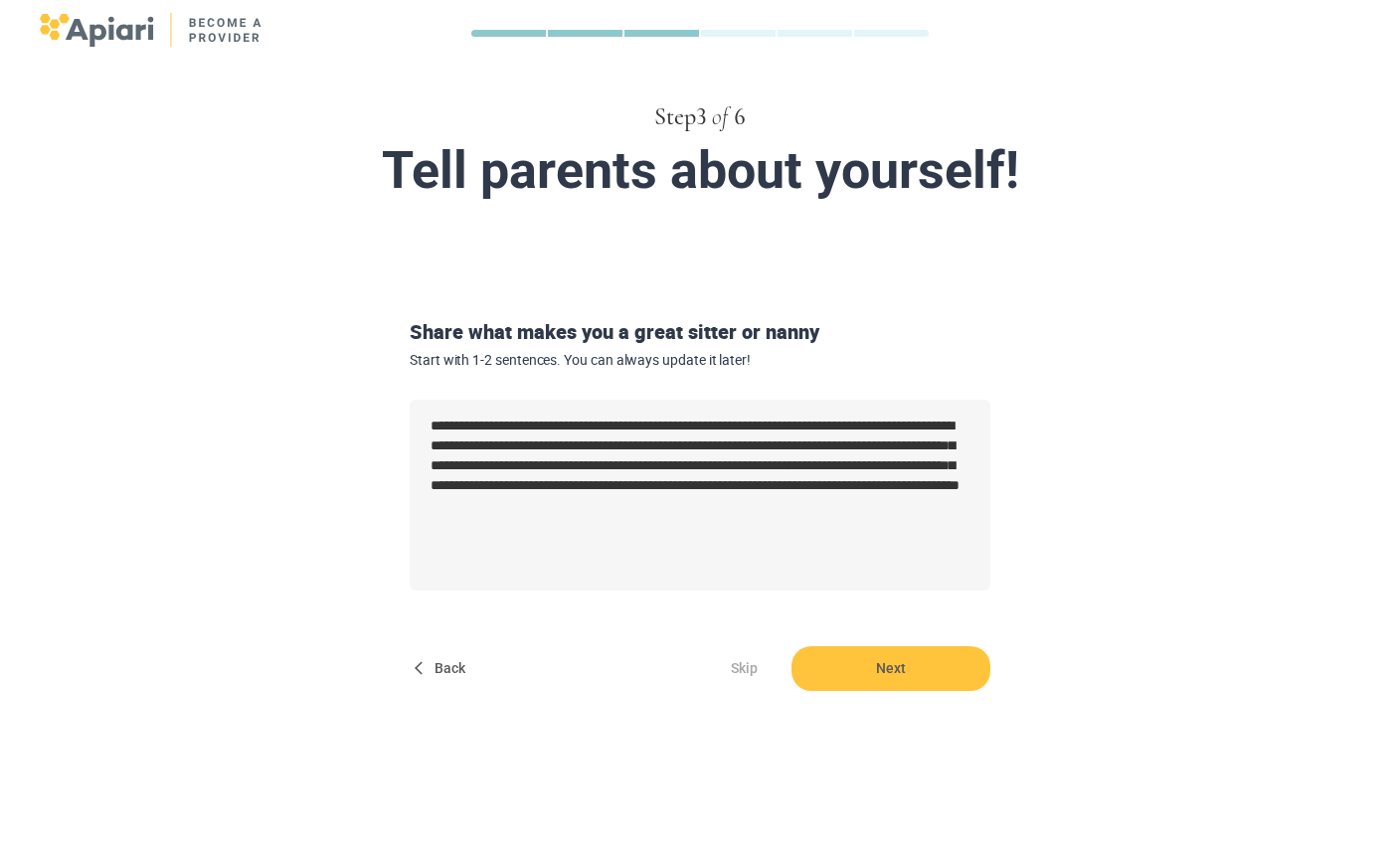 scroll, scrollTop: 0, scrollLeft: 0, axis: both 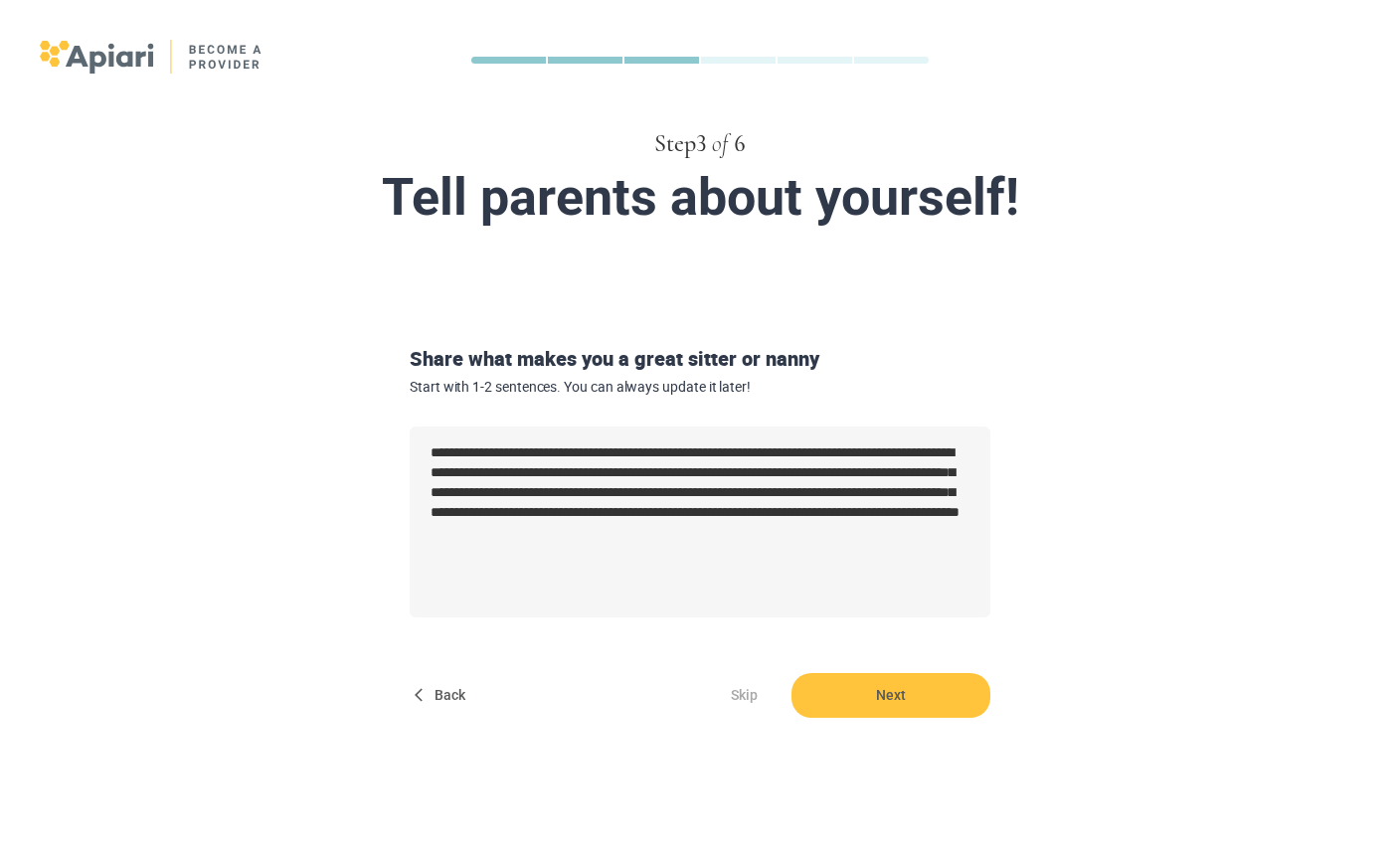 click on "**********" at bounding box center [700, 511] 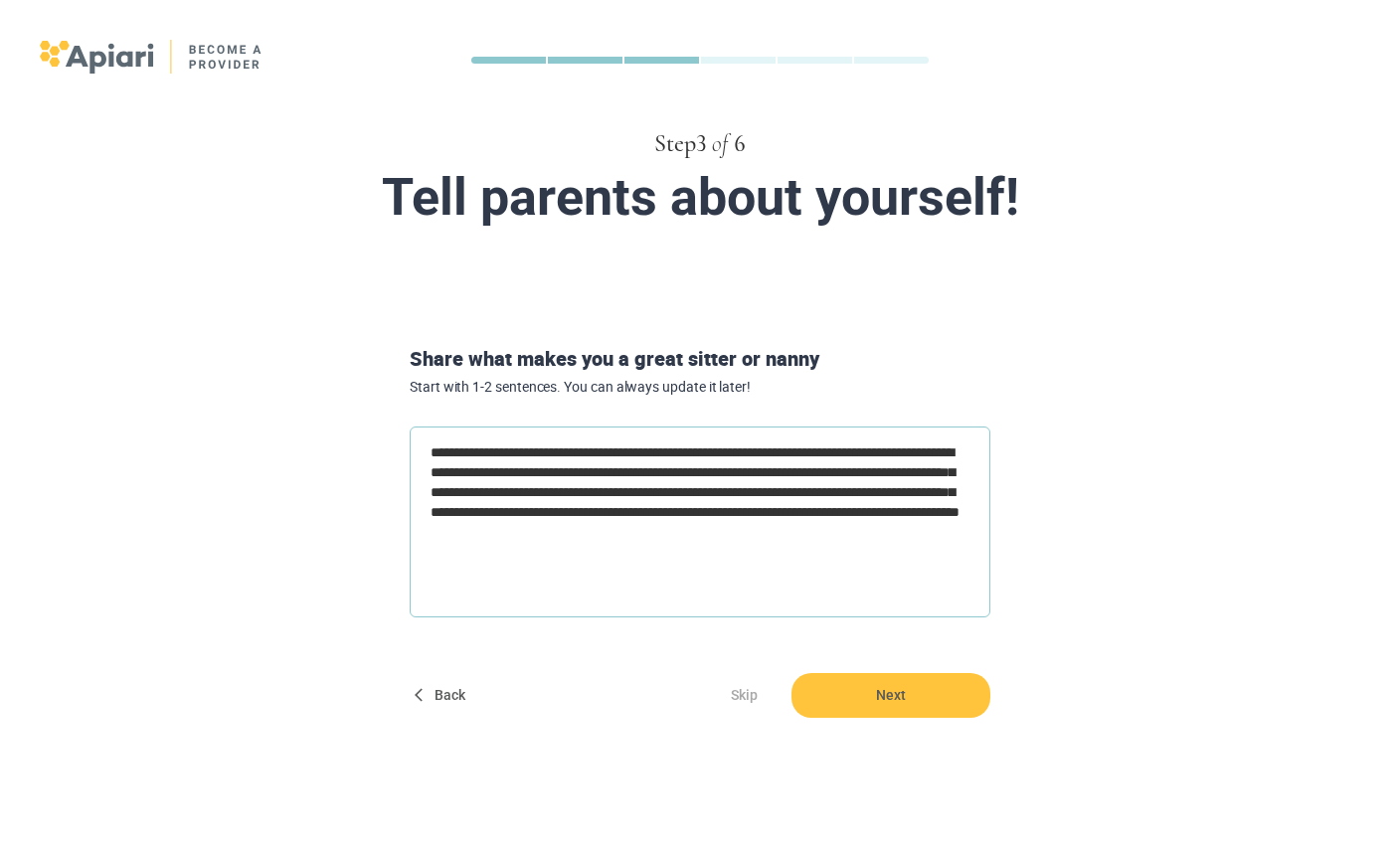 click on "**********" at bounding box center (700, 522) 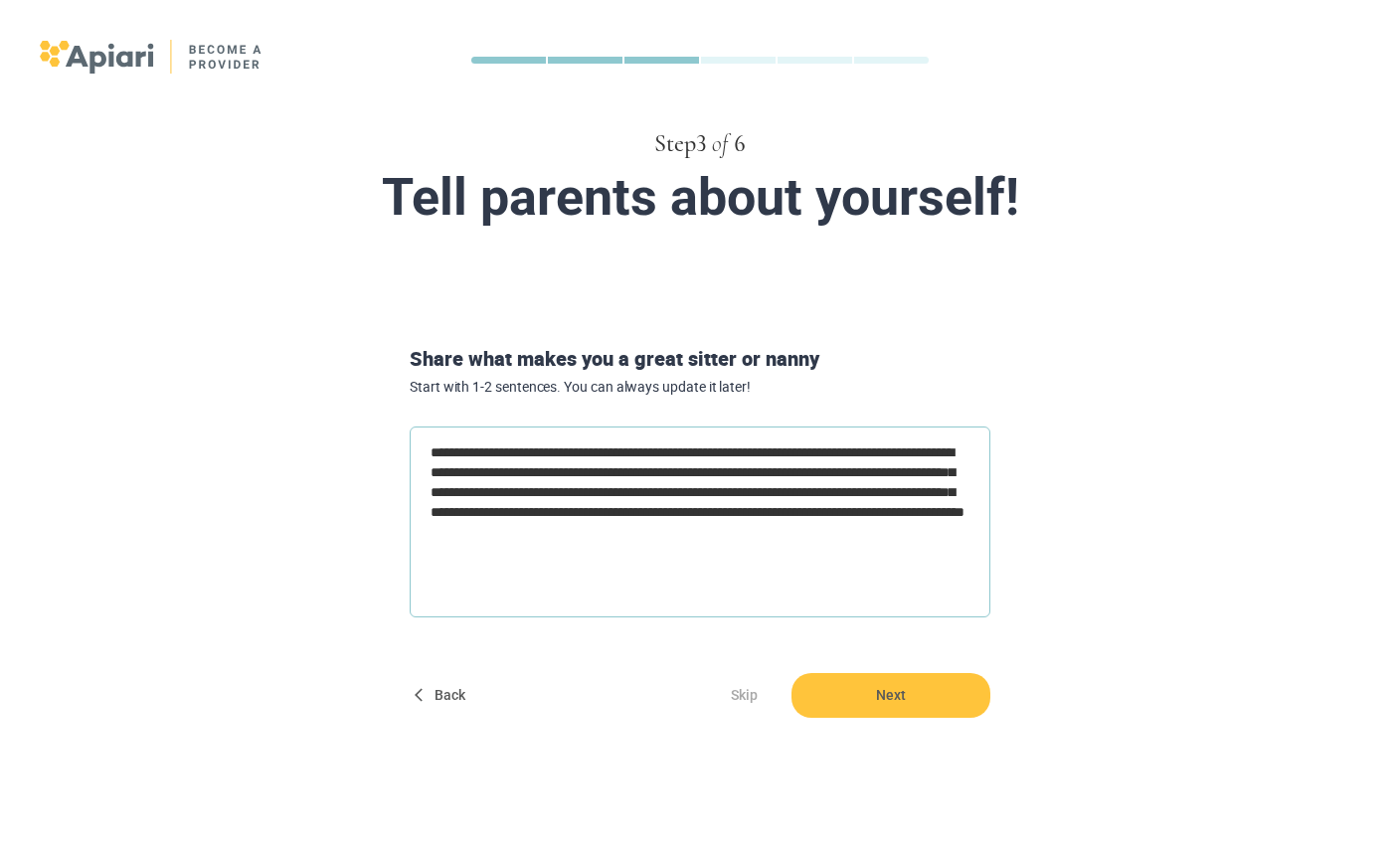 paste on "**********" 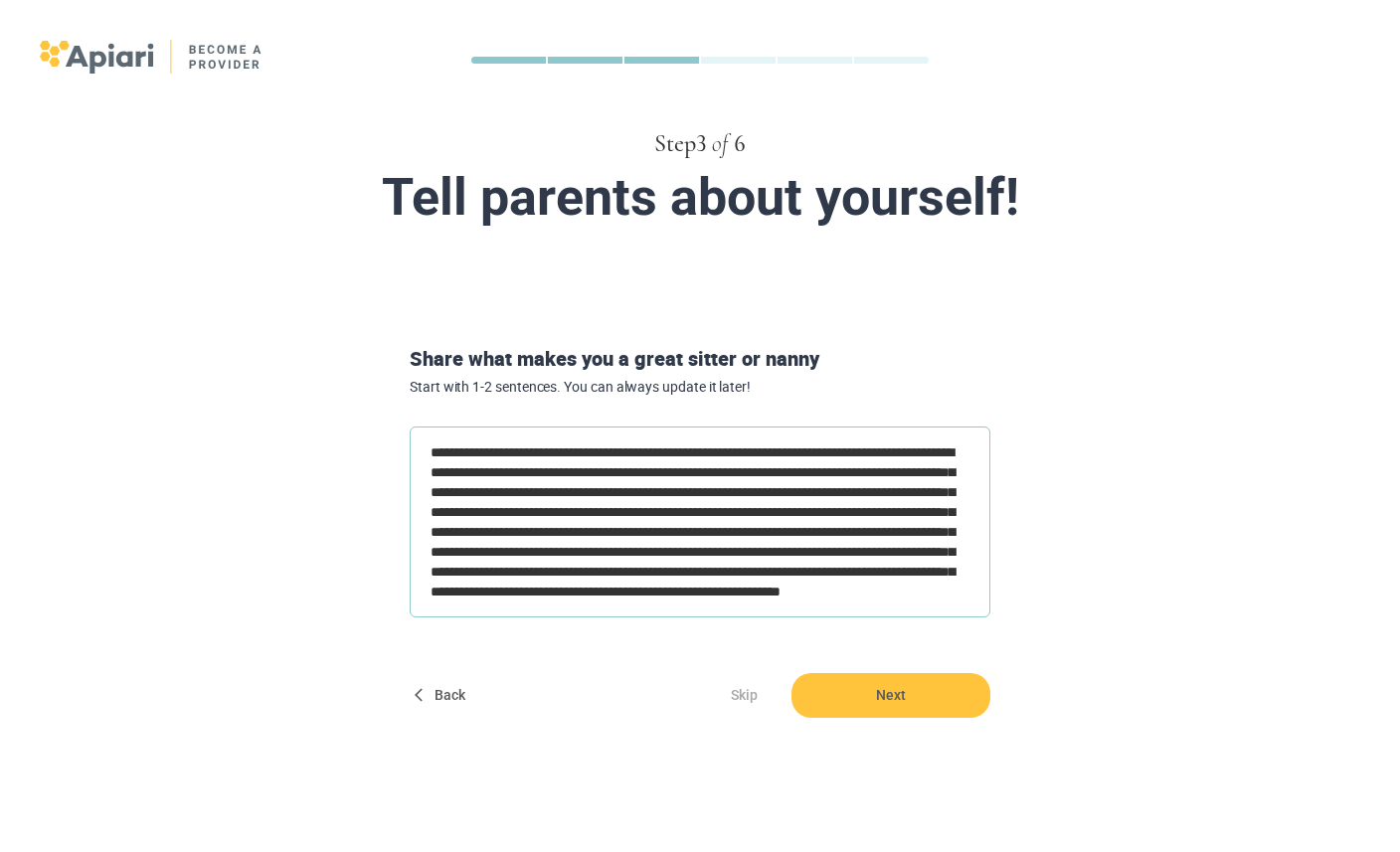 scroll, scrollTop: 40, scrollLeft: 0, axis: vertical 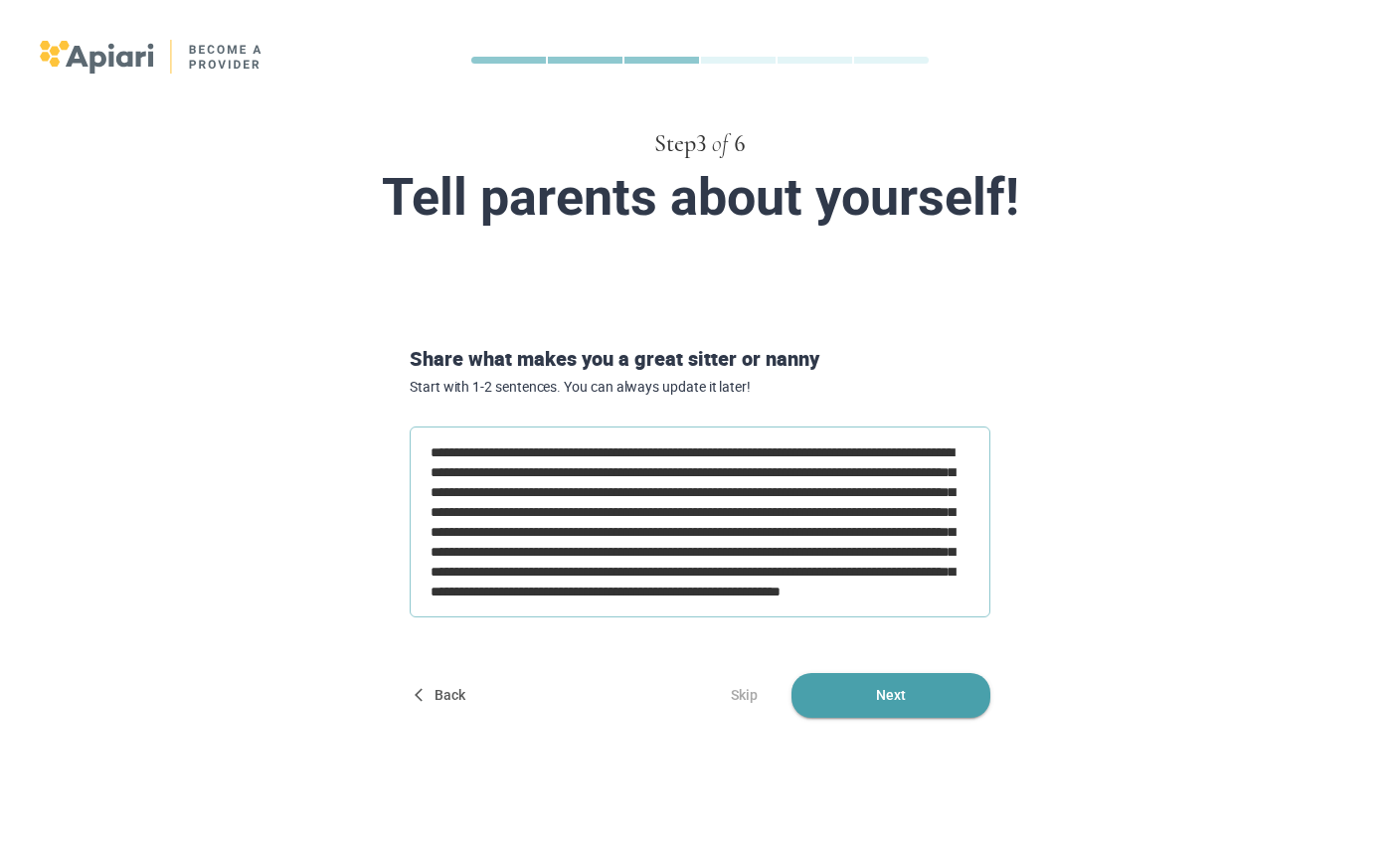 type on "**********" 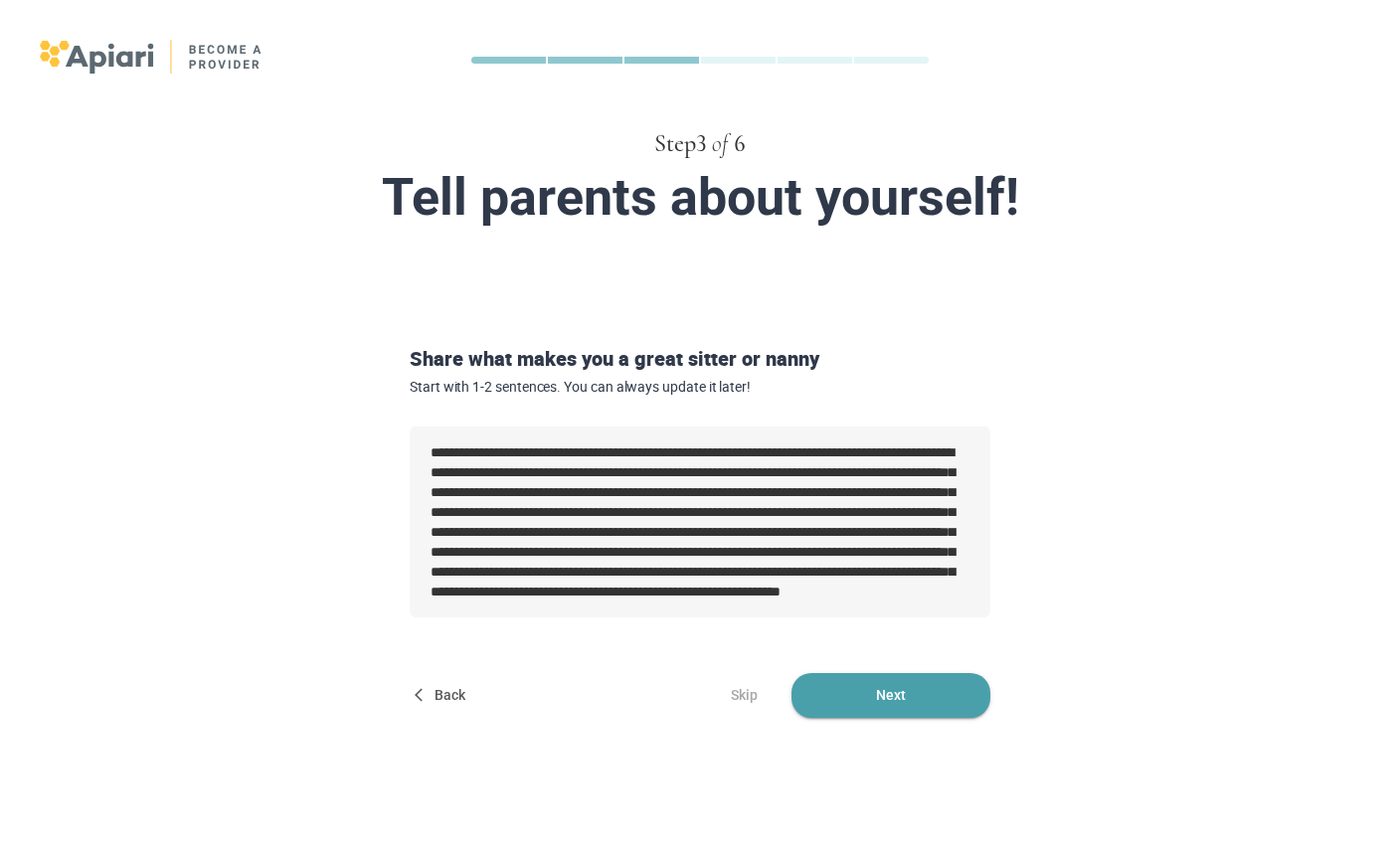 click on "Next" at bounding box center (891, 695) 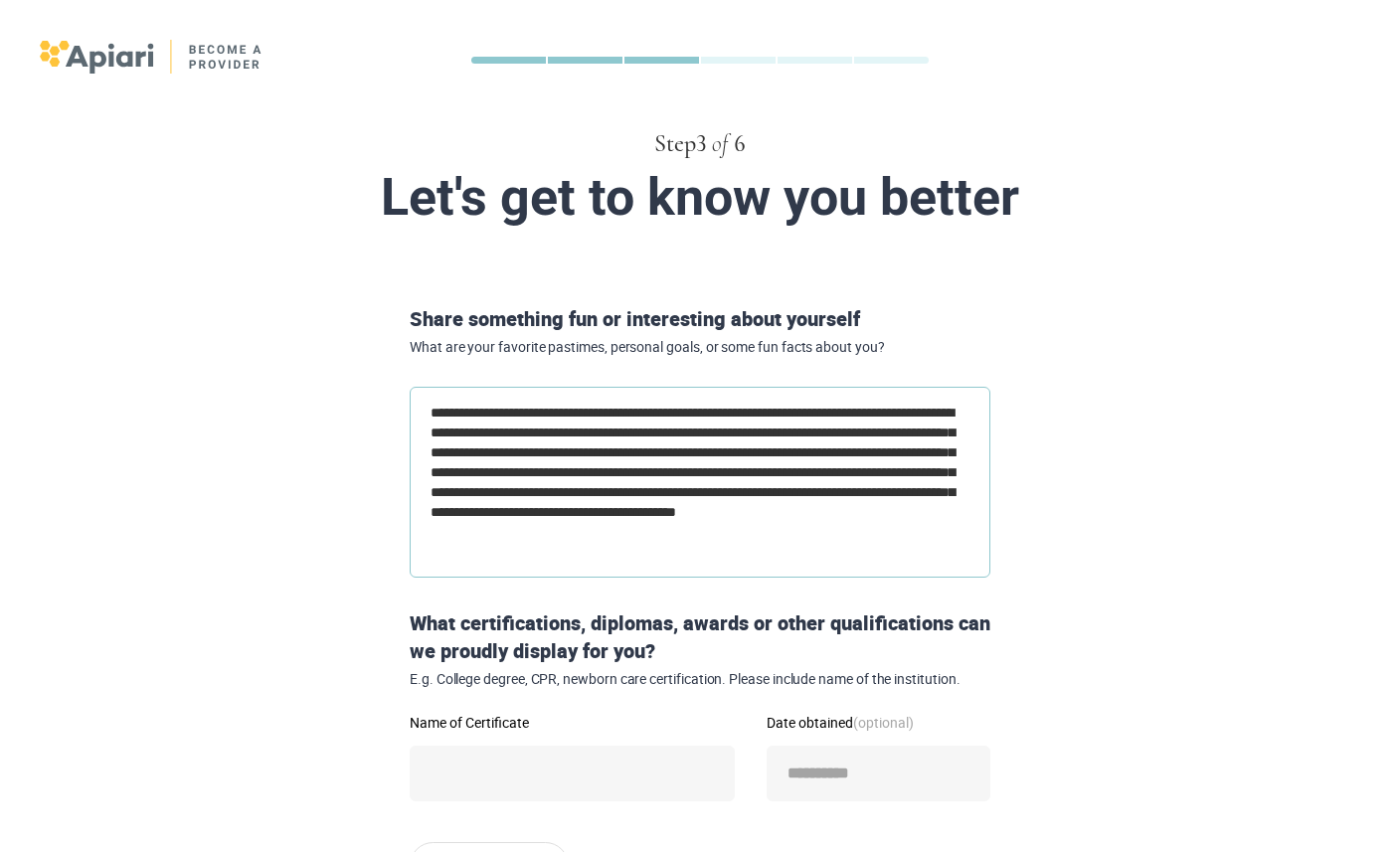 drag, startPoint x: 522, startPoint y: 449, endPoint x: 629, endPoint y: 579, distance: 168.37161 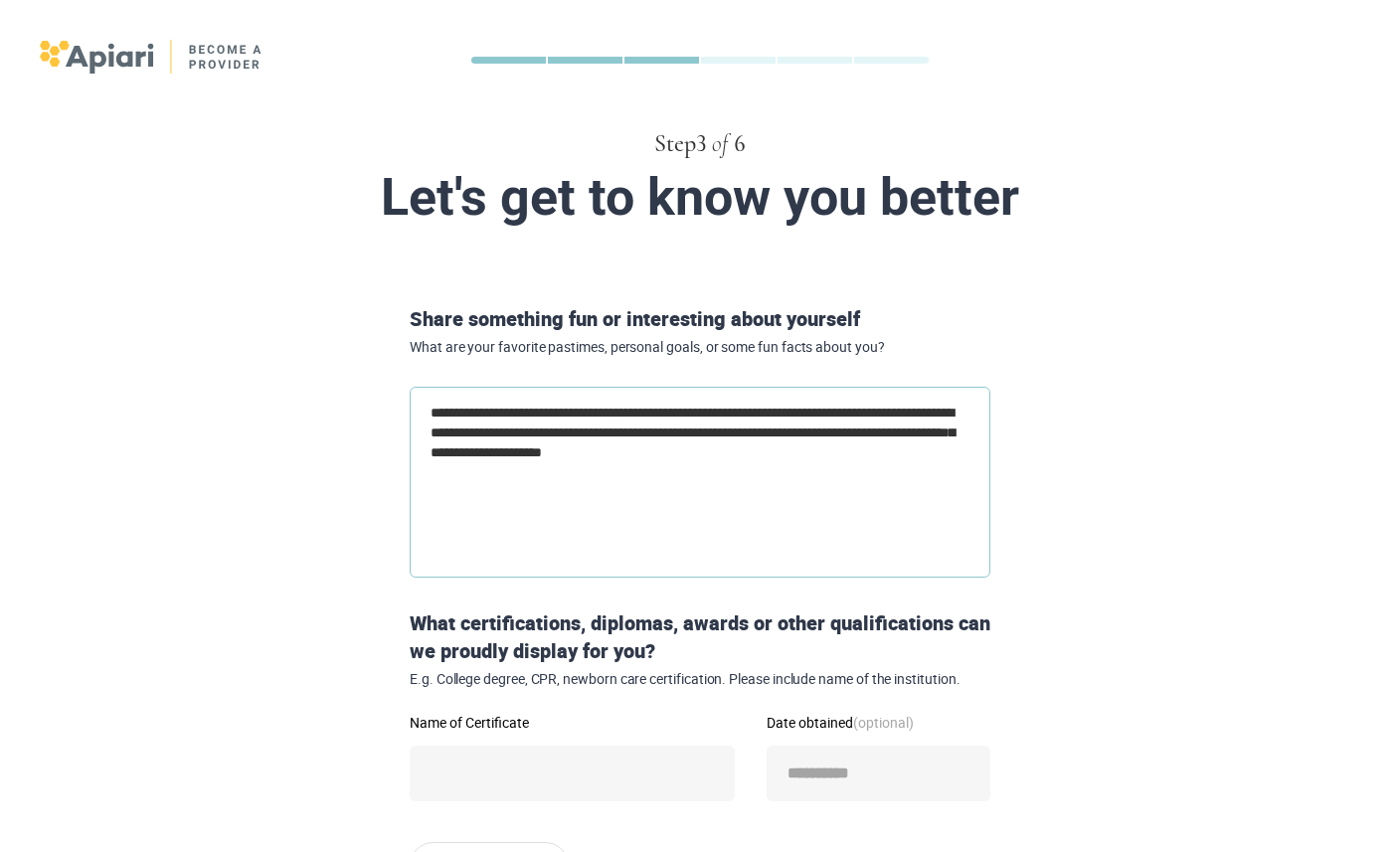 click on "**********" at bounding box center (700, 482) 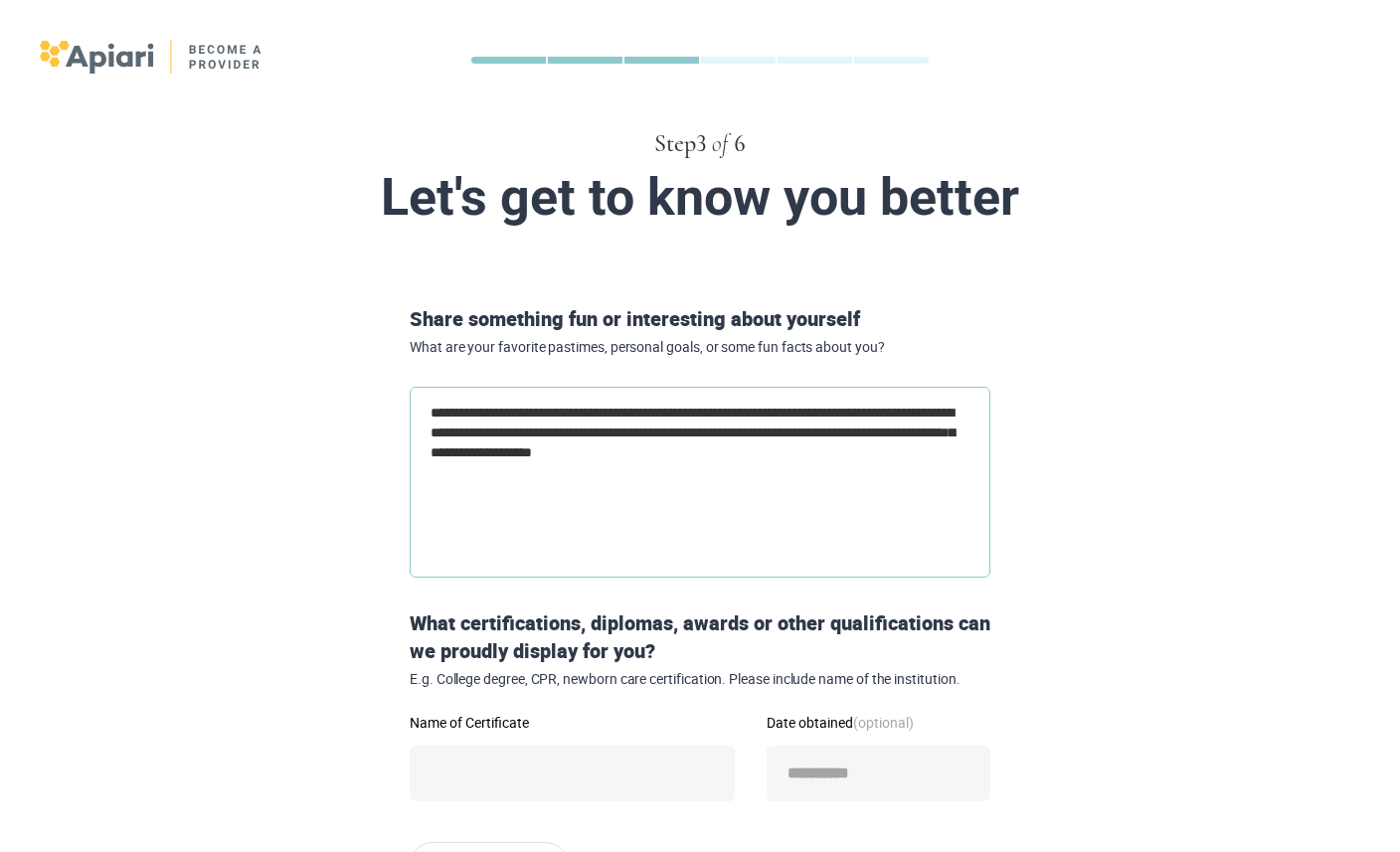 click on "**********" at bounding box center [700, 482] 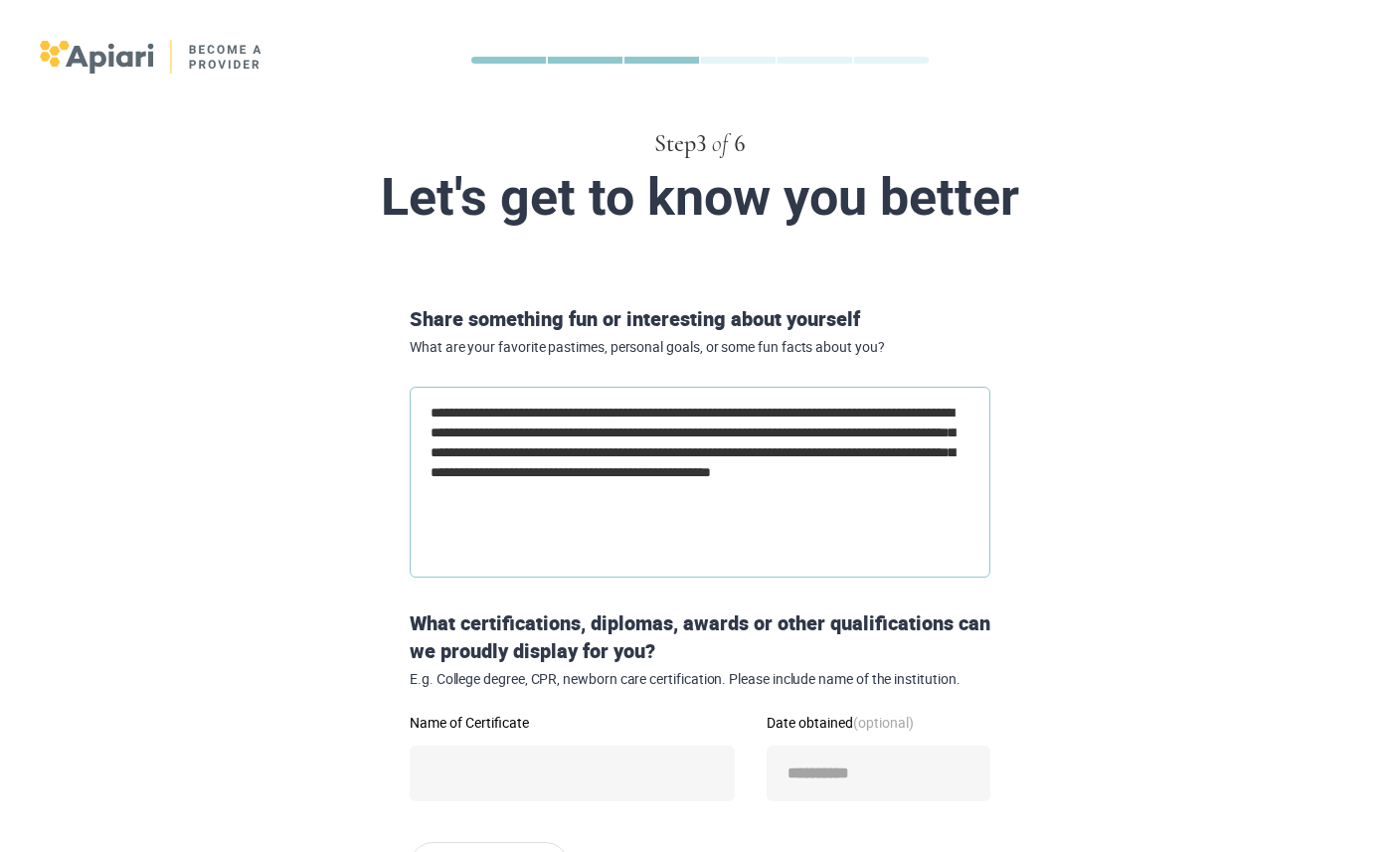 click on "**********" at bounding box center [700, 482] 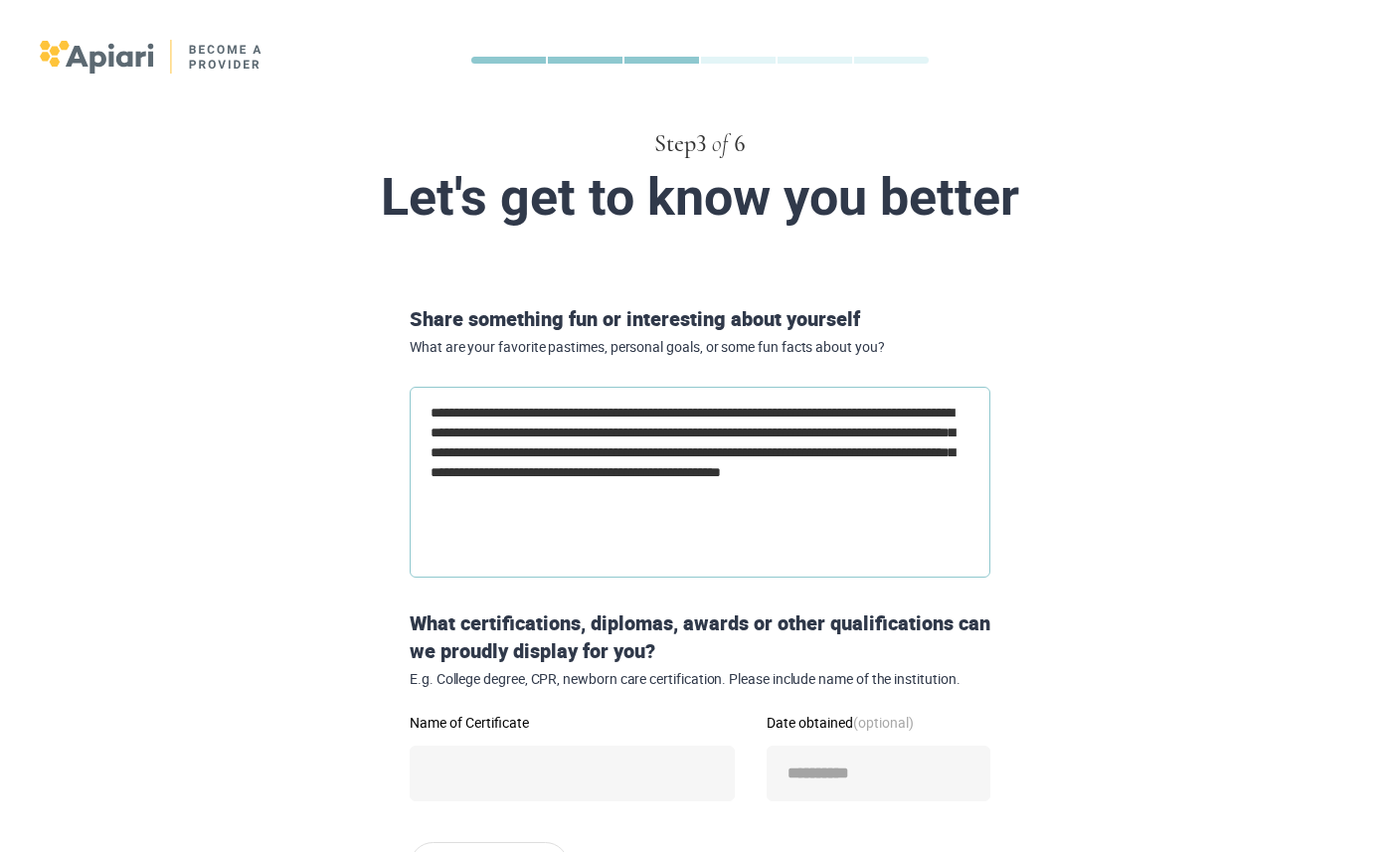 click on "**********" at bounding box center [700, 482] 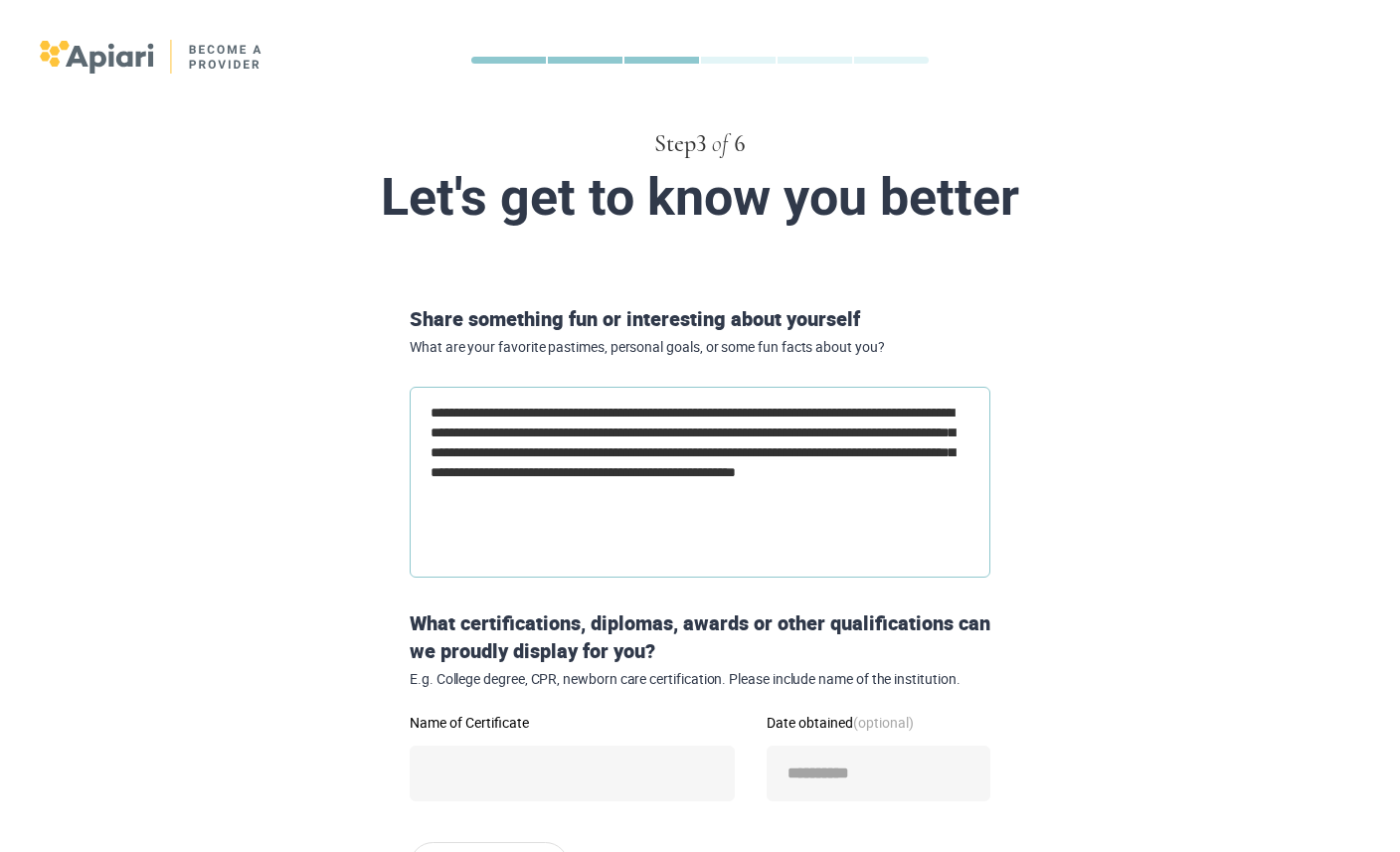 click on "**********" at bounding box center [700, 482] 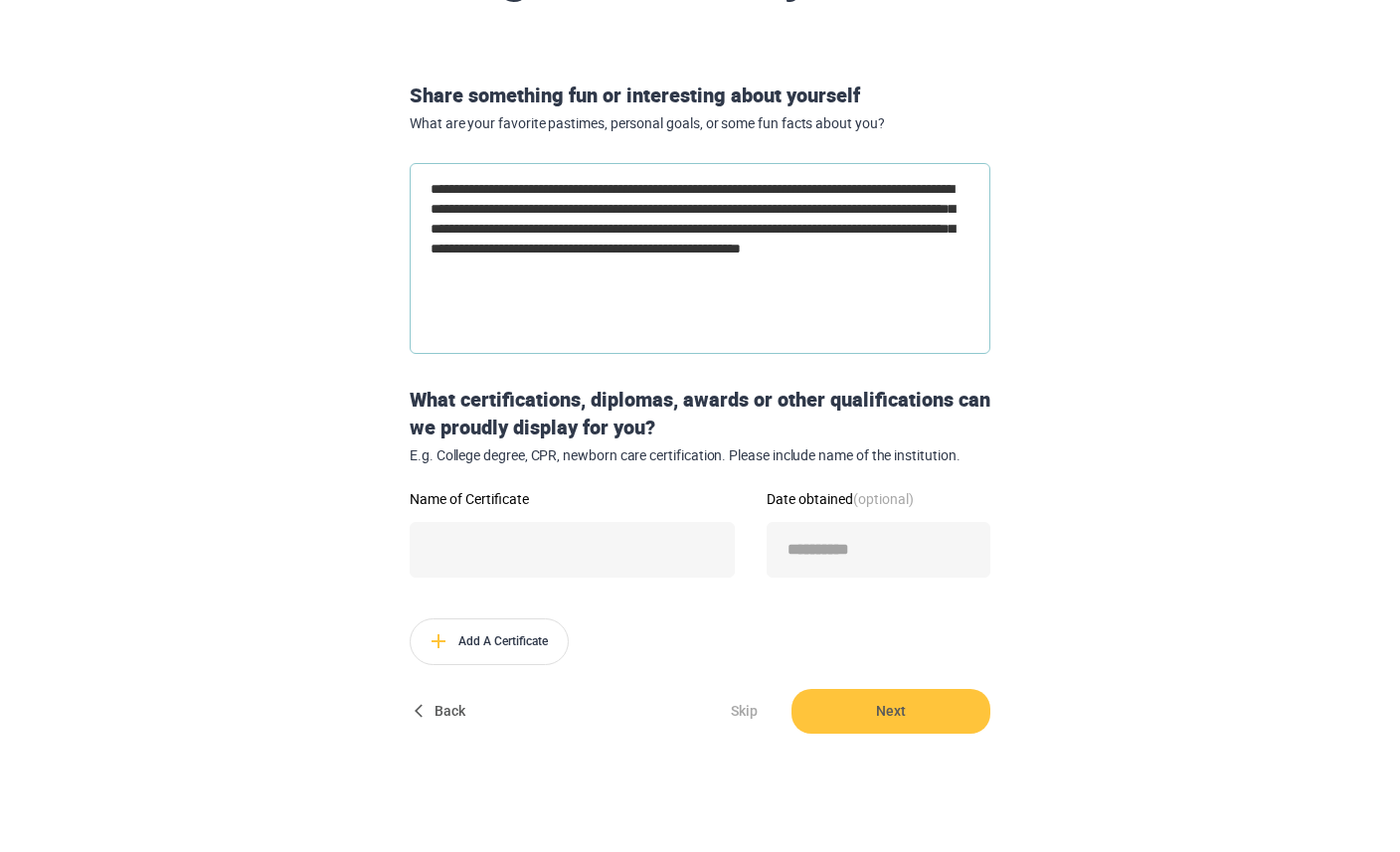 scroll, scrollTop: 226, scrollLeft: 0, axis: vertical 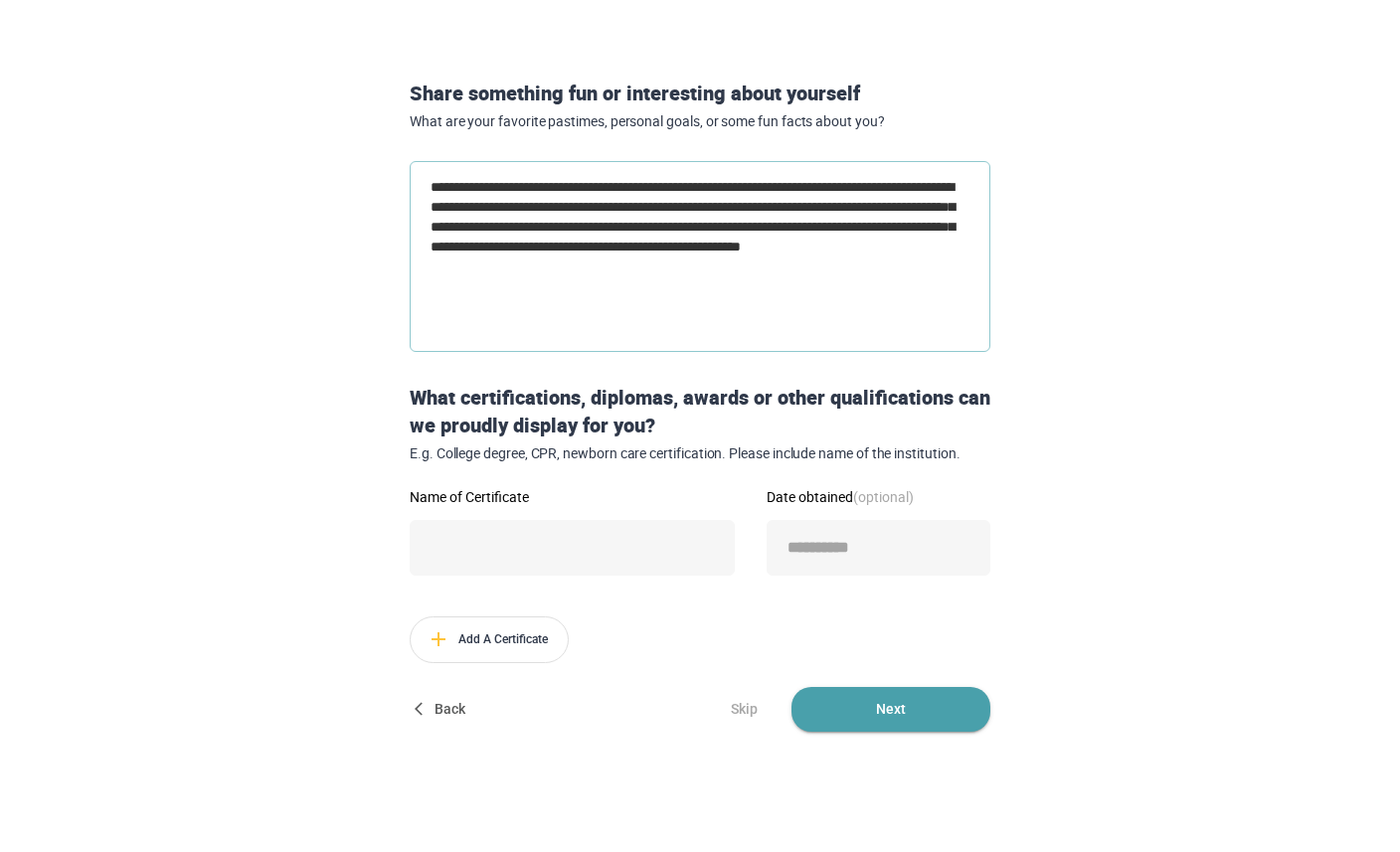type on "**********" 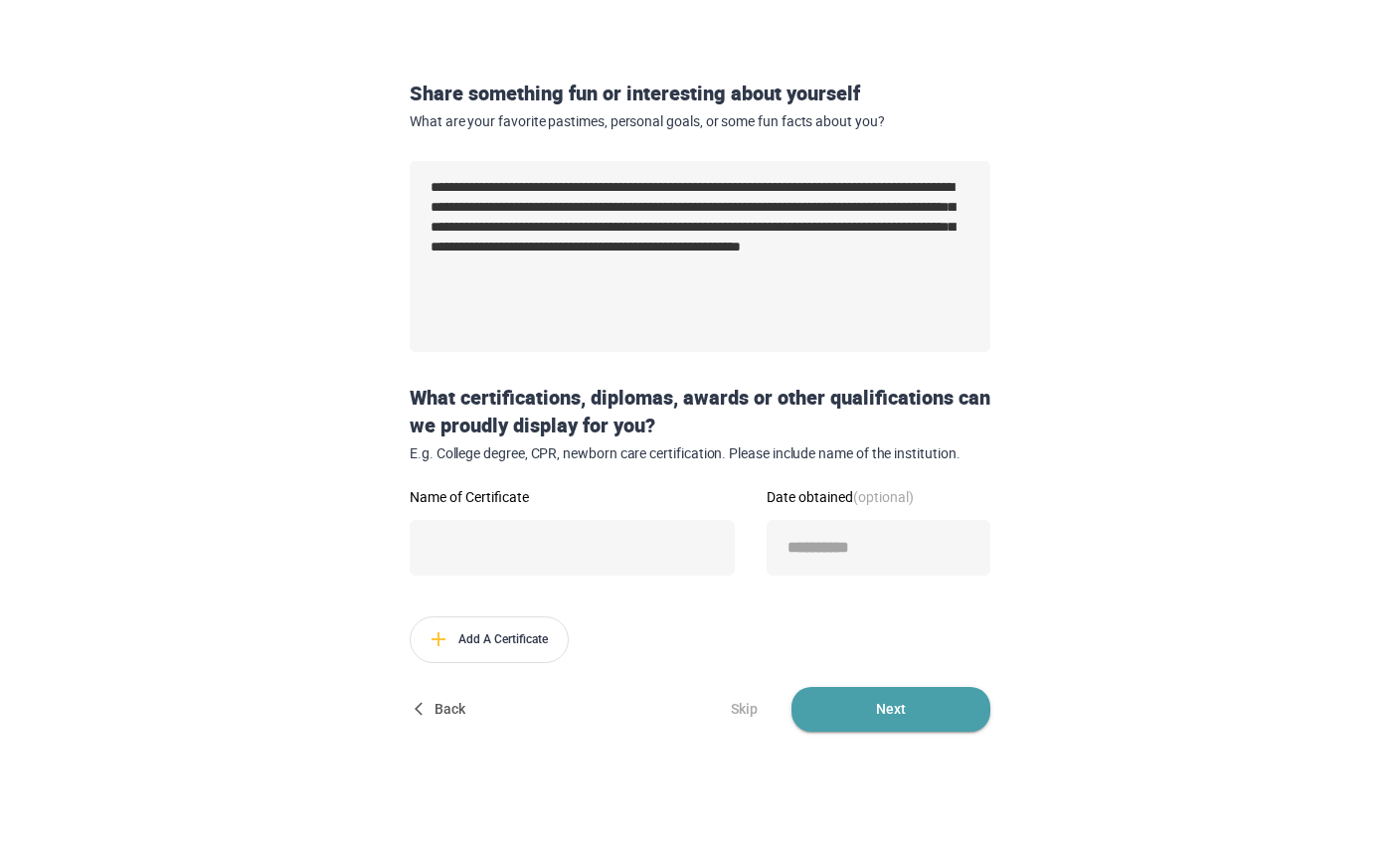 click on "Next" at bounding box center [891, 709] 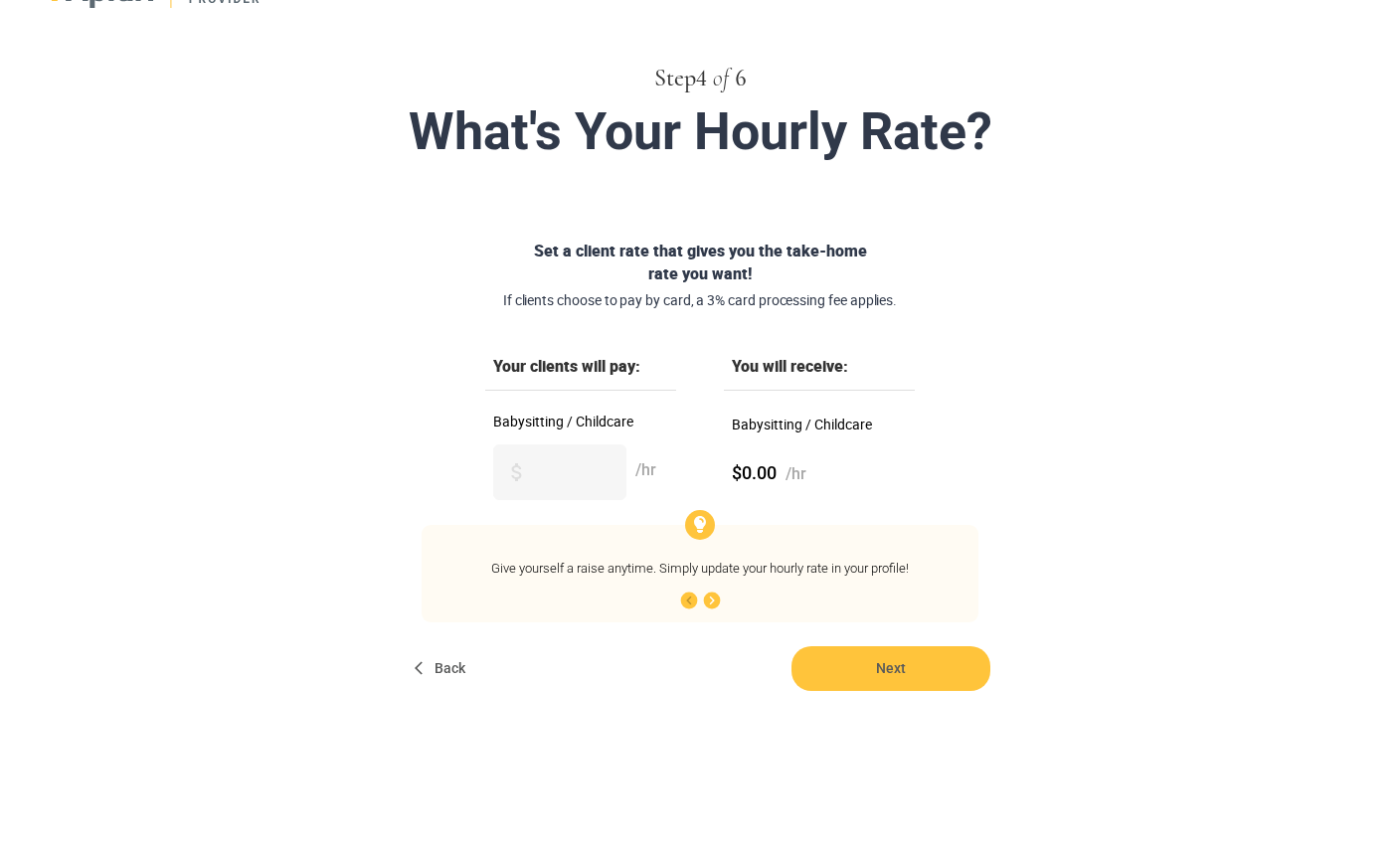 scroll, scrollTop: 0, scrollLeft: 0, axis: both 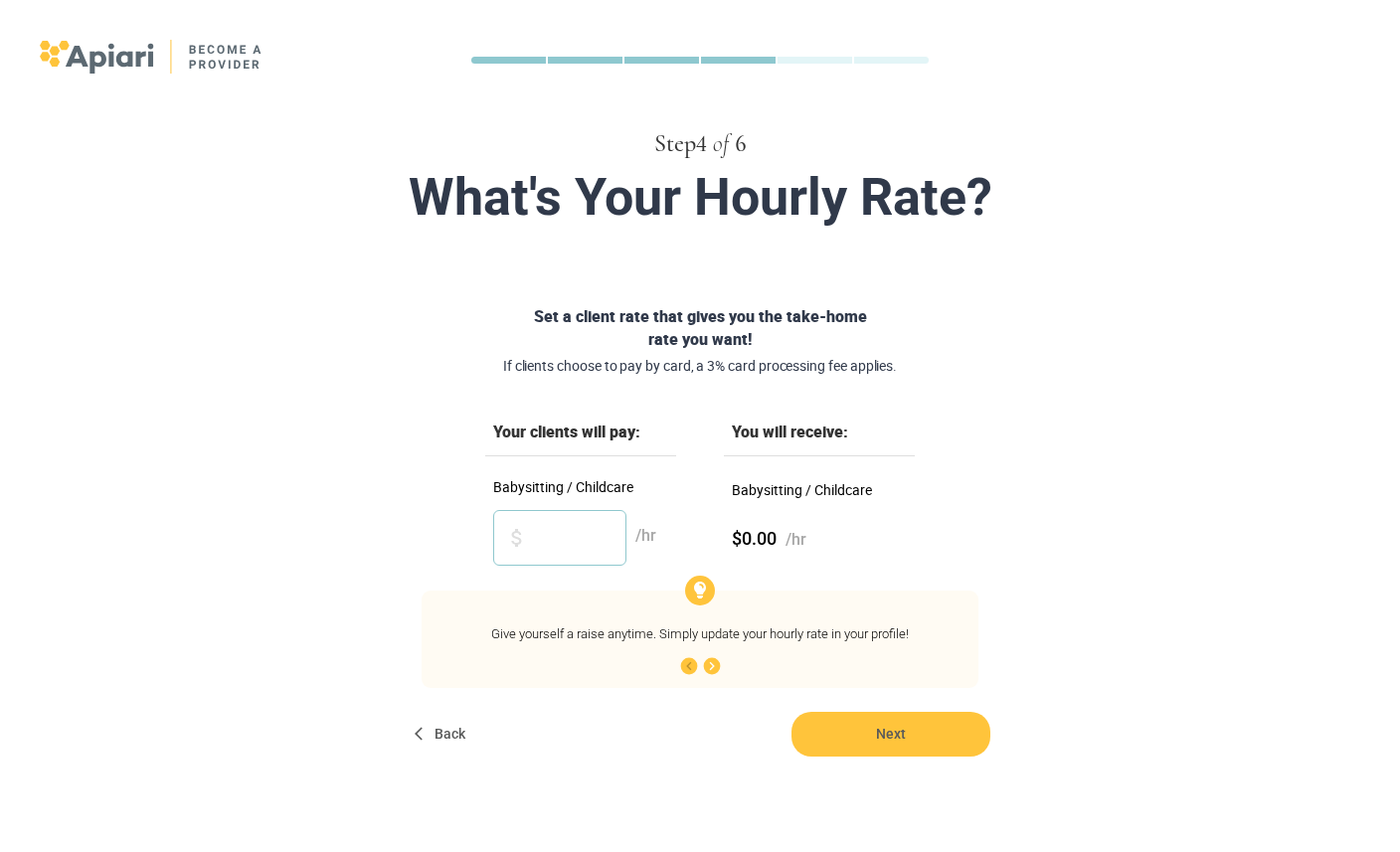 click on "Babysitting / Childcare" at bounding box center [560, 538] 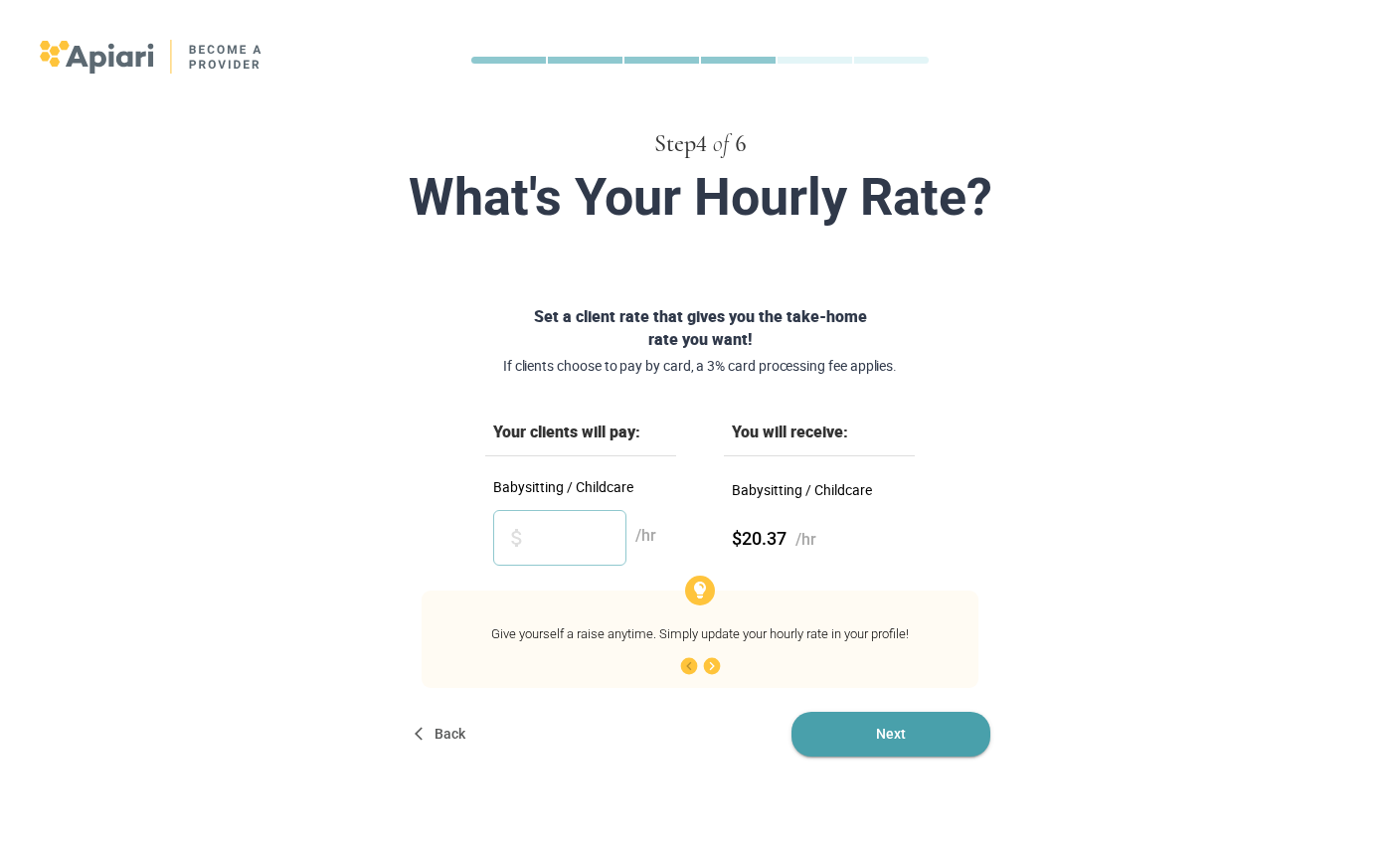 type on "**" 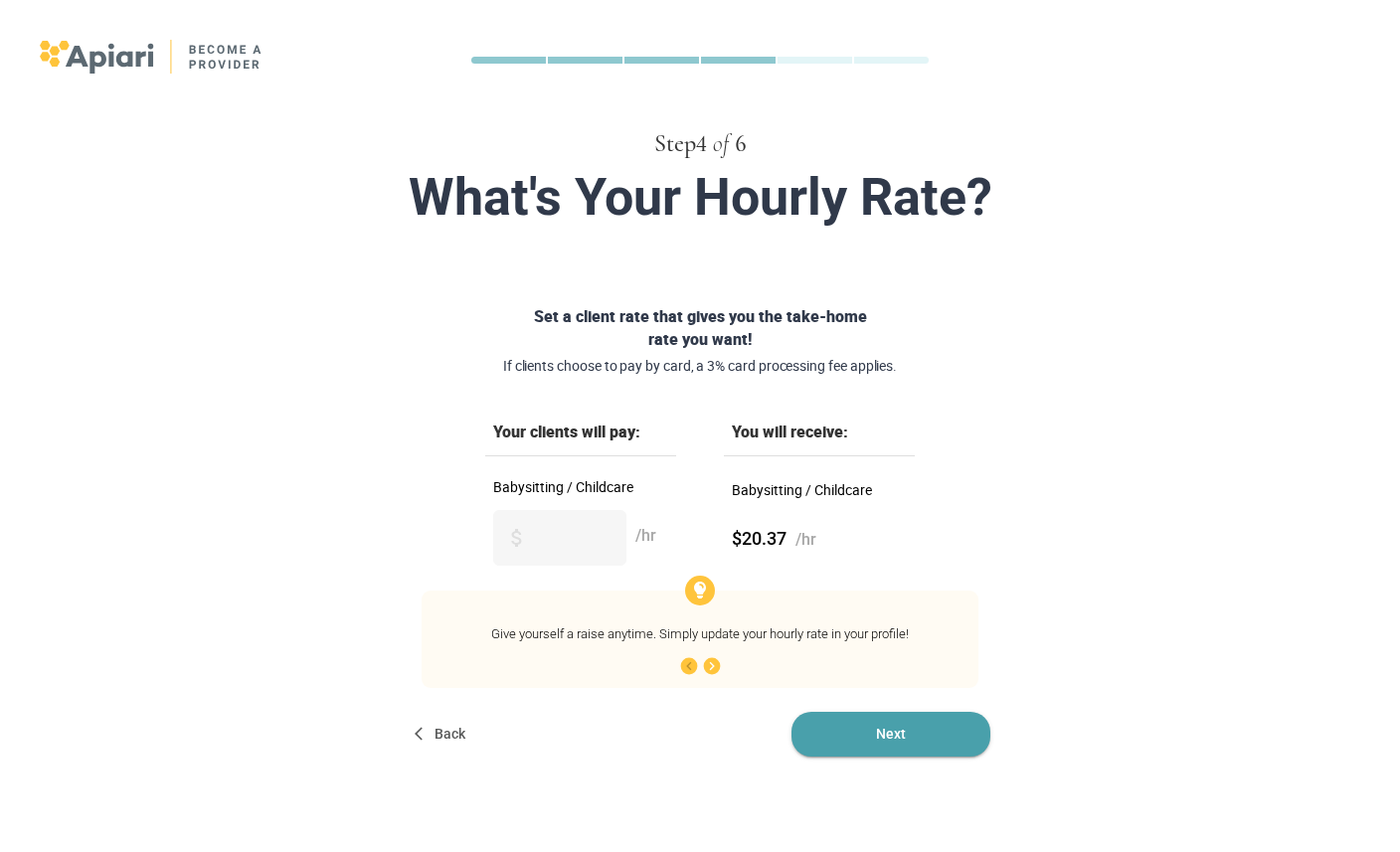 click on "Next" at bounding box center [891, 734] 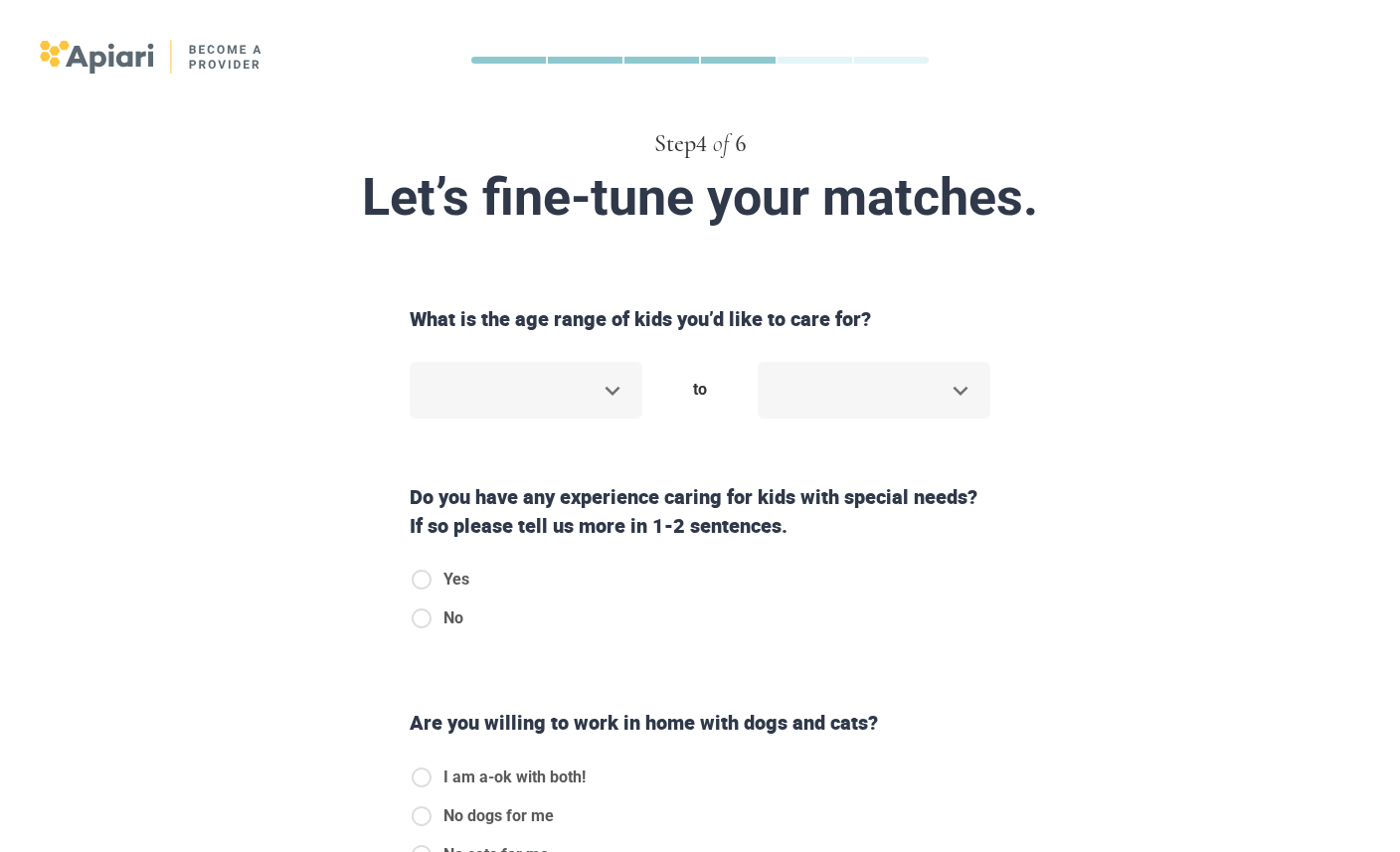 click on "Step  4   of   6 Let’s fine-tune your matches. What is the age range of kids you’d like to care for? ​ to ​ Do you have any experience caring for kids with special needs? If so please tell us more in 1-2 sentences. Yes No Are you willing to work in home with dogs and cats? I am a-ok with both! No dogs for me No cats for me No dogs or cats Do you speak another language besides English? Yes No Back Next Copyright  2025 hello@theapiari.com 1.212.381.9687 Jobs Signup Terms of service Privacy The Sweet Life" at bounding box center (700, 426) 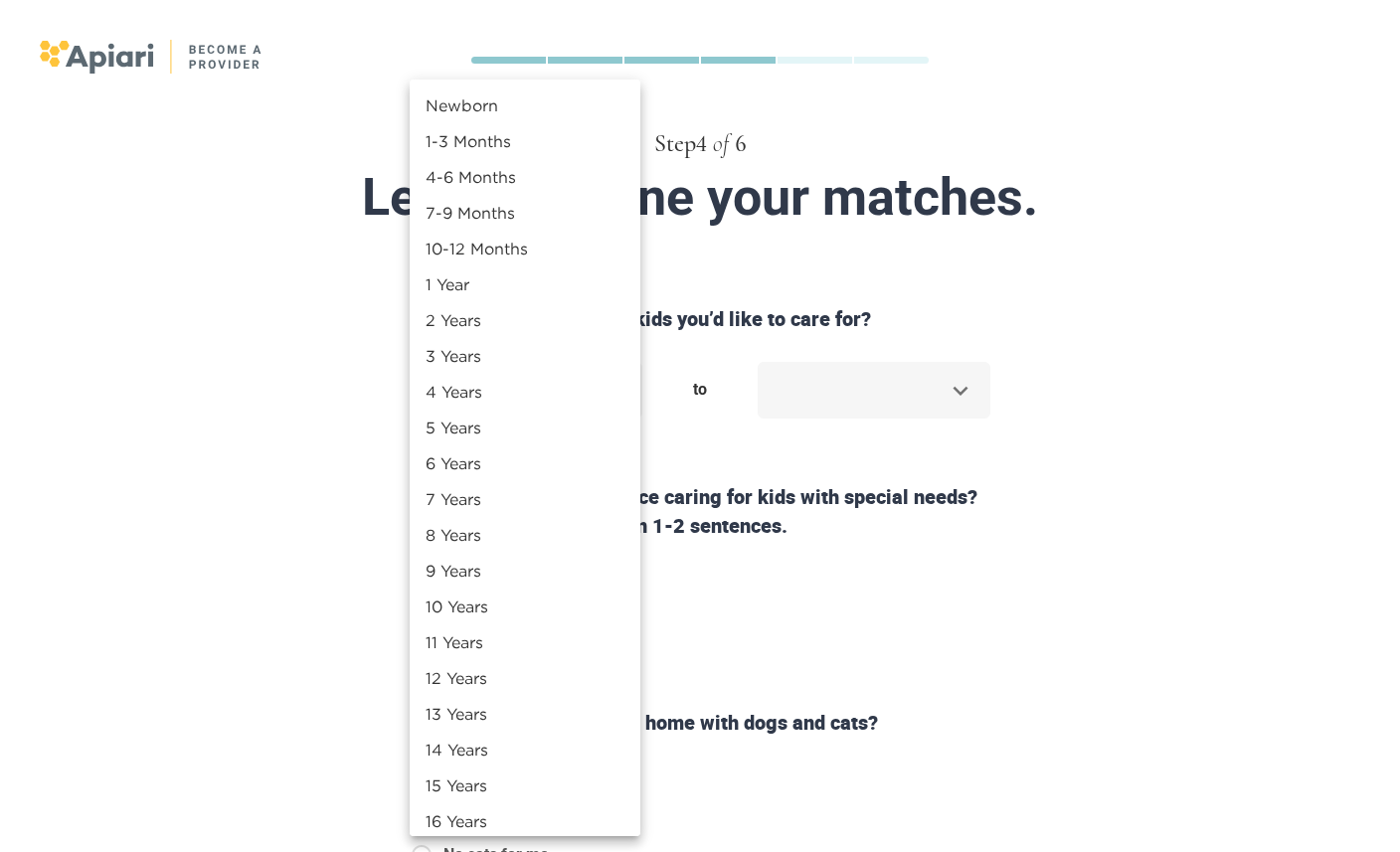click on "Newborn" at bounding box center (525, 105) 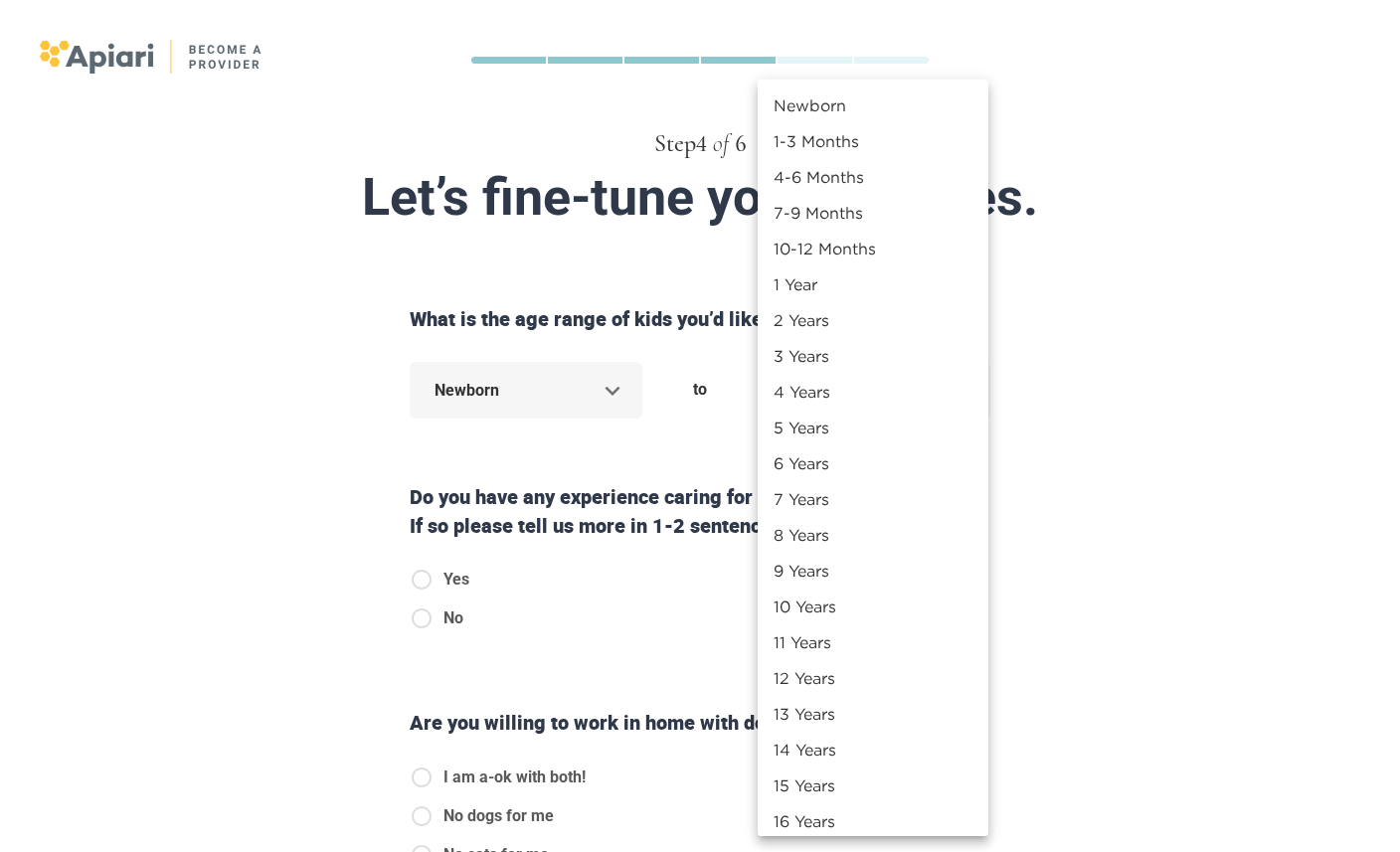 click on "Step  4   of   6 Let’s fine-tune your matches. What is the age range of kids you’d like to care for? Newborn * to ​ Do you have any experience caring for kids with special needs? If so please tell us more in 1-2 sentences. Yes No Are you willing to work in home with dogs and cats? I am a-ok with both! No dogs for me No cats for me No dogs or cats Do you speak another language besides English? Yes No Back Next Copyright  2025 hello@example.com [PHONE] Jobs Signup Terms of service Privacy The Sweet Life Newborn 1-3 Months 4-6 Months 7-9 Months 10-12 Months 1 Year 2 Years 3 Years 4 Years 5 Years 6 Years 7 Years 8 Years 9 Years 10 Years 11 Years 12 Years 13 Years 14 Years 15 Years 16 Years 17 Years 18 Years" at bounding box center [700, 426] 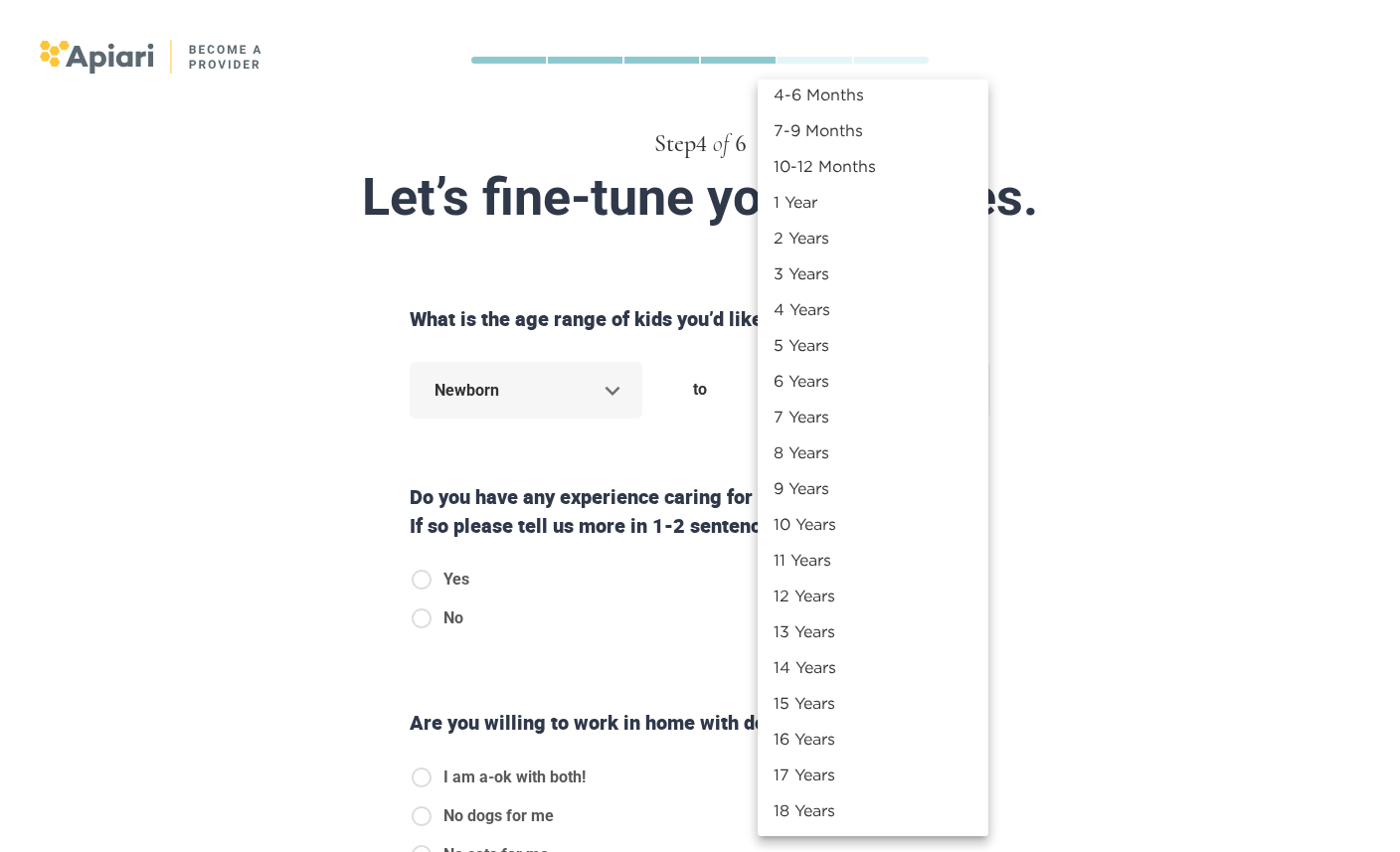 scroll, scrollTop: 83, scrollLeft: 0, axis: vertical 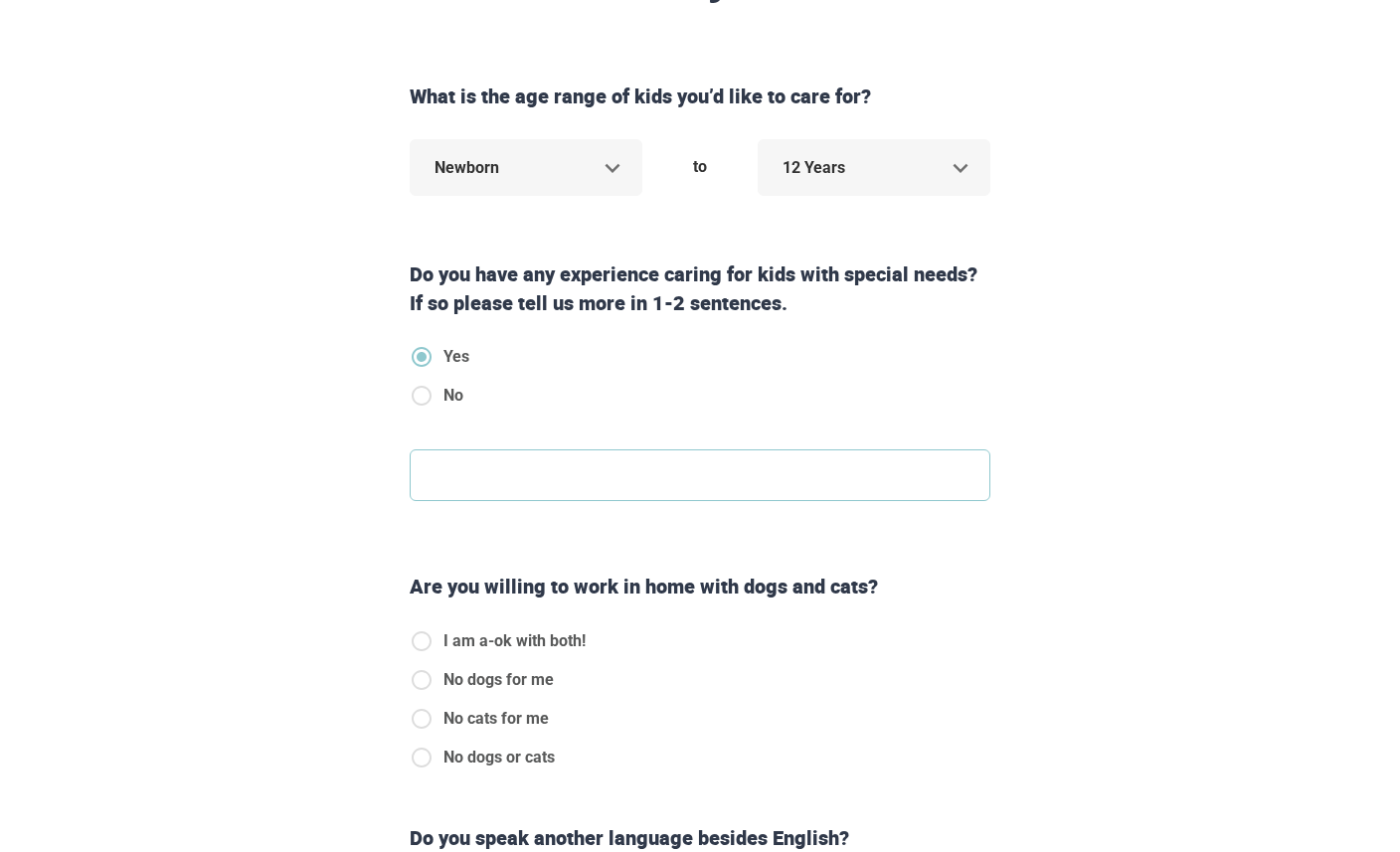 click at bounding box center (700, 475) 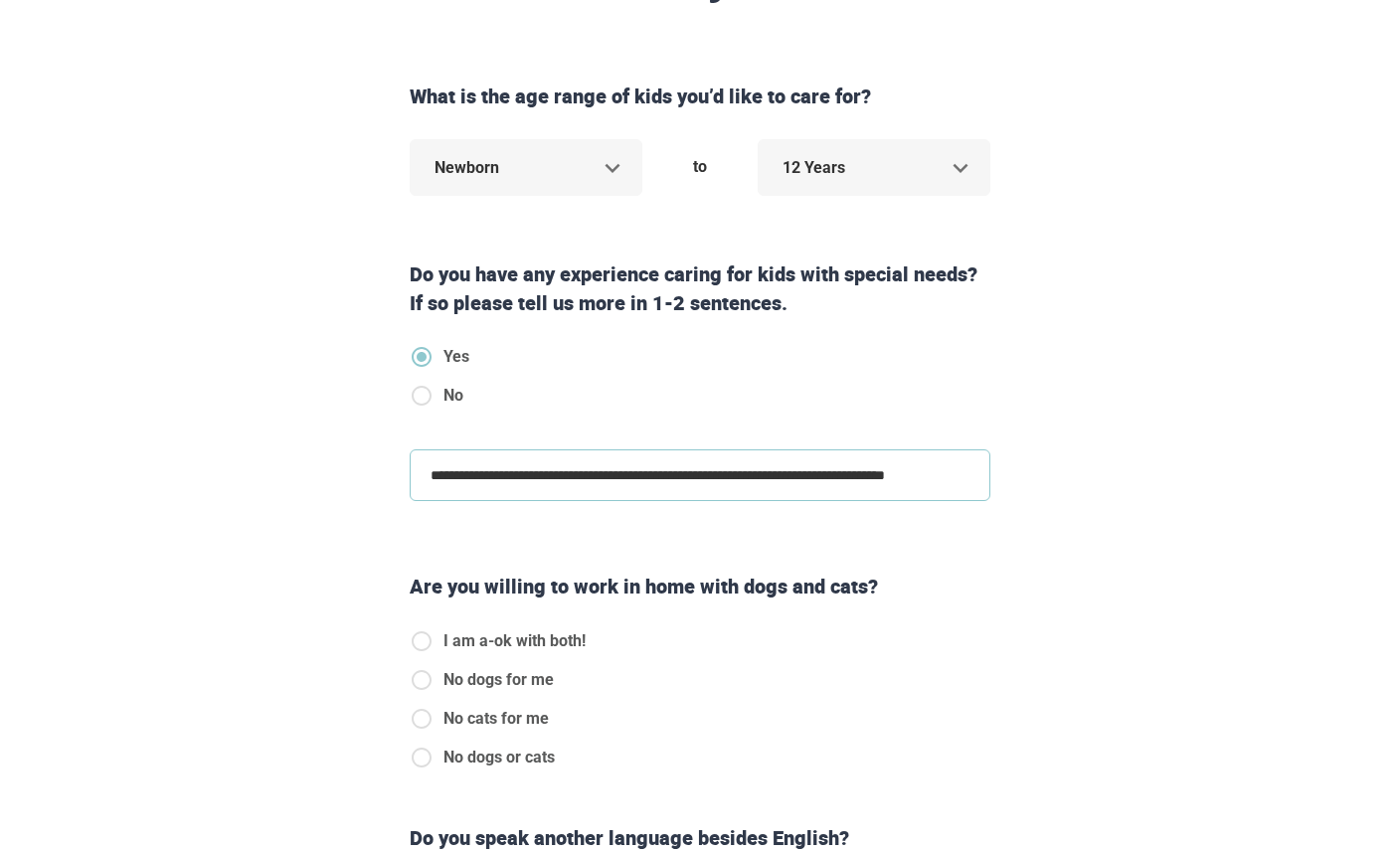 scroll, scrollTop: 3, scrollLeft: 0, axis: vertical 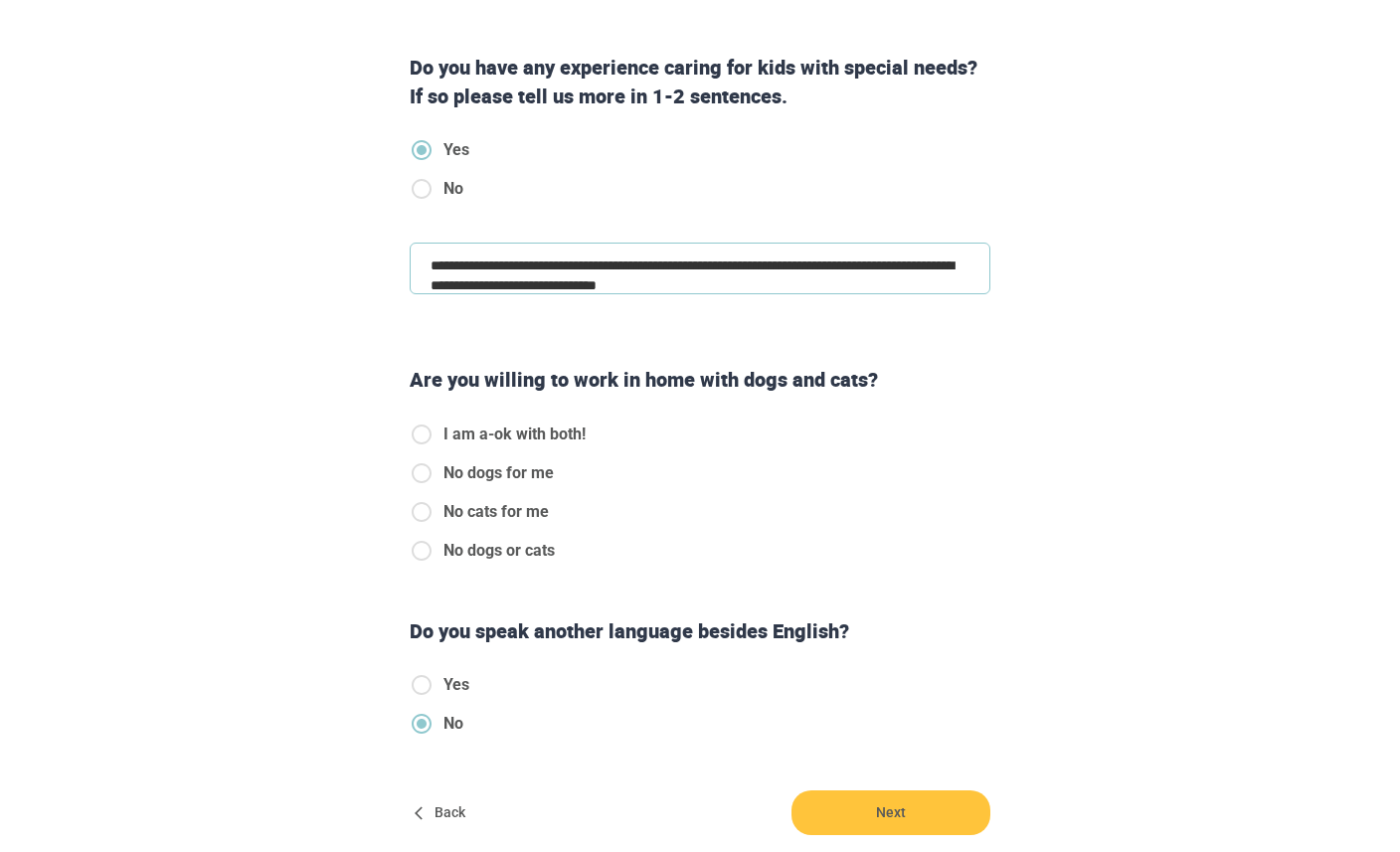 type on "**********" 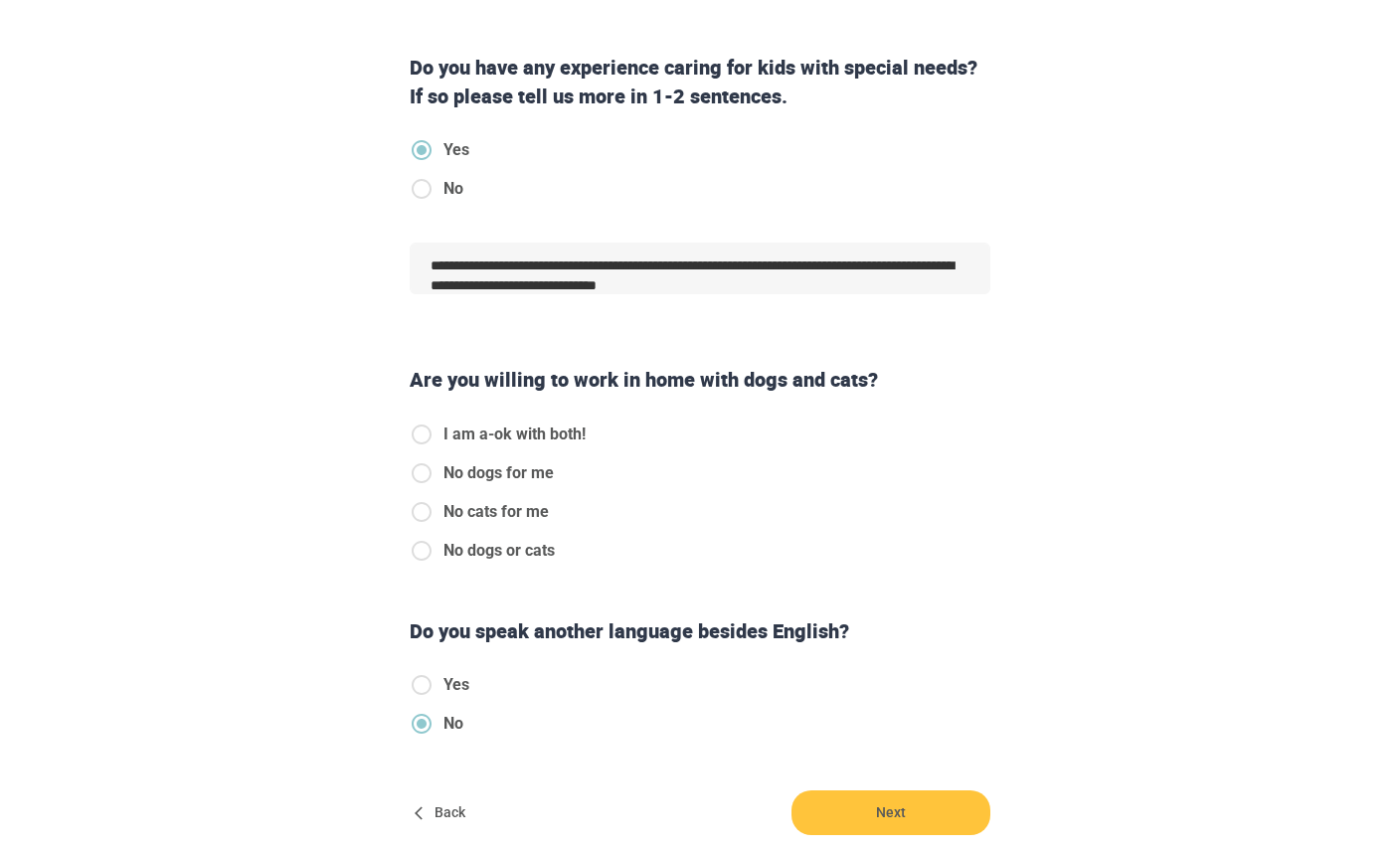 click on "I am a-ok with both!" at bounding box center [514, 434] 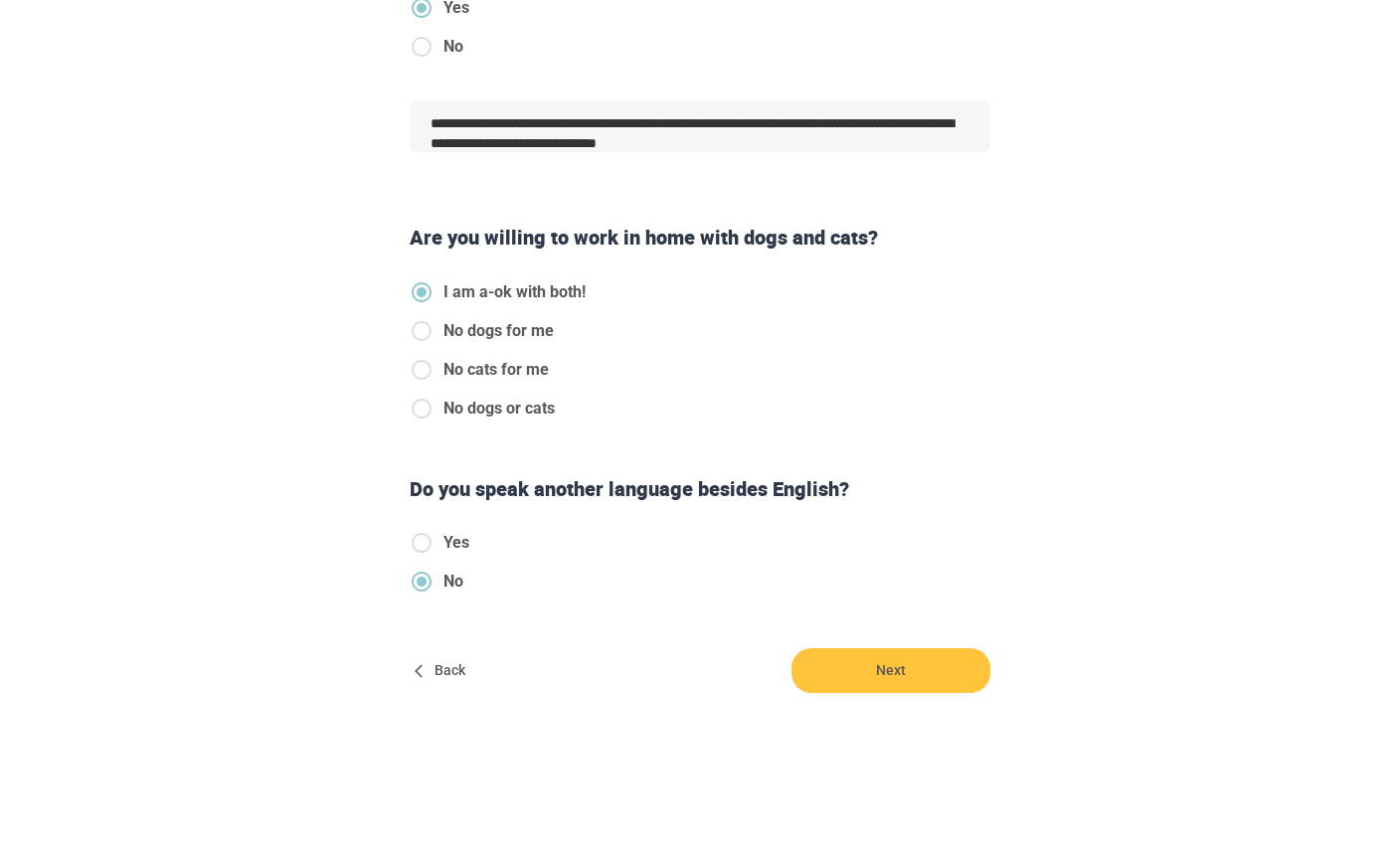 scroll, scrollTop: 571, scrollLeft: 0, axis: vertical 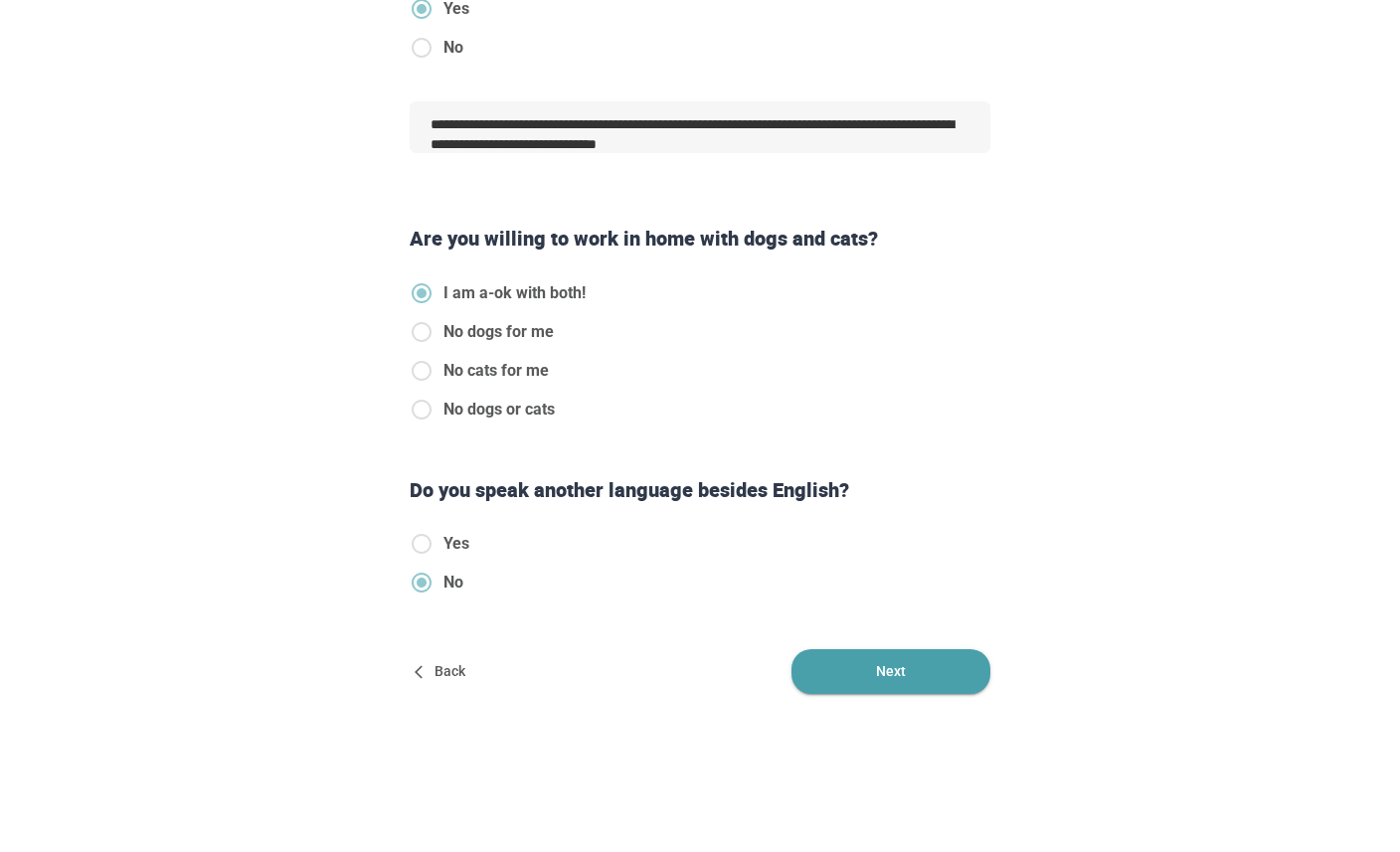 click on "Next" at bounding box center [891, 671] 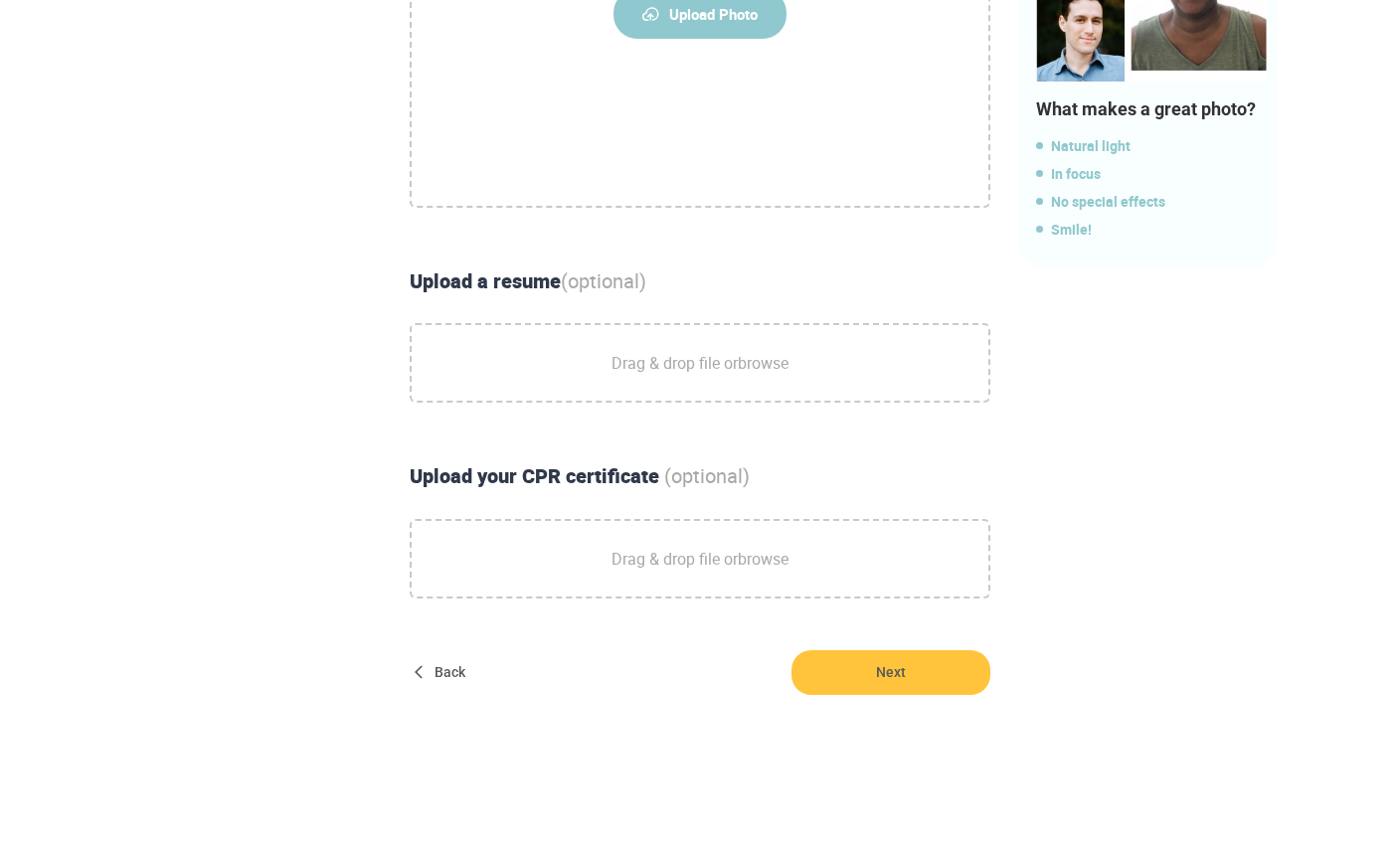 scroll, scrollTop: 0, scrollLeft: 0, axis: both 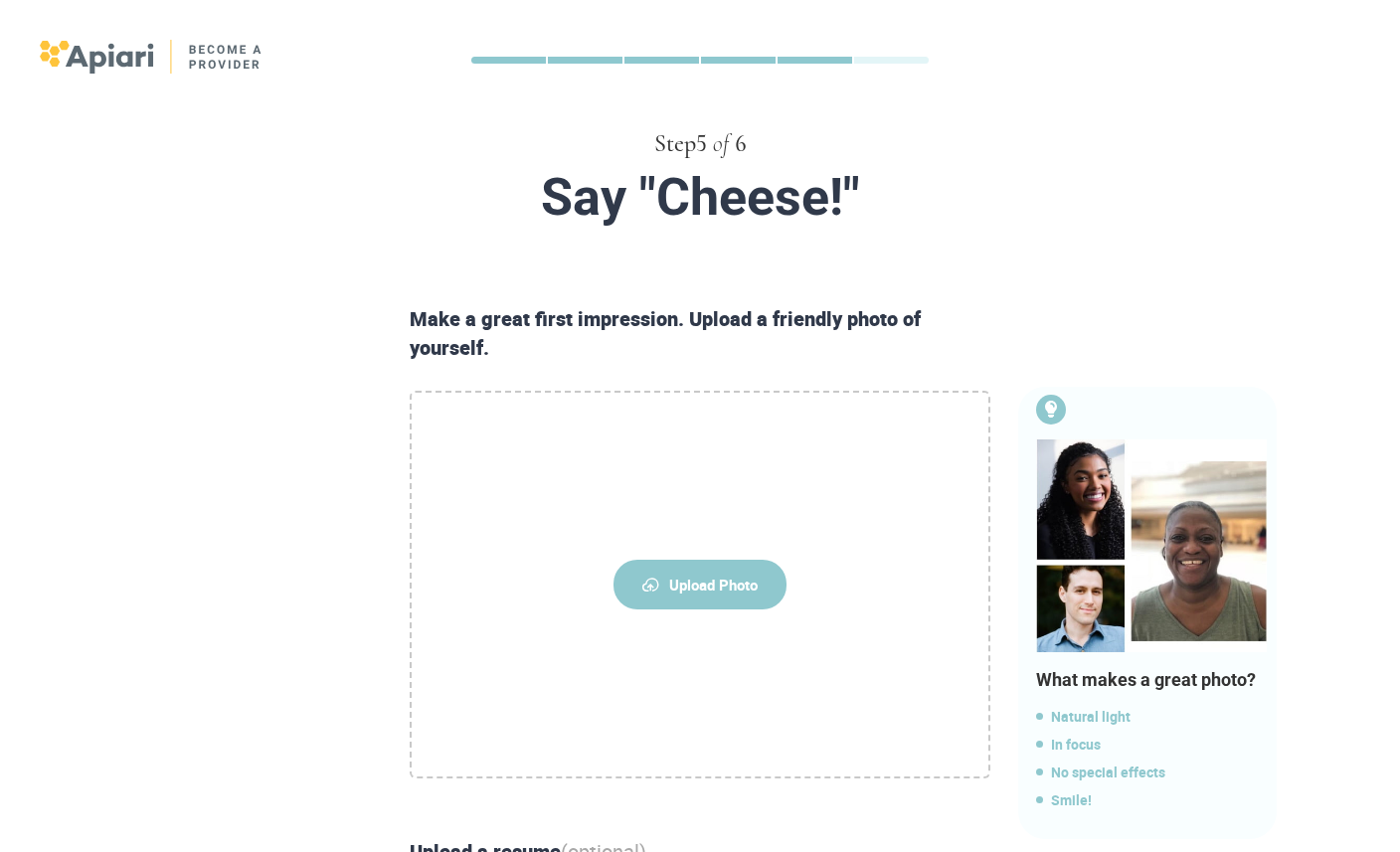 click on "Upload Photo" at bounding box center [700, 585] 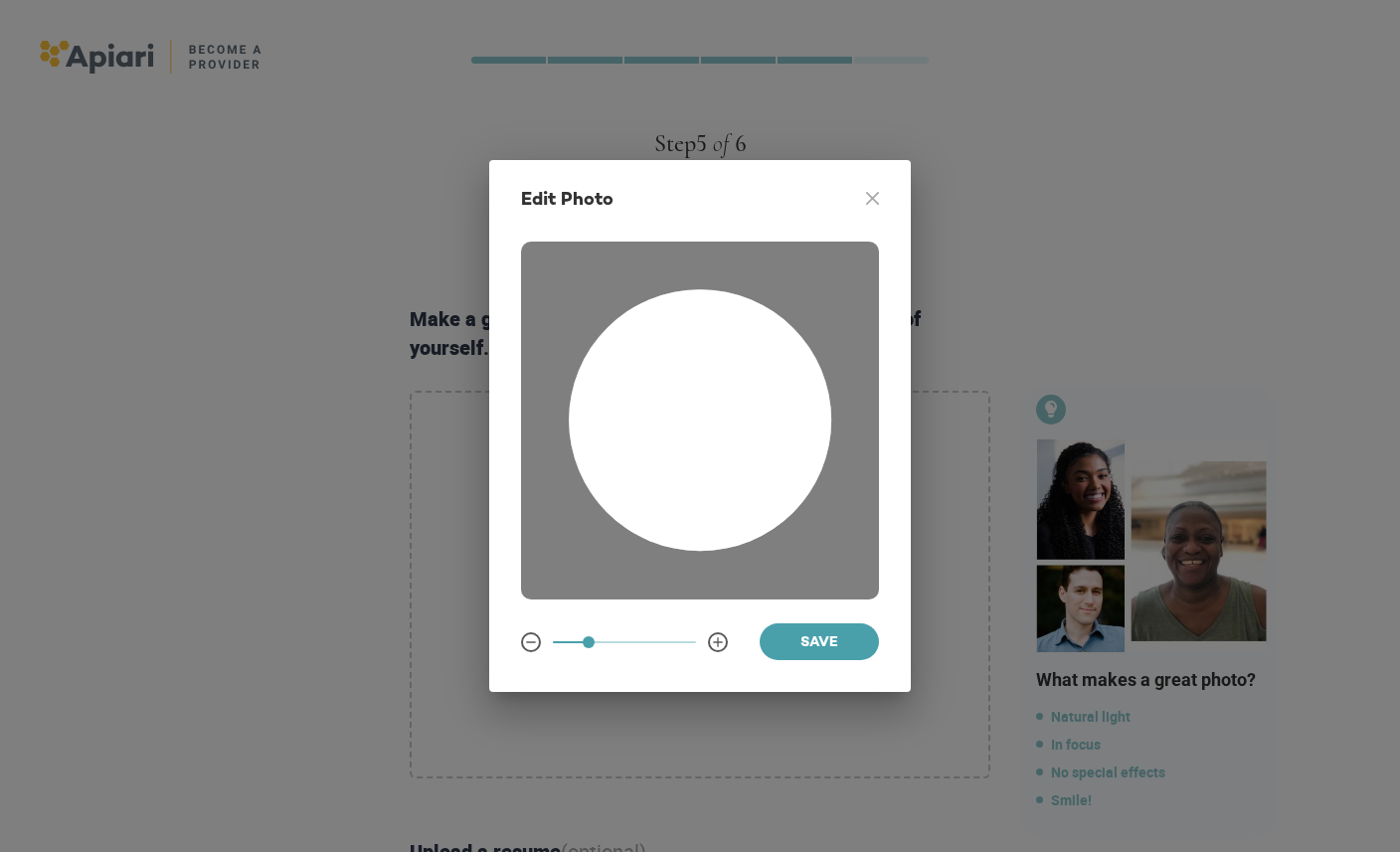click at bounding box center (700, 421) 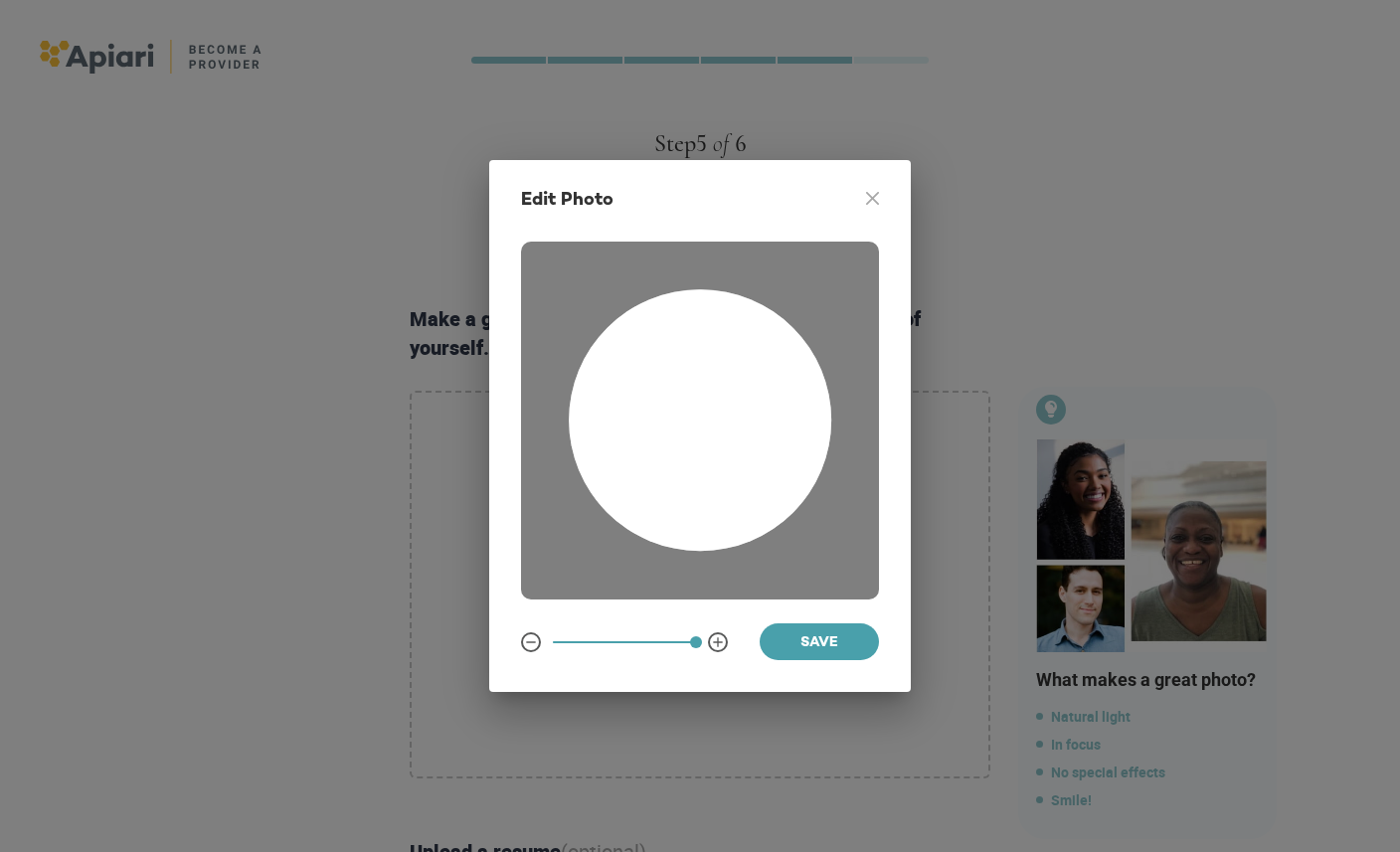 drag, startPoint x: 589, startPoint y: 639, endPoint x: 703, endPoint y: 639, distance: 114 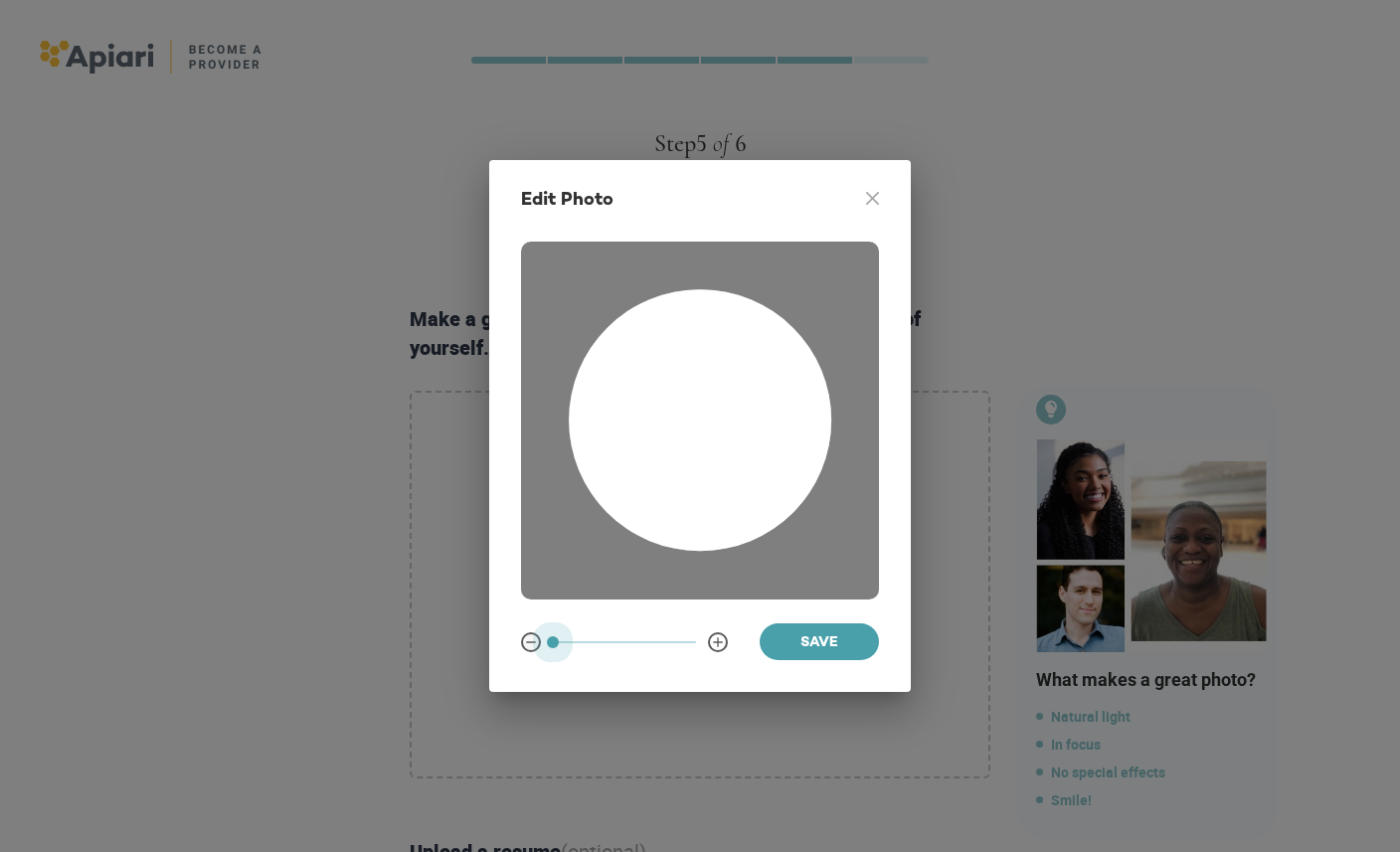 drag, startPoint x: 692, startPoint y: 641, endPoint x: 521, endPoint y: 638, distance: 171.02631 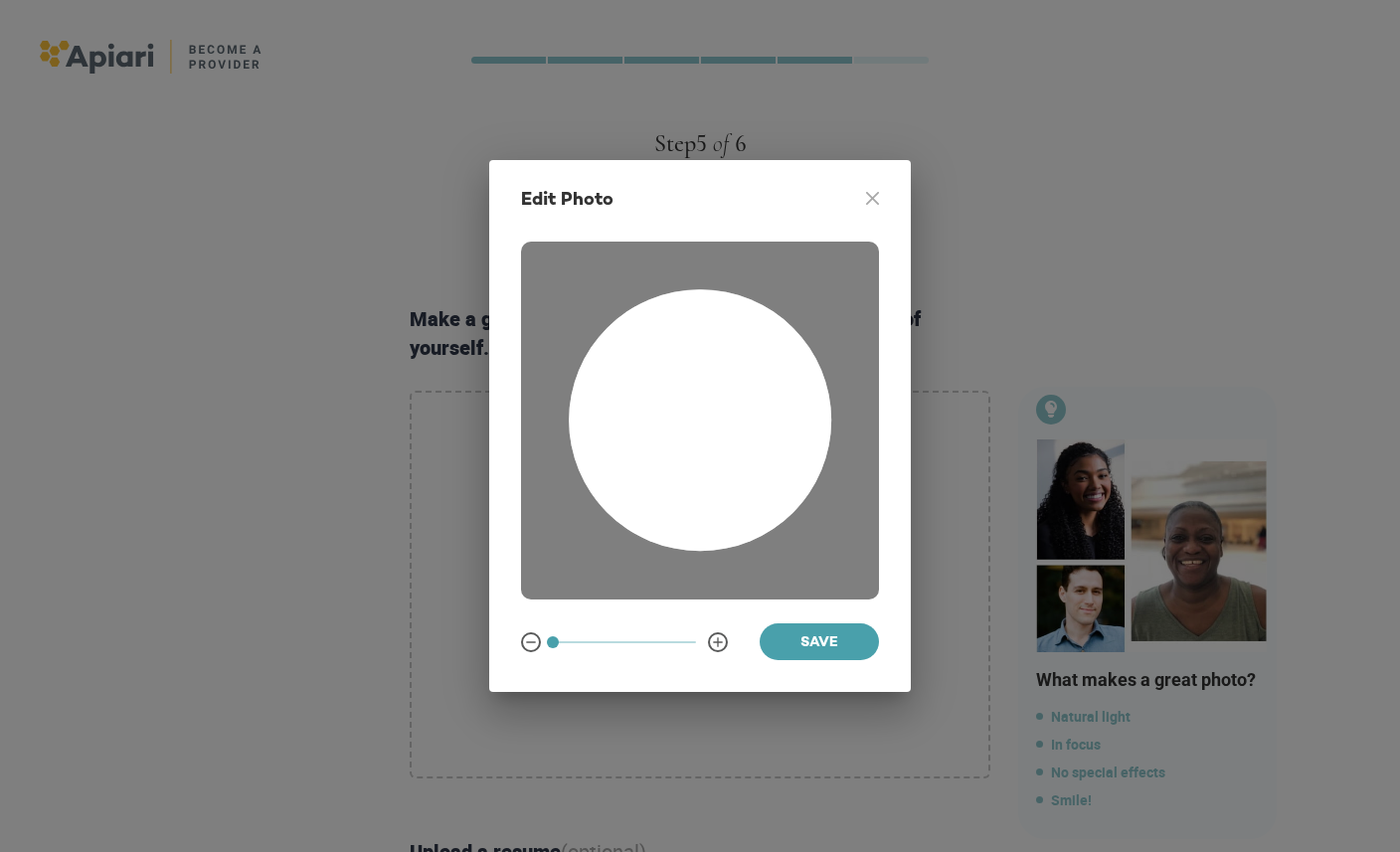 drag, startPoint x: 675, startPoint y: 491, endPoint x: 655, endPoint y: 490, distance: 20.024984 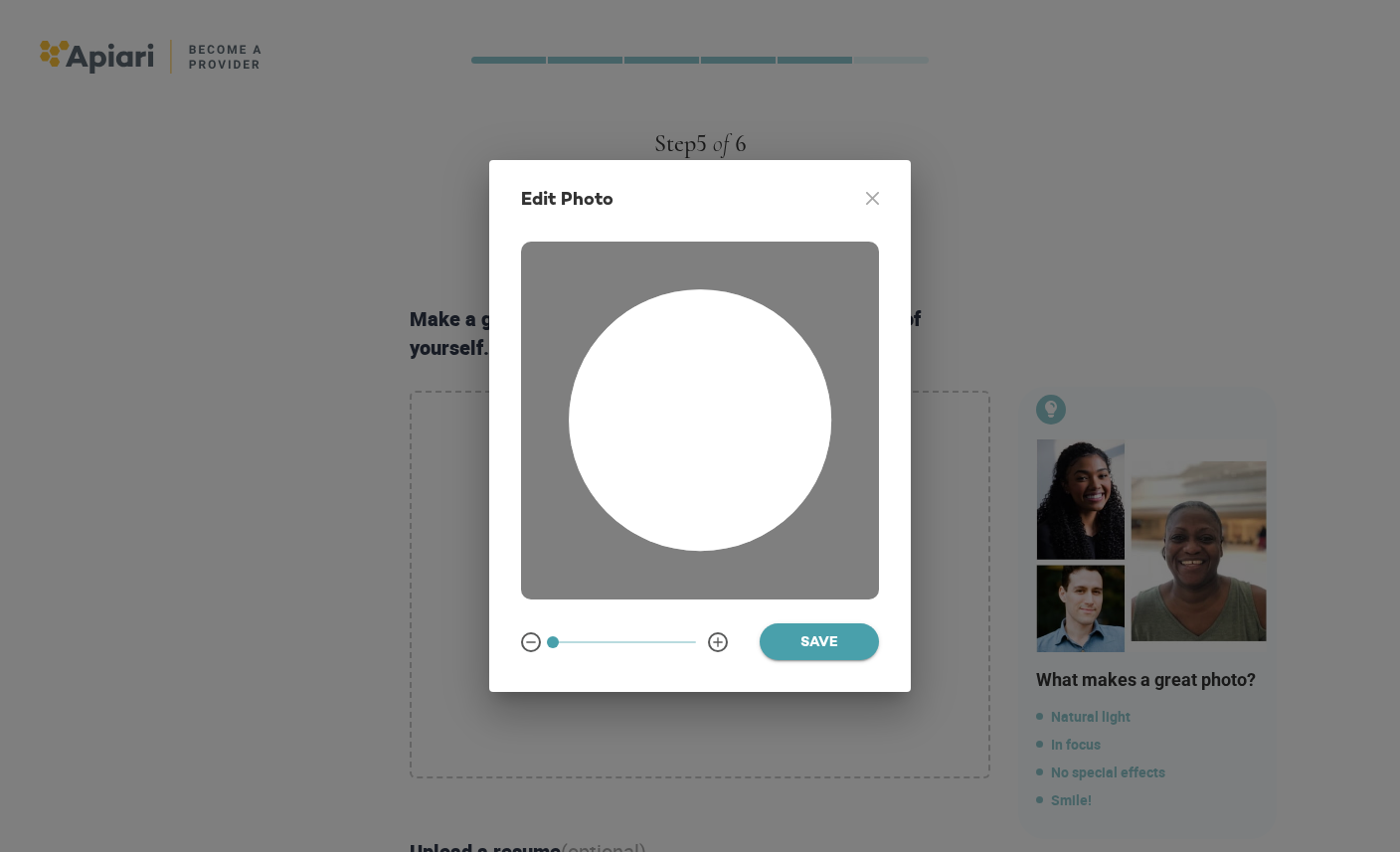 click on "Save" at bounding box center (819, 643) 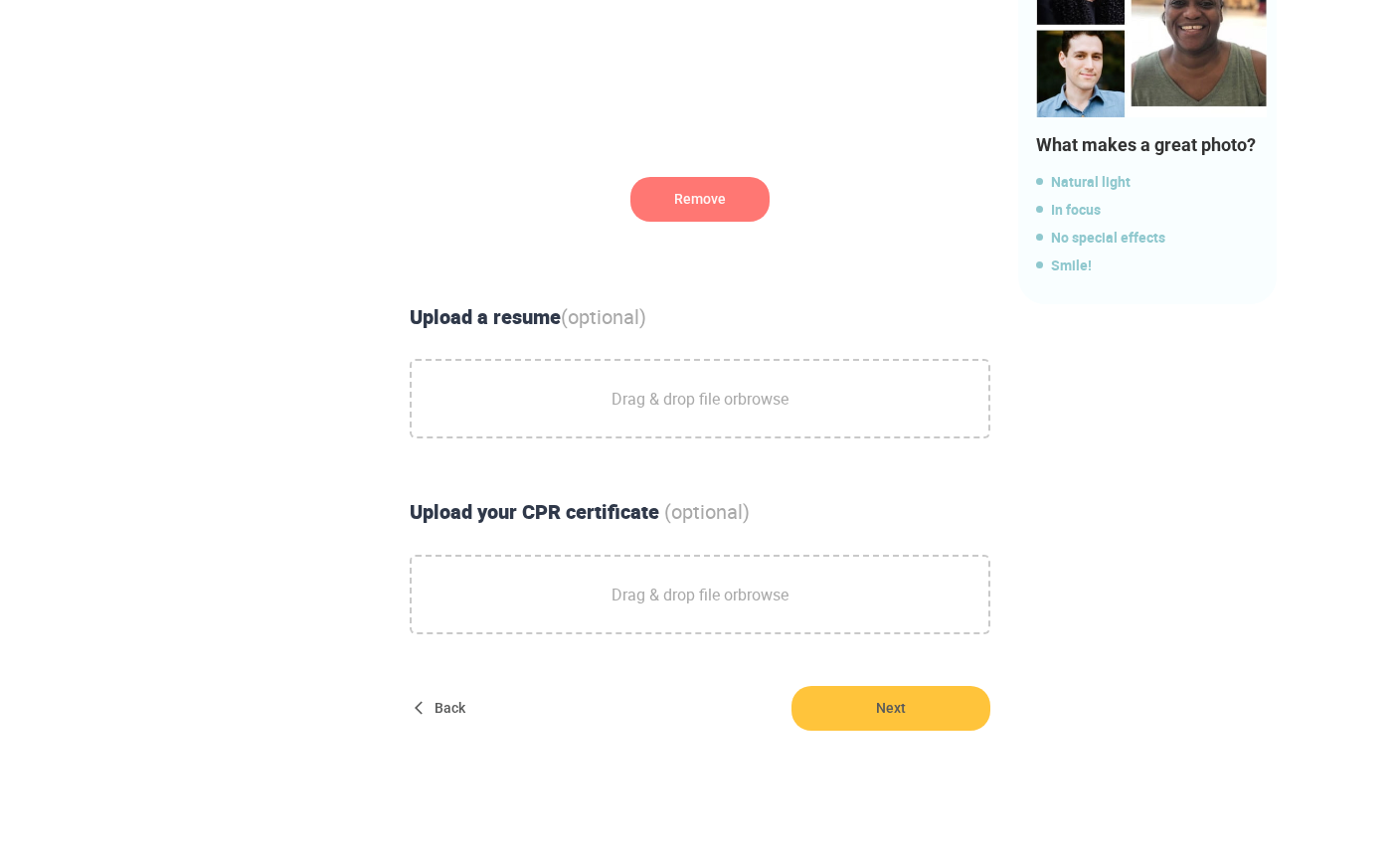 scroll, scrollTop: 536, scrollLeft: 0, axis: vertical 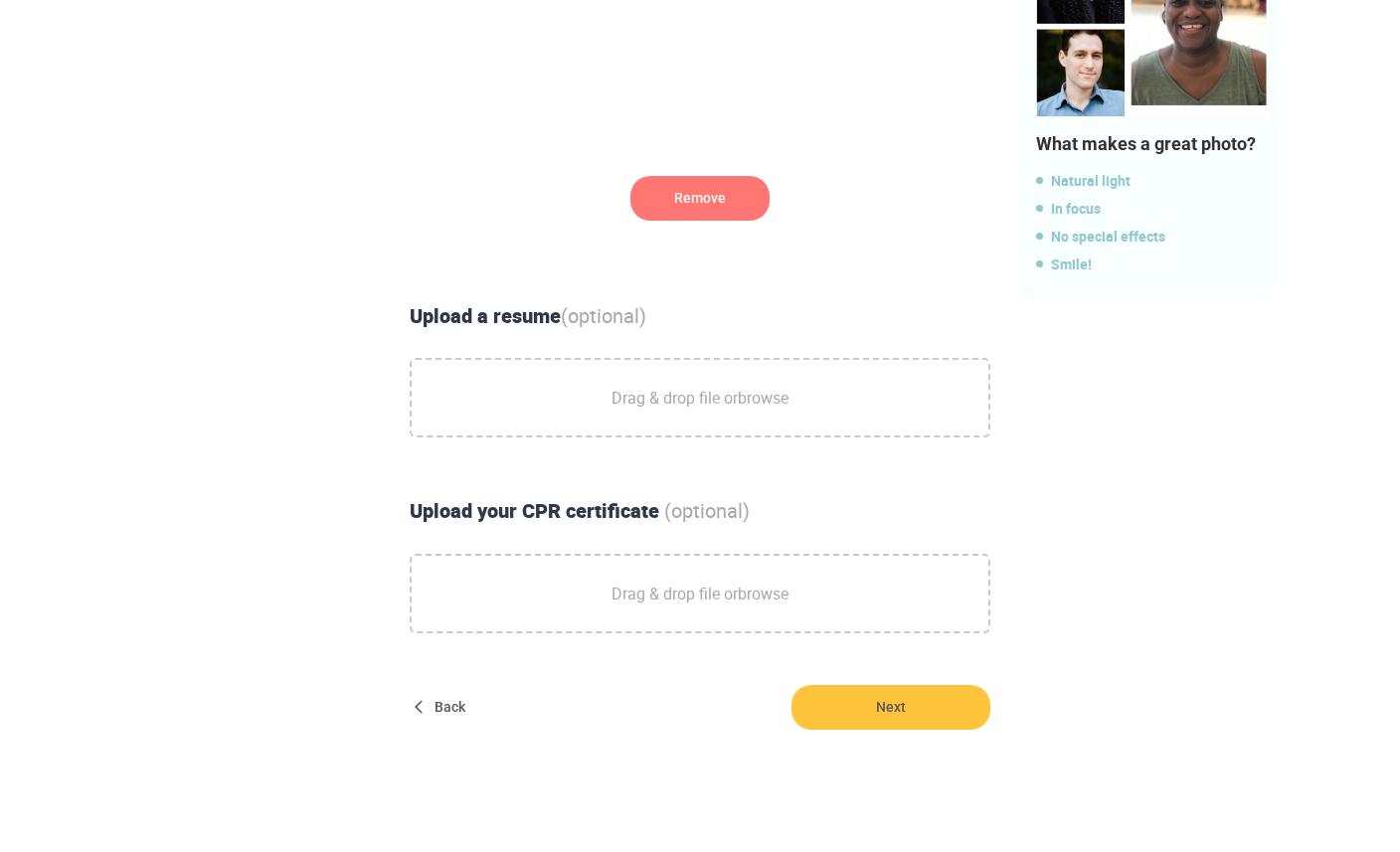 click on "Drag & drop file or  browse" at bounding box center (700, 398) 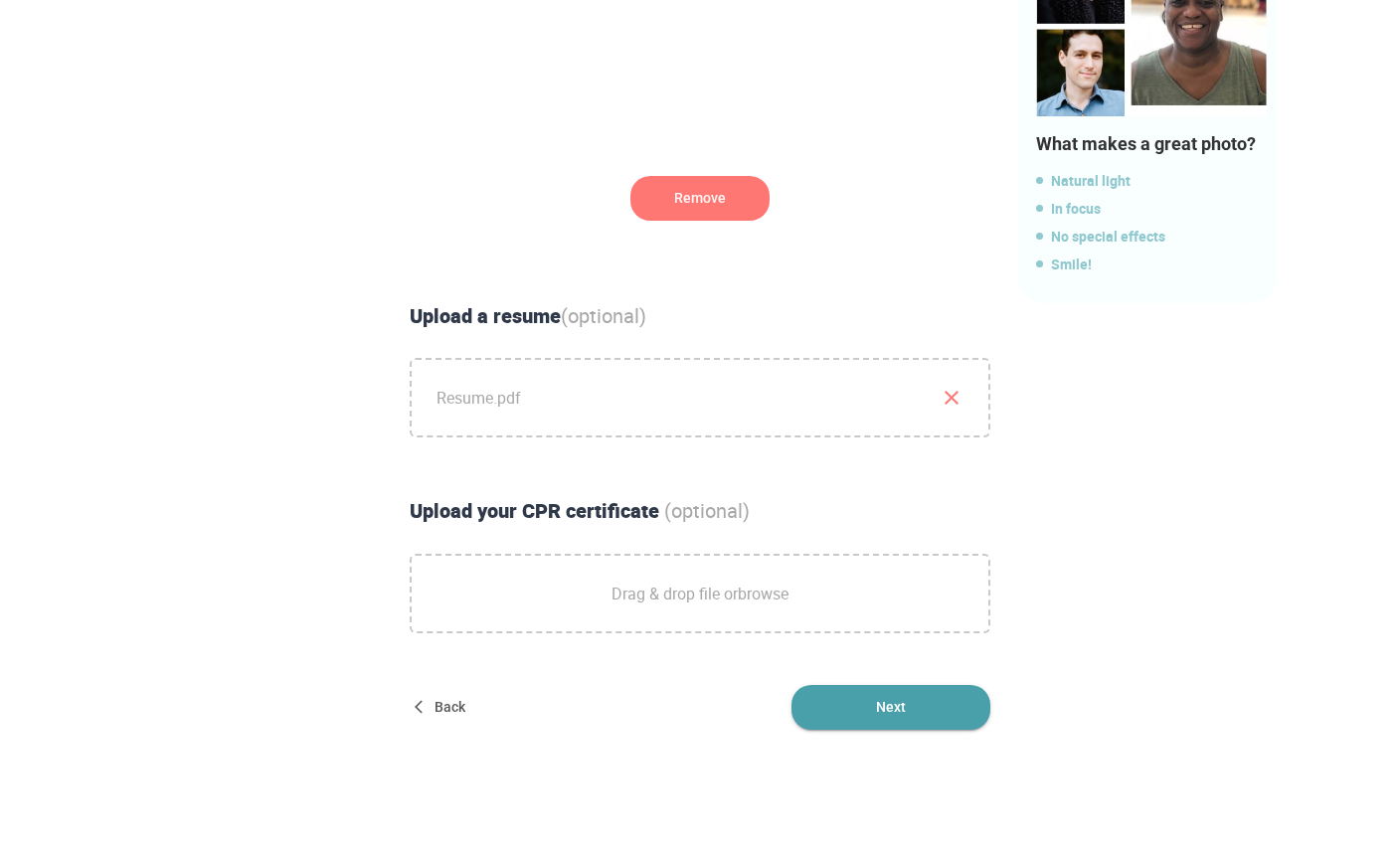 click on "Next" at bounding box center (891, 707) 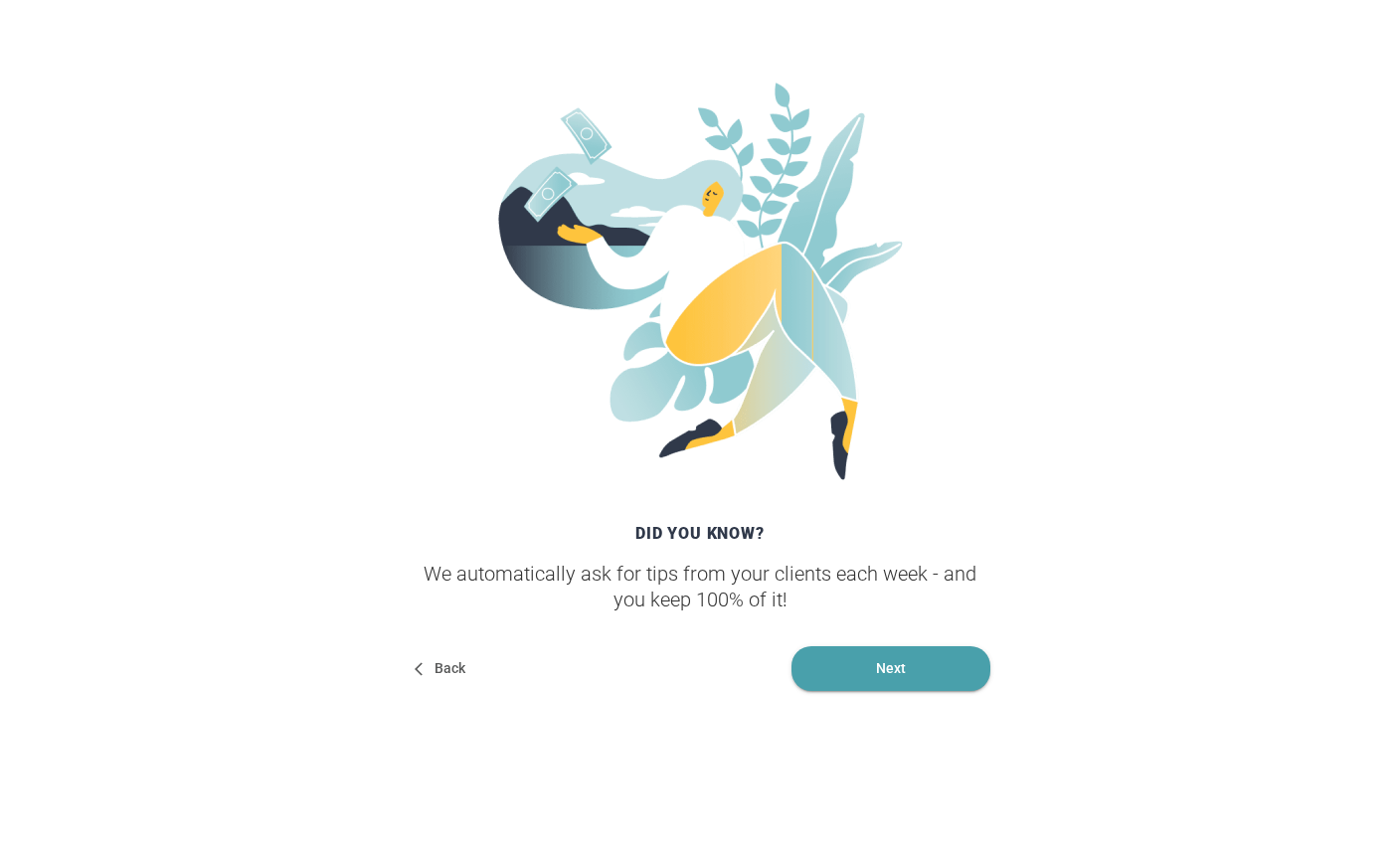 scroll, scrollTop: 223, scrollLeft: 0, axis: vertical 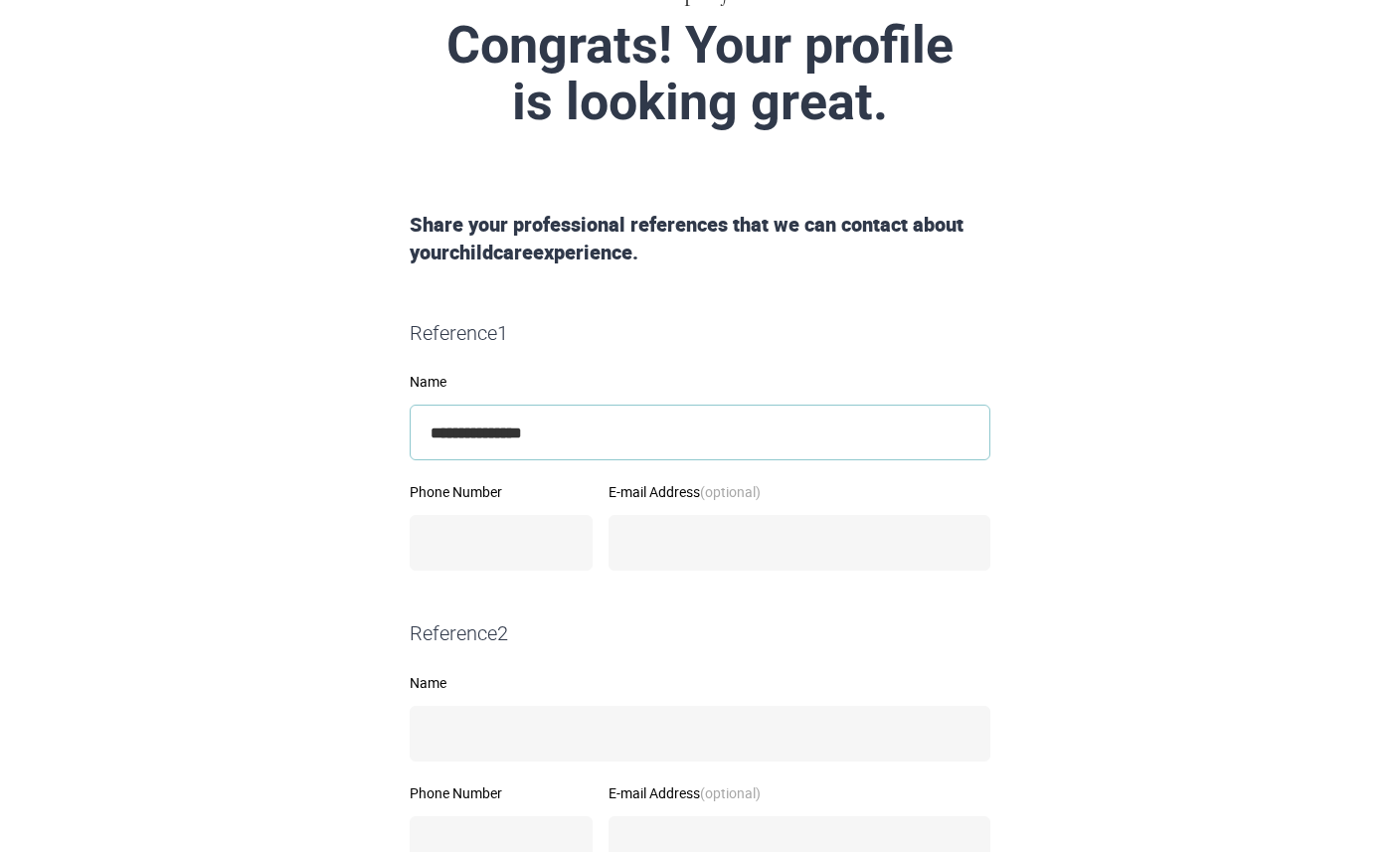 type on "**********" 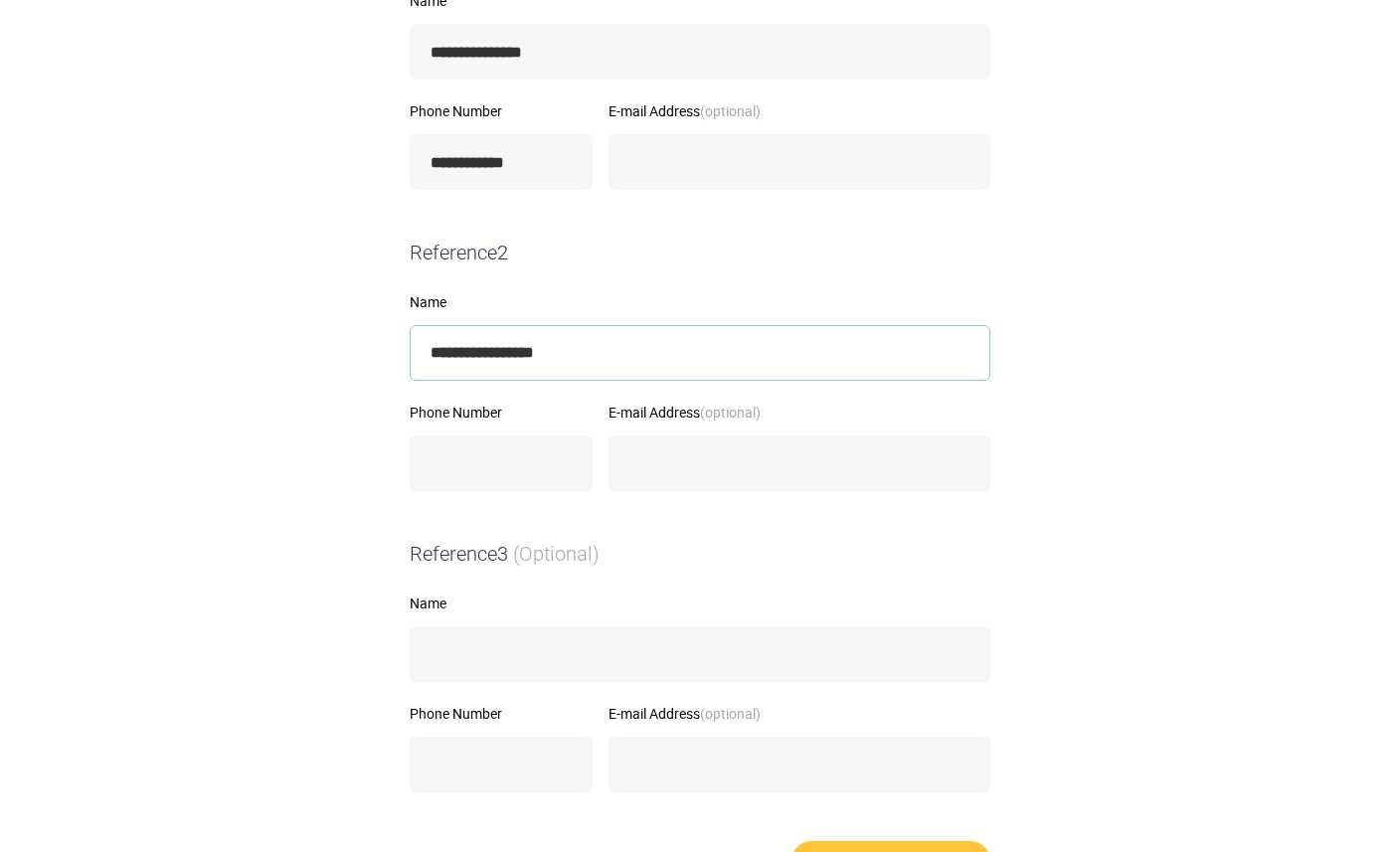 scroll, scrollTop: 548, scrollLeft: 0, axis: vertical 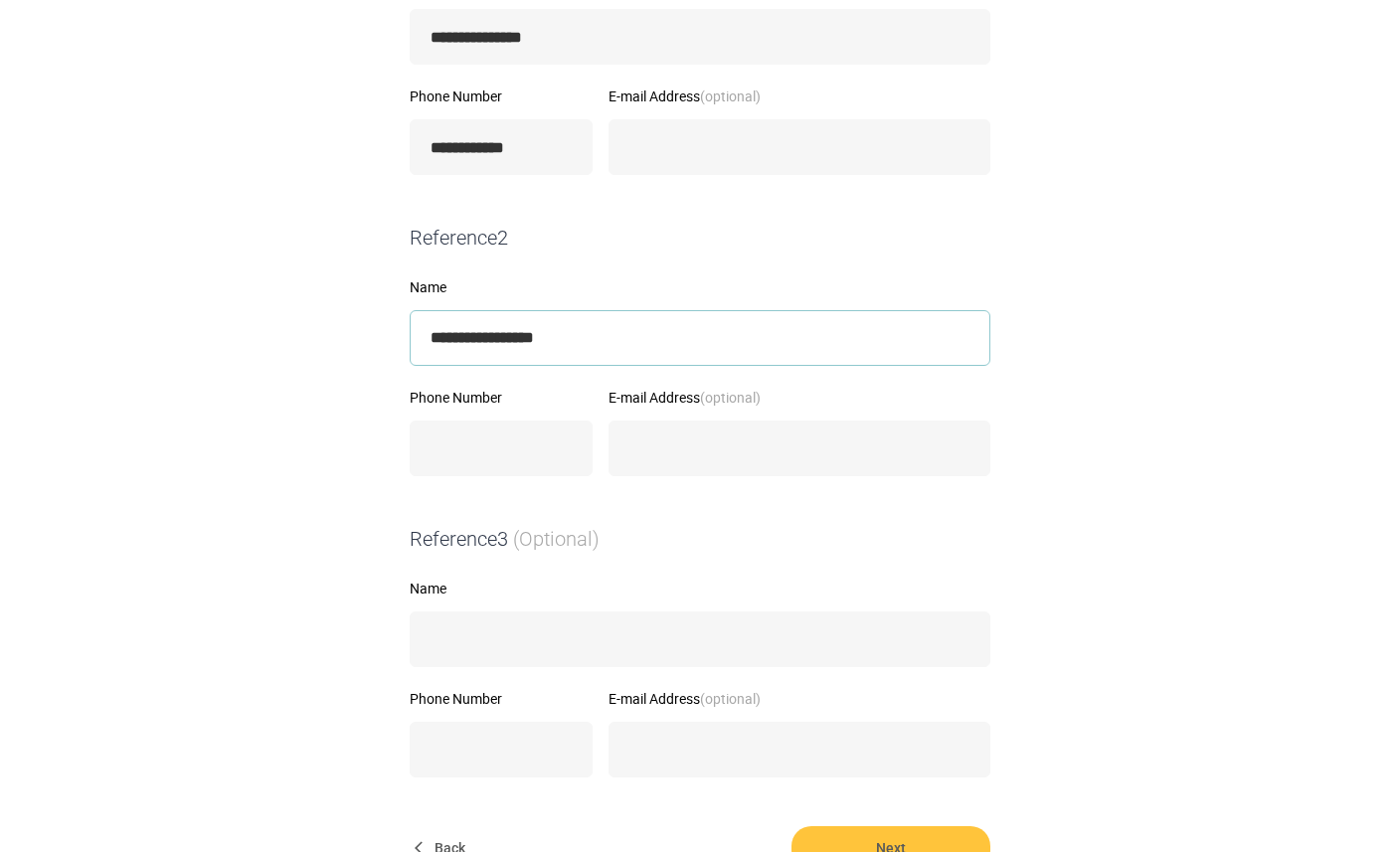 type on "**********" 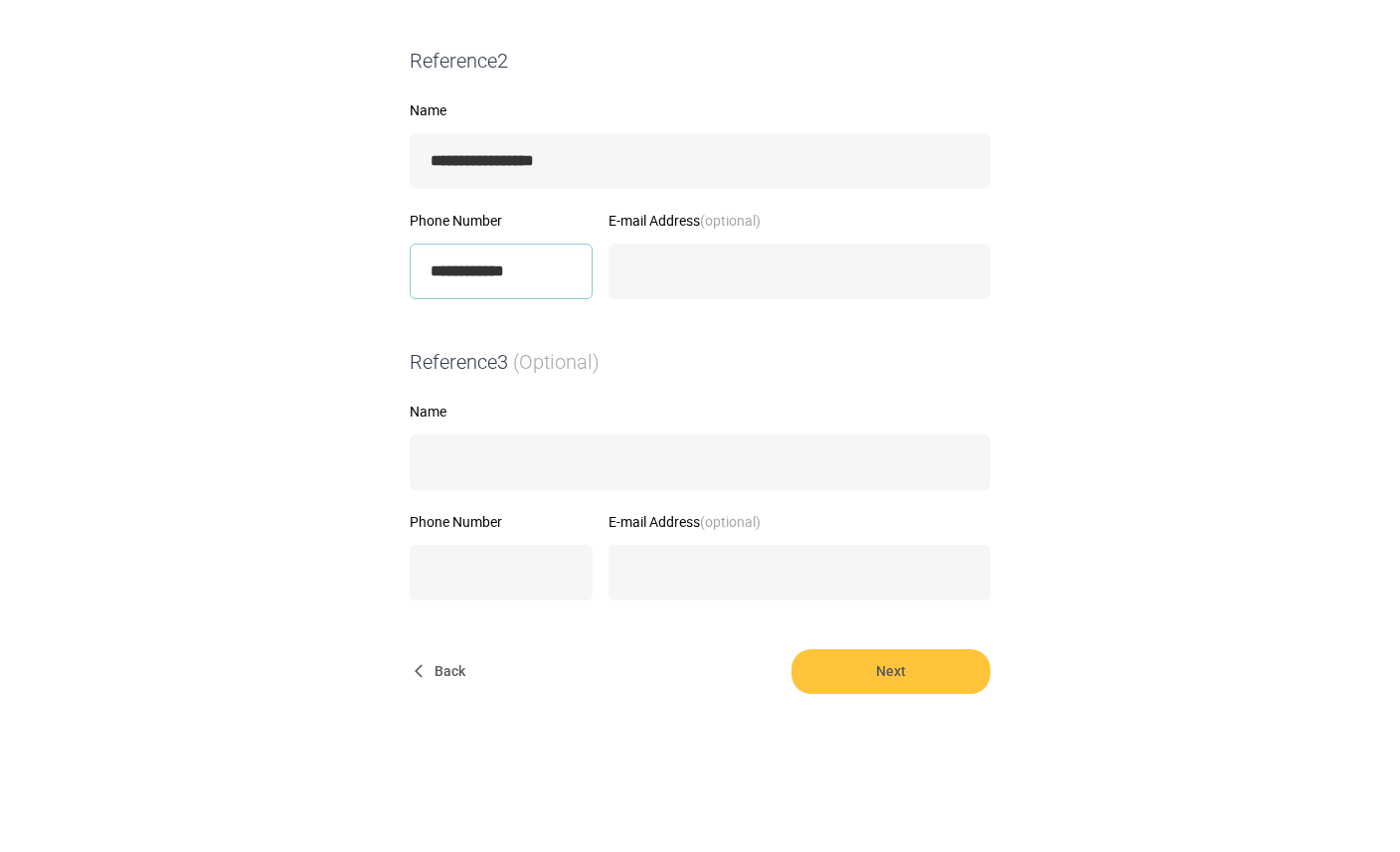 scroll, scrollTop: 724, scrollLeft: 0, axis: vertical 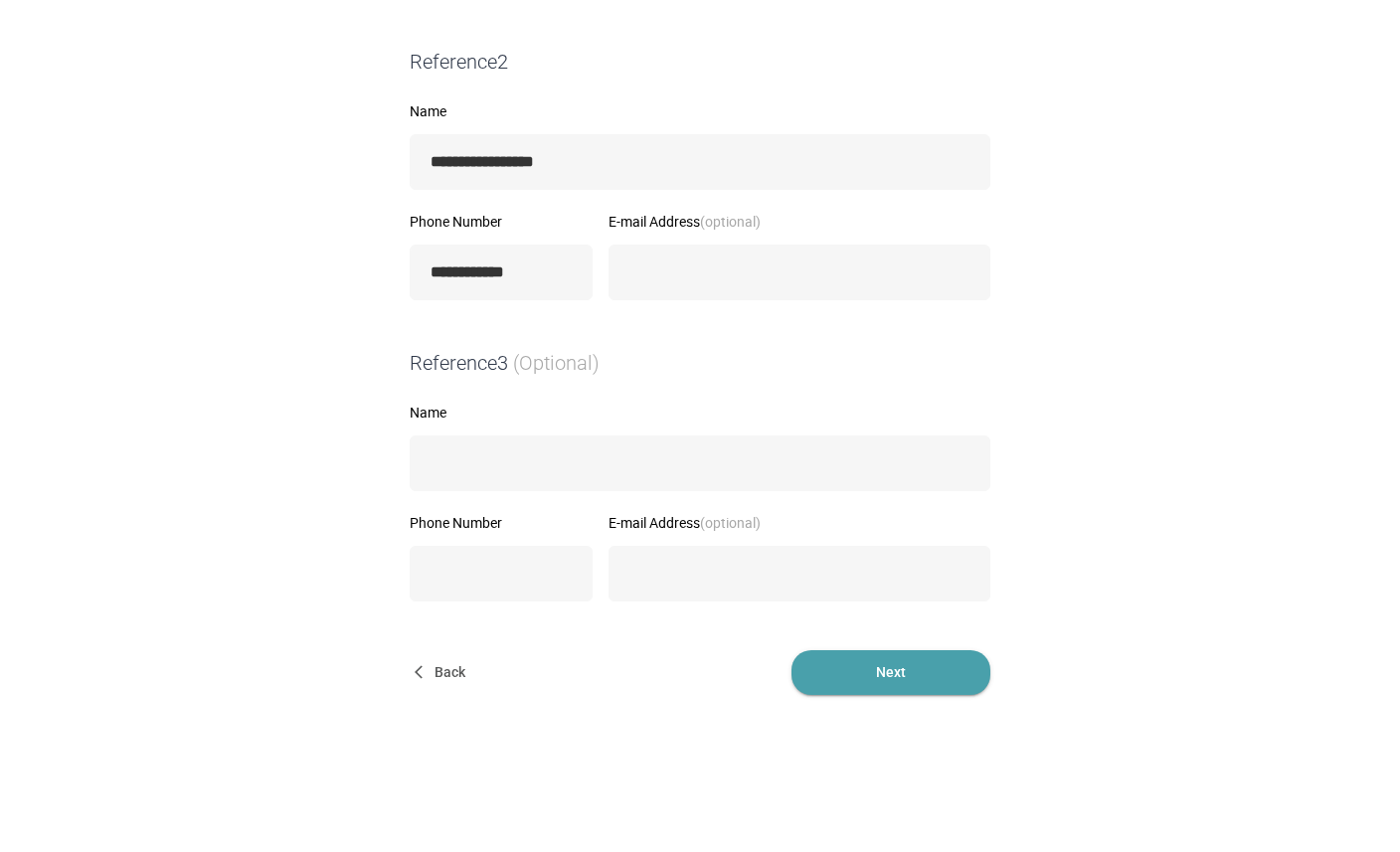 click on "Next" at bounding box center (891, 672) 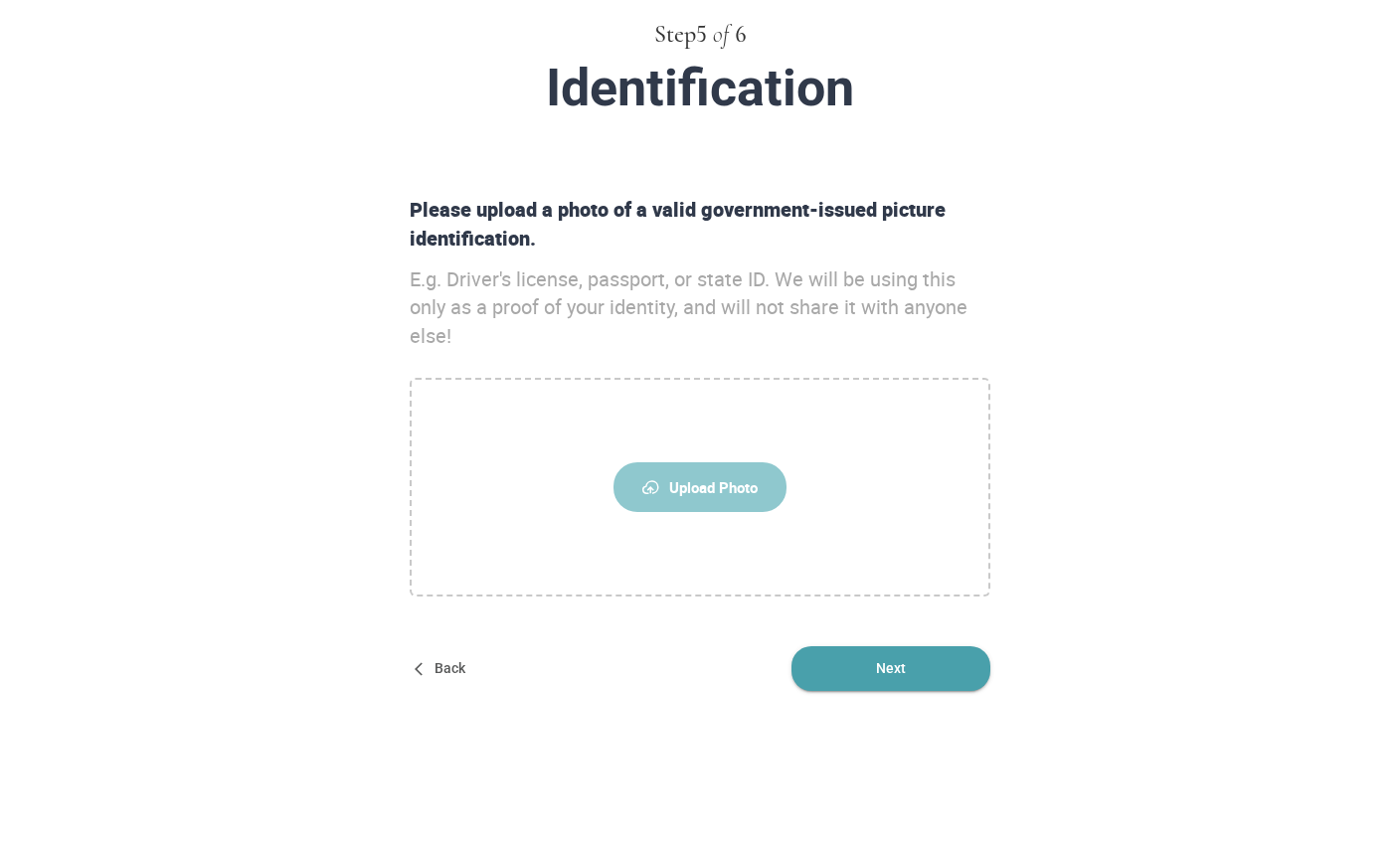 scroll, scrollTop: 0, scrollLeft: 0, axis: both 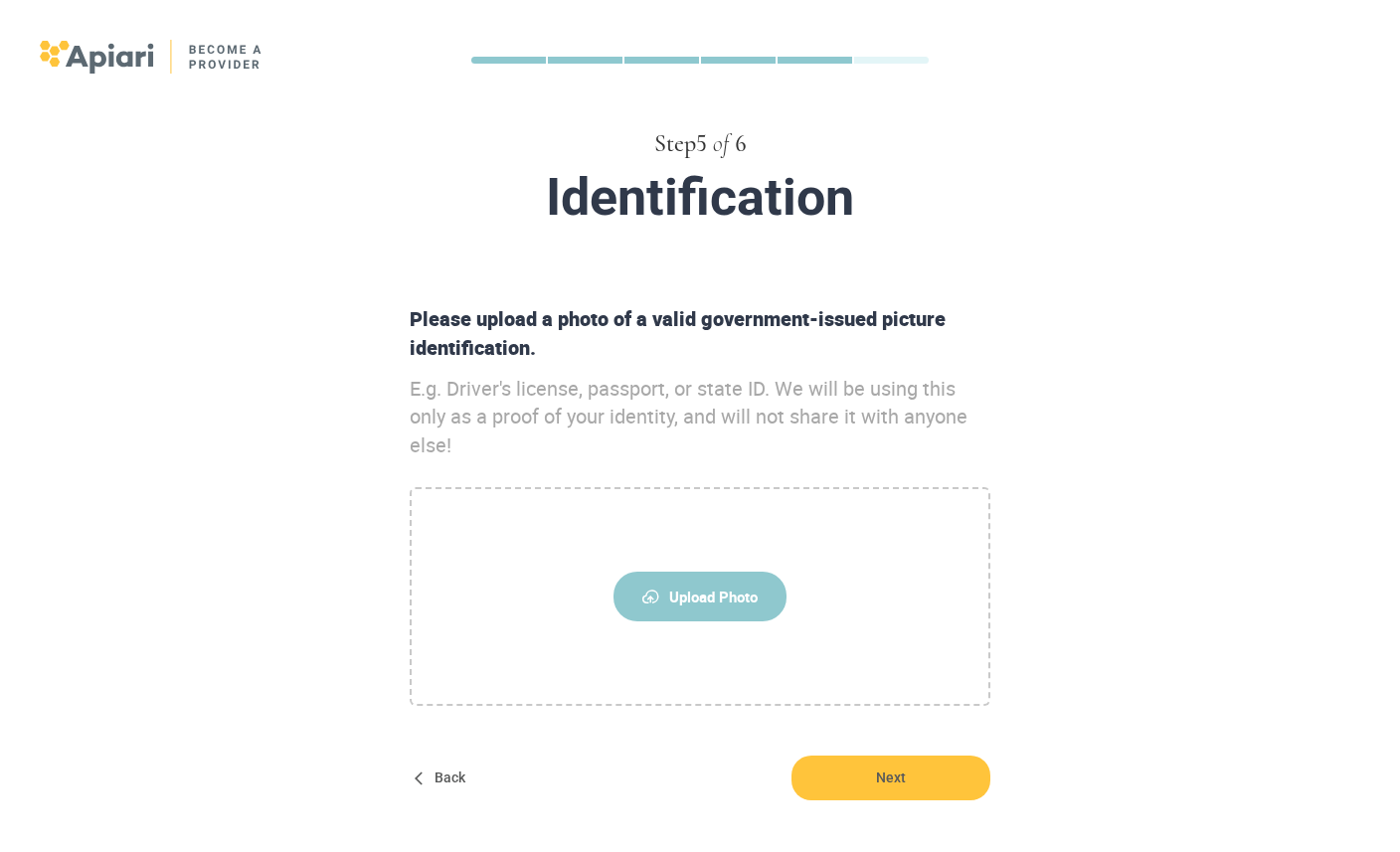 click on "Upload Photo" at bounding box center (700, 596) 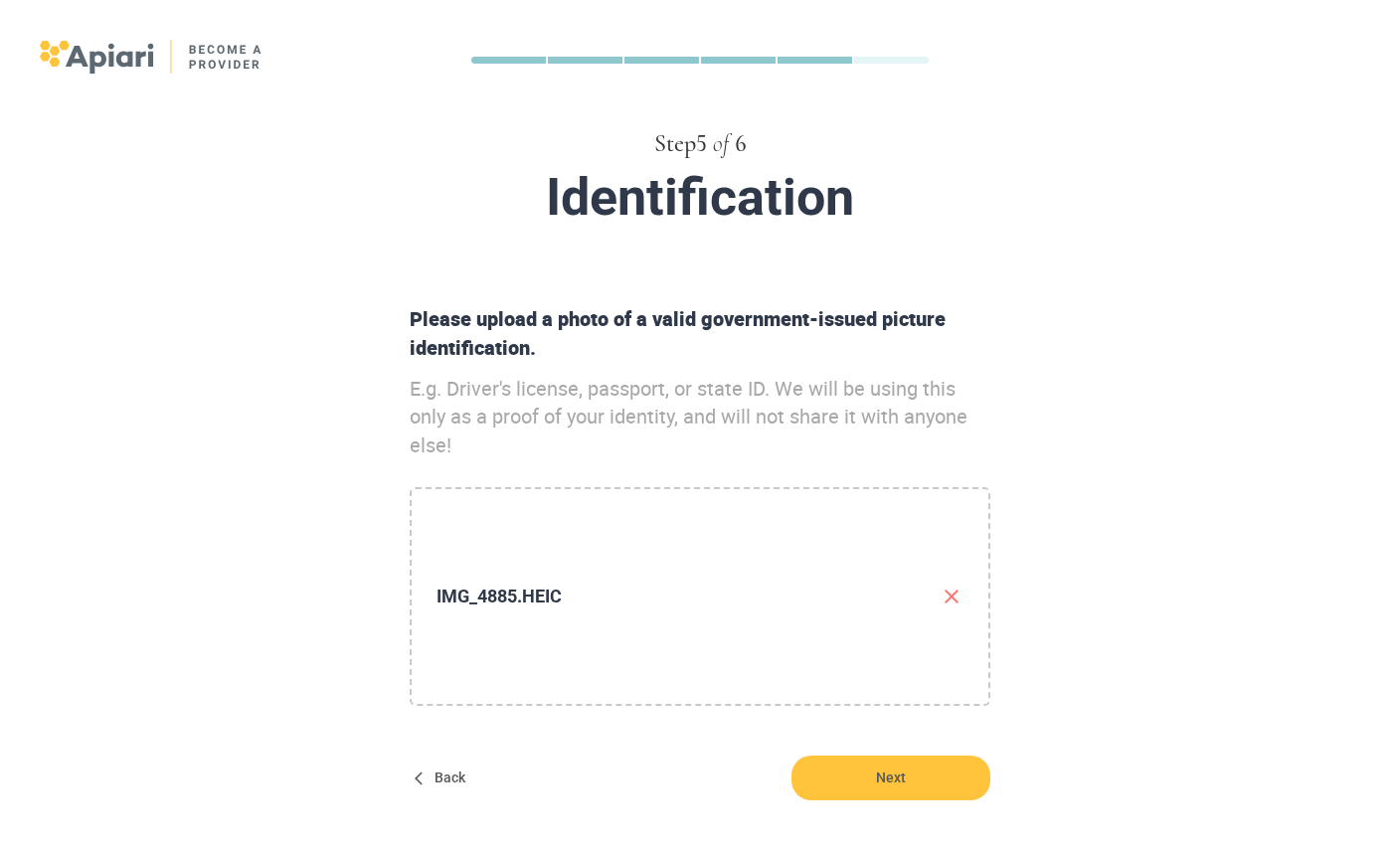 click at bounding box center [952, 596] 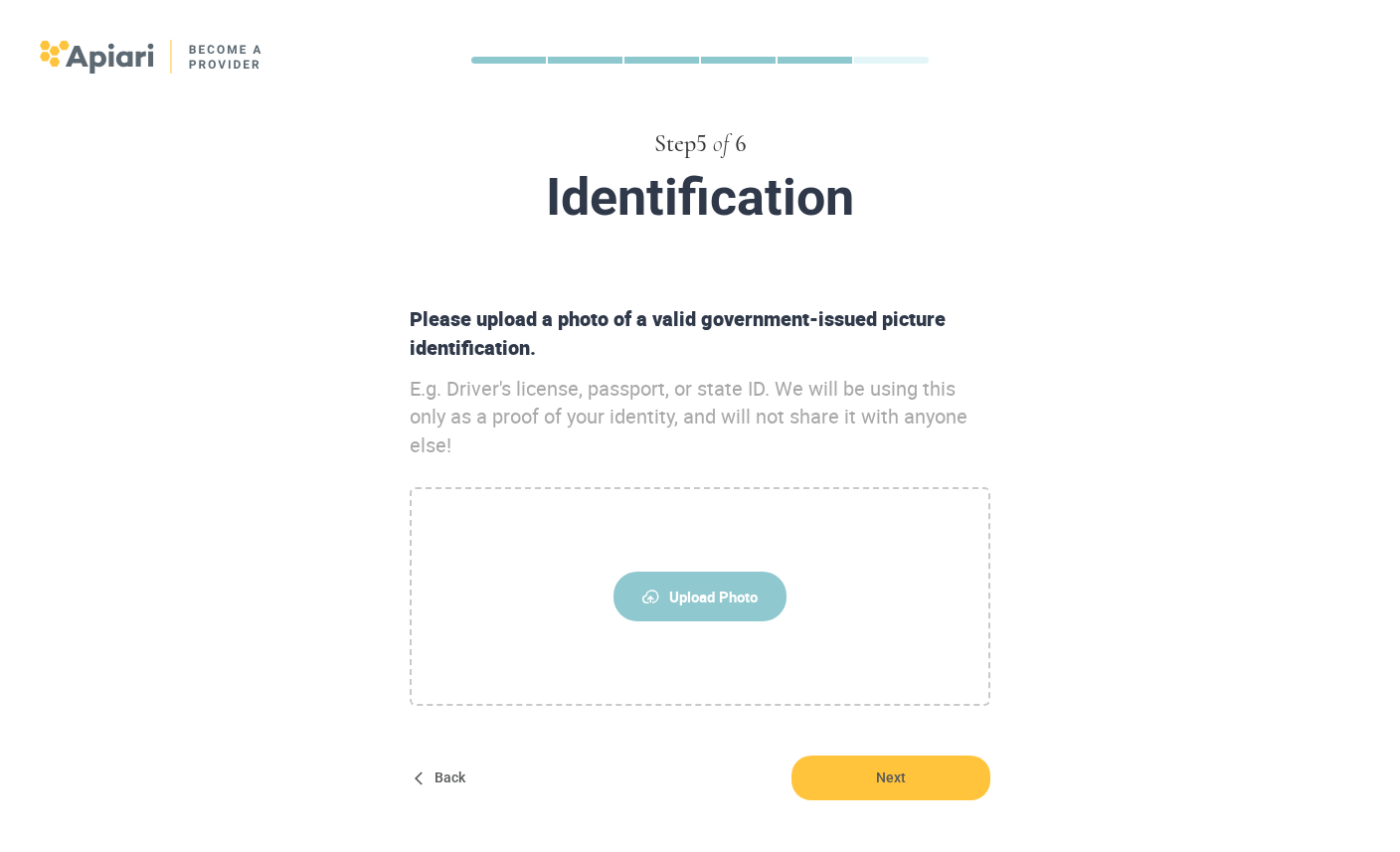 click on "Upload Photo" at bounding box center [700, 596] 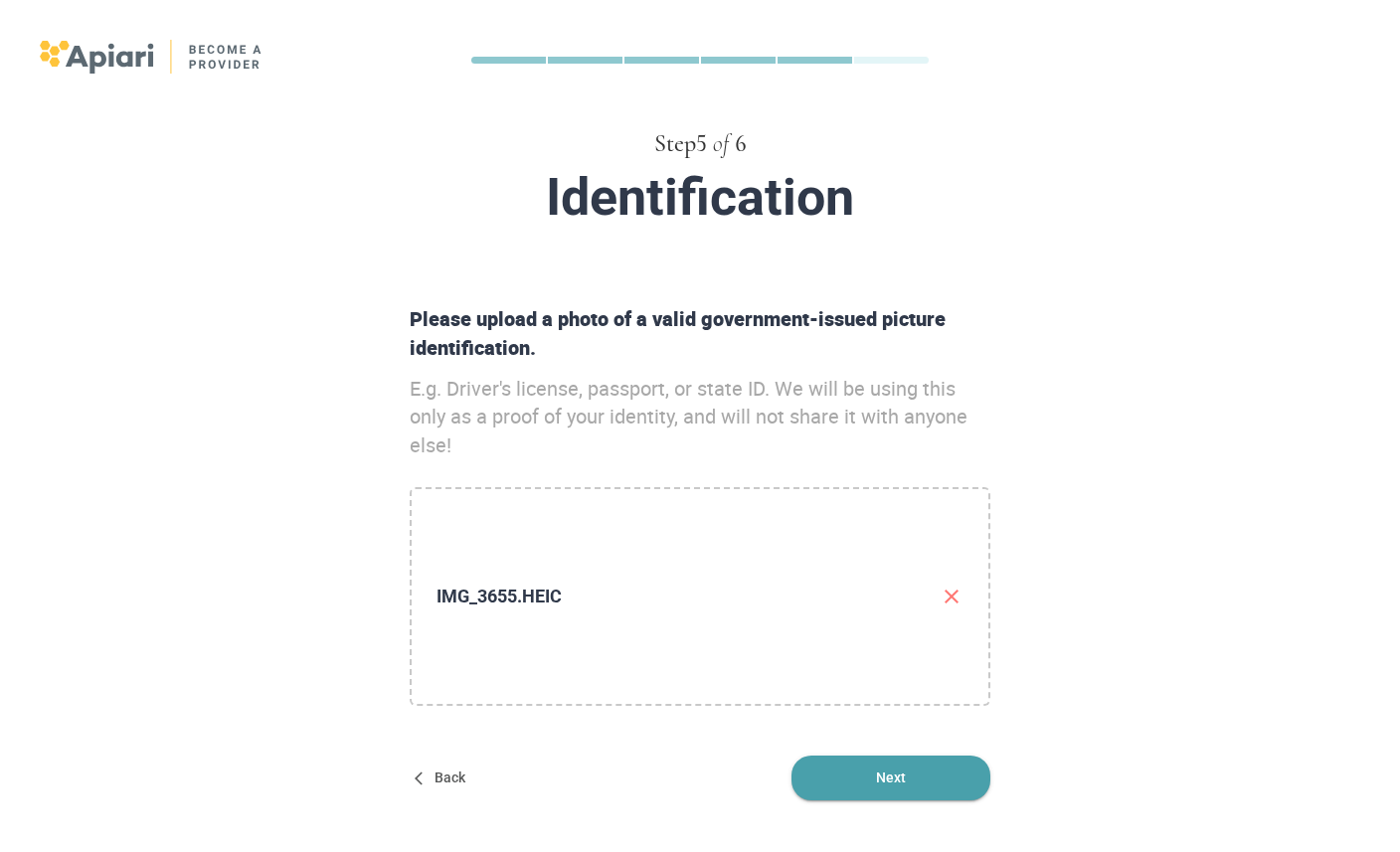 click on "Next" at bounding box center (891, 777) 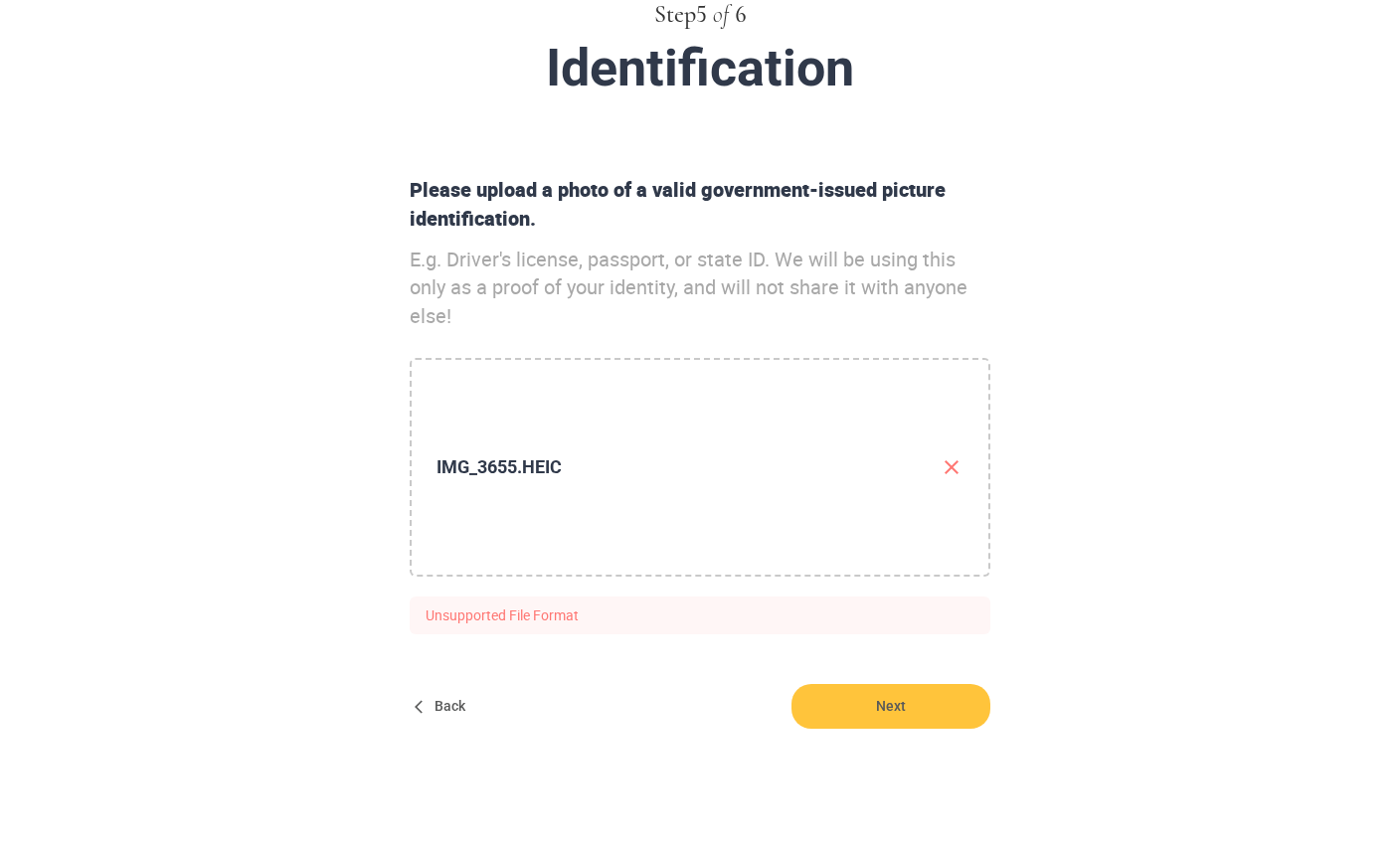 scroll, scrollTop: 129, scrollLeft: 0, axis: vertical 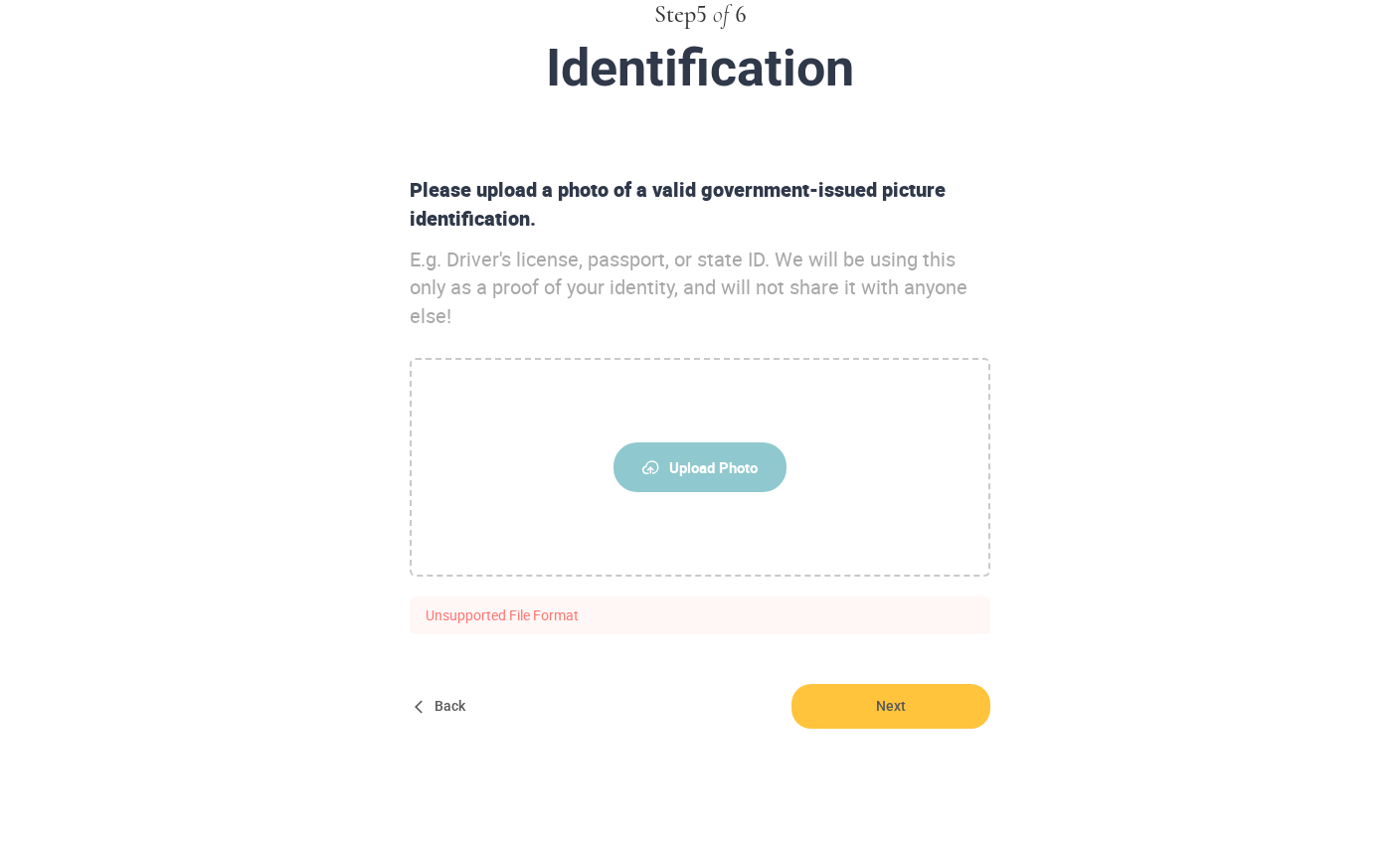 click on "Upload Photo" at bounding box center (700, 467) 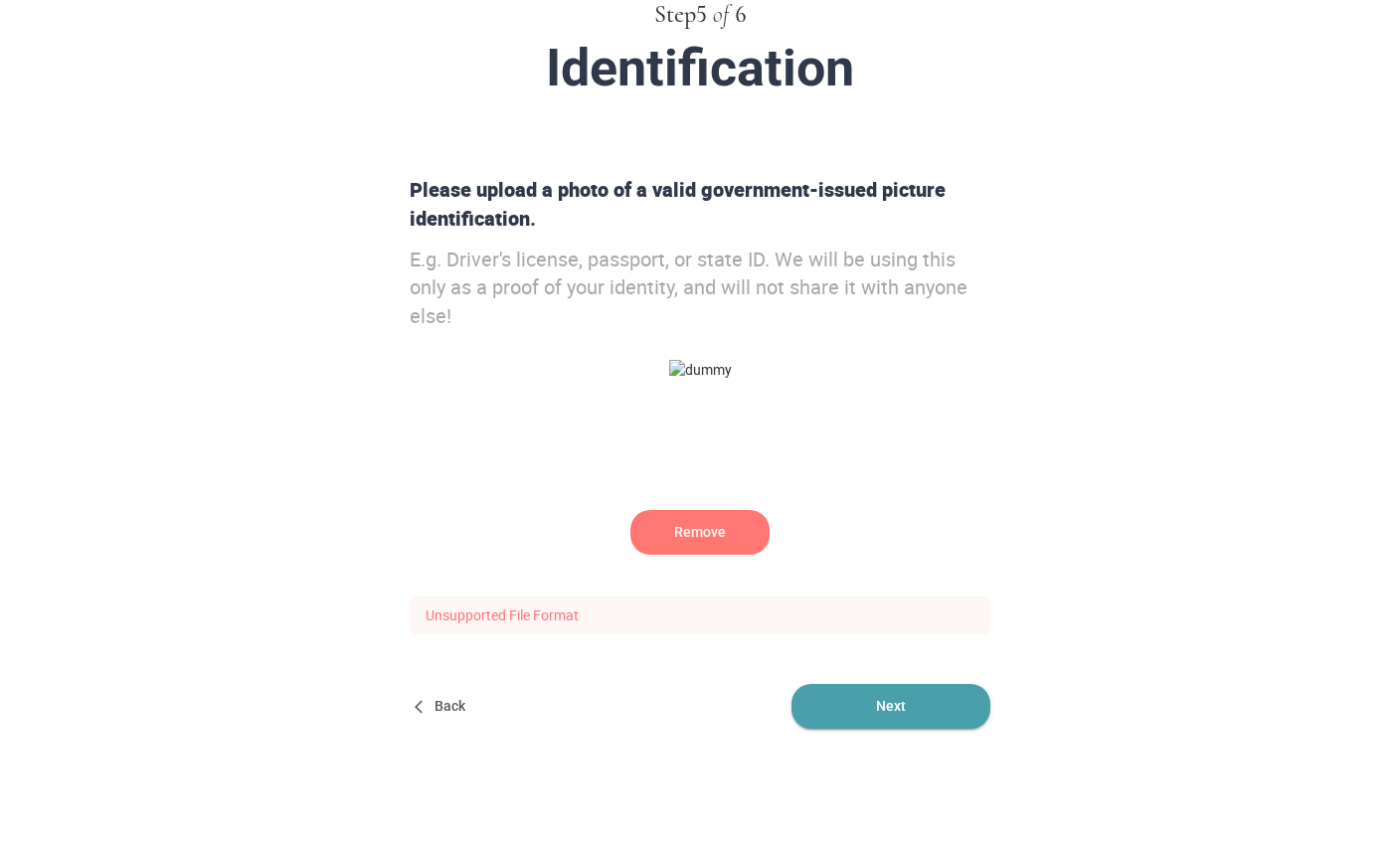 click on "Next" at bounding box center (891, 706) 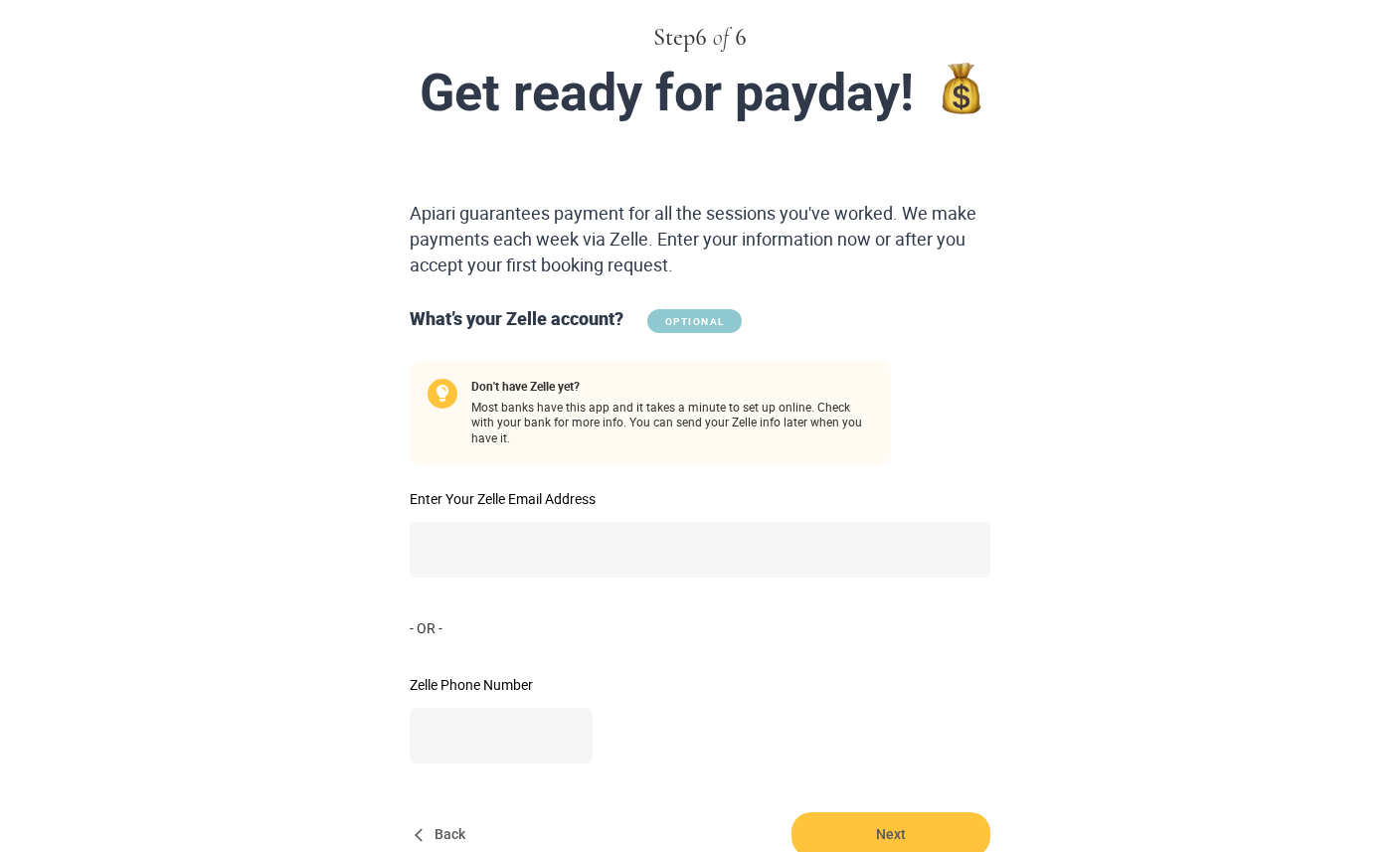 scroll, scrollTop: 0, scrollLeft: 0, axis: both 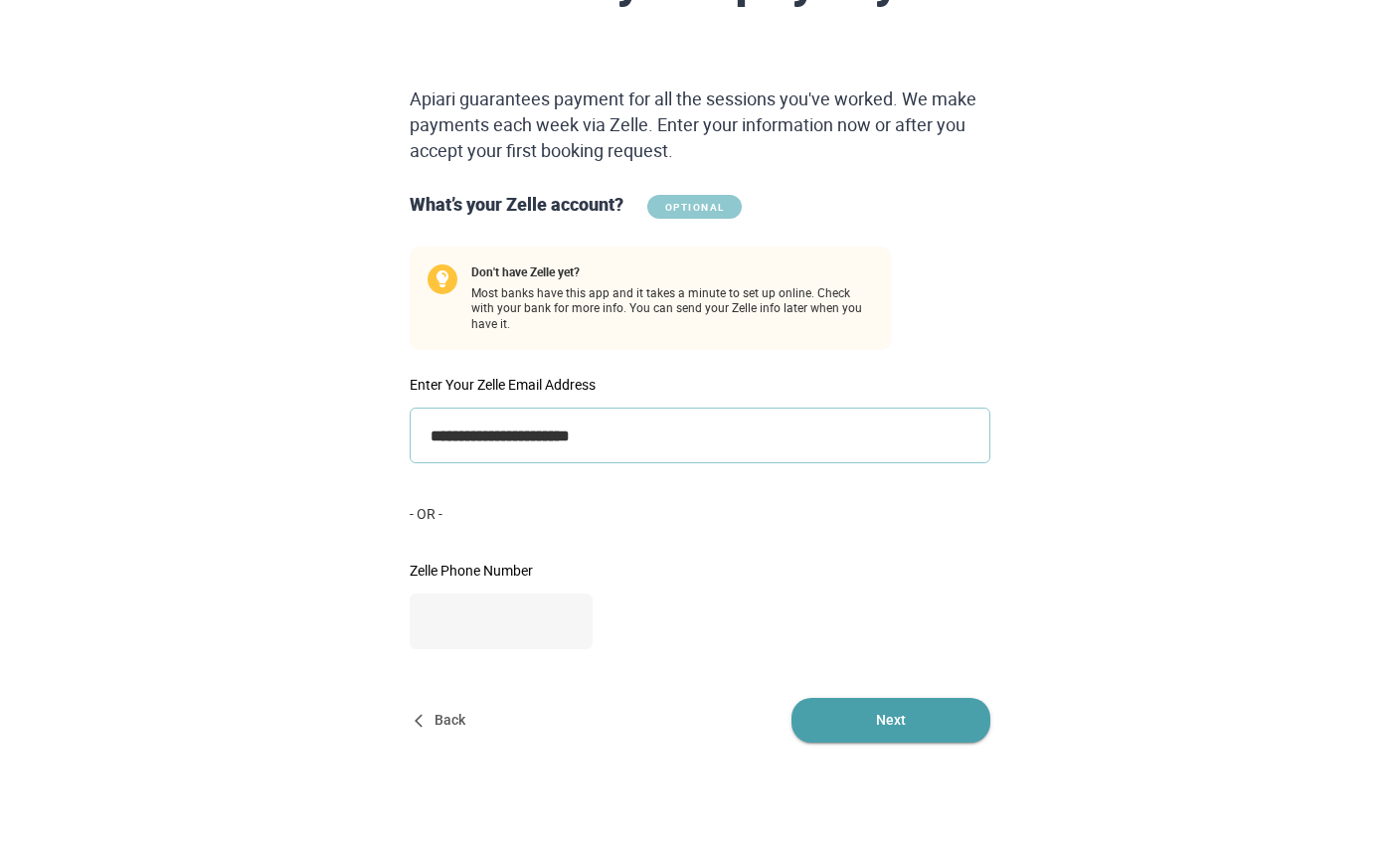 type on "**********" 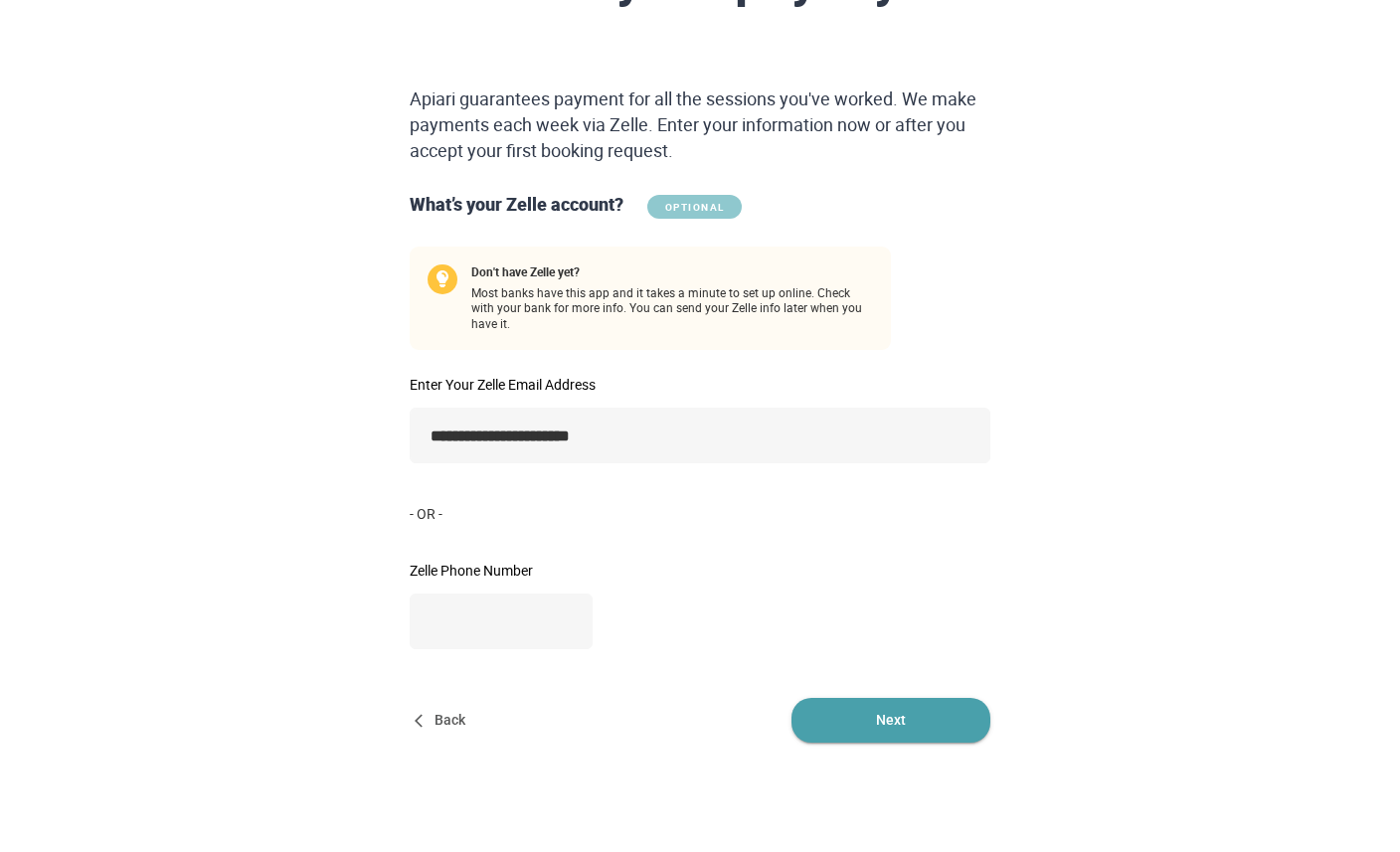click on "Next" at bounding box center [891, 720] 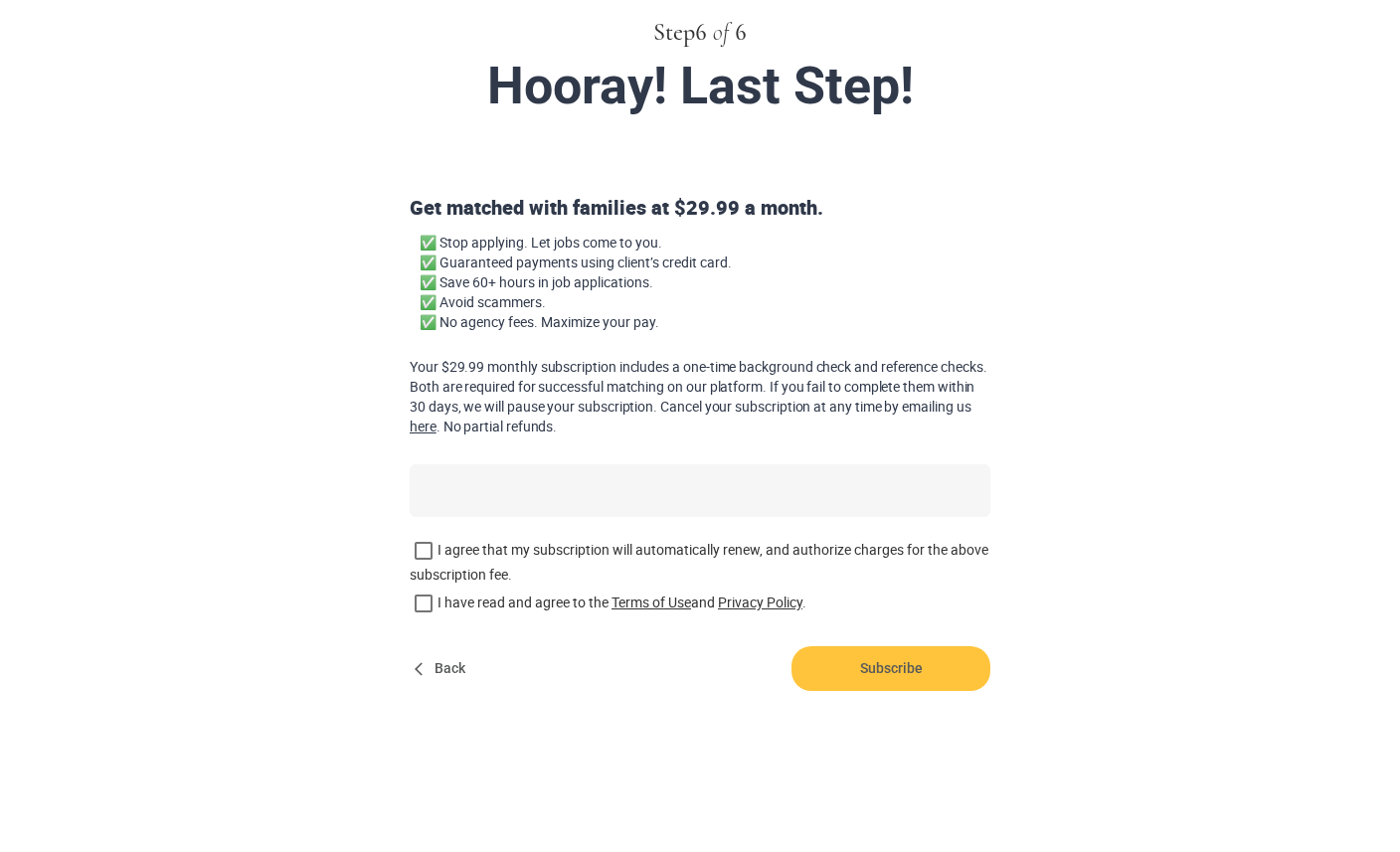 scroll, scrollTop: 110, scrollLeft: 0, axis: vertical 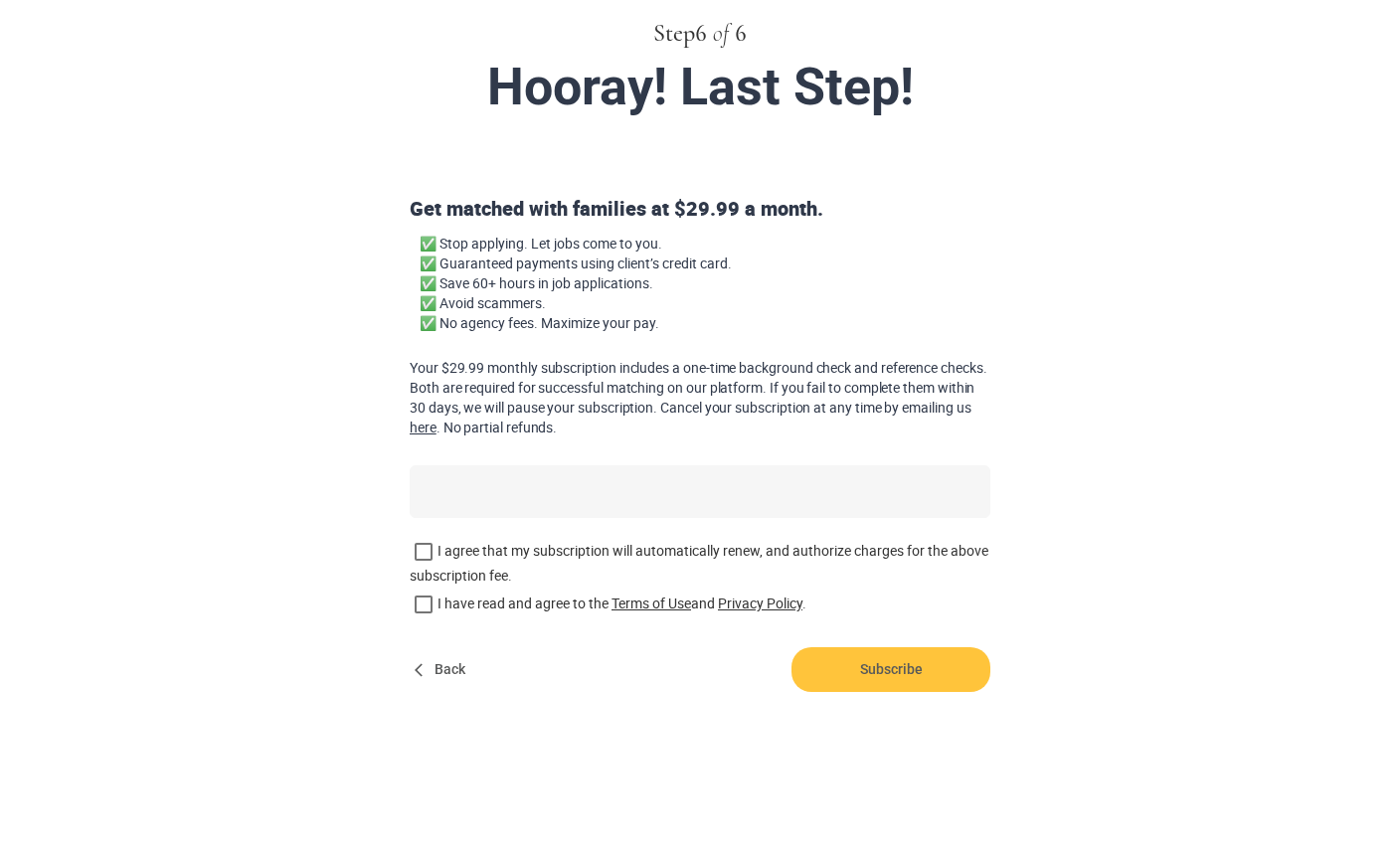 click on "Back" at bounding box center [441, 669] 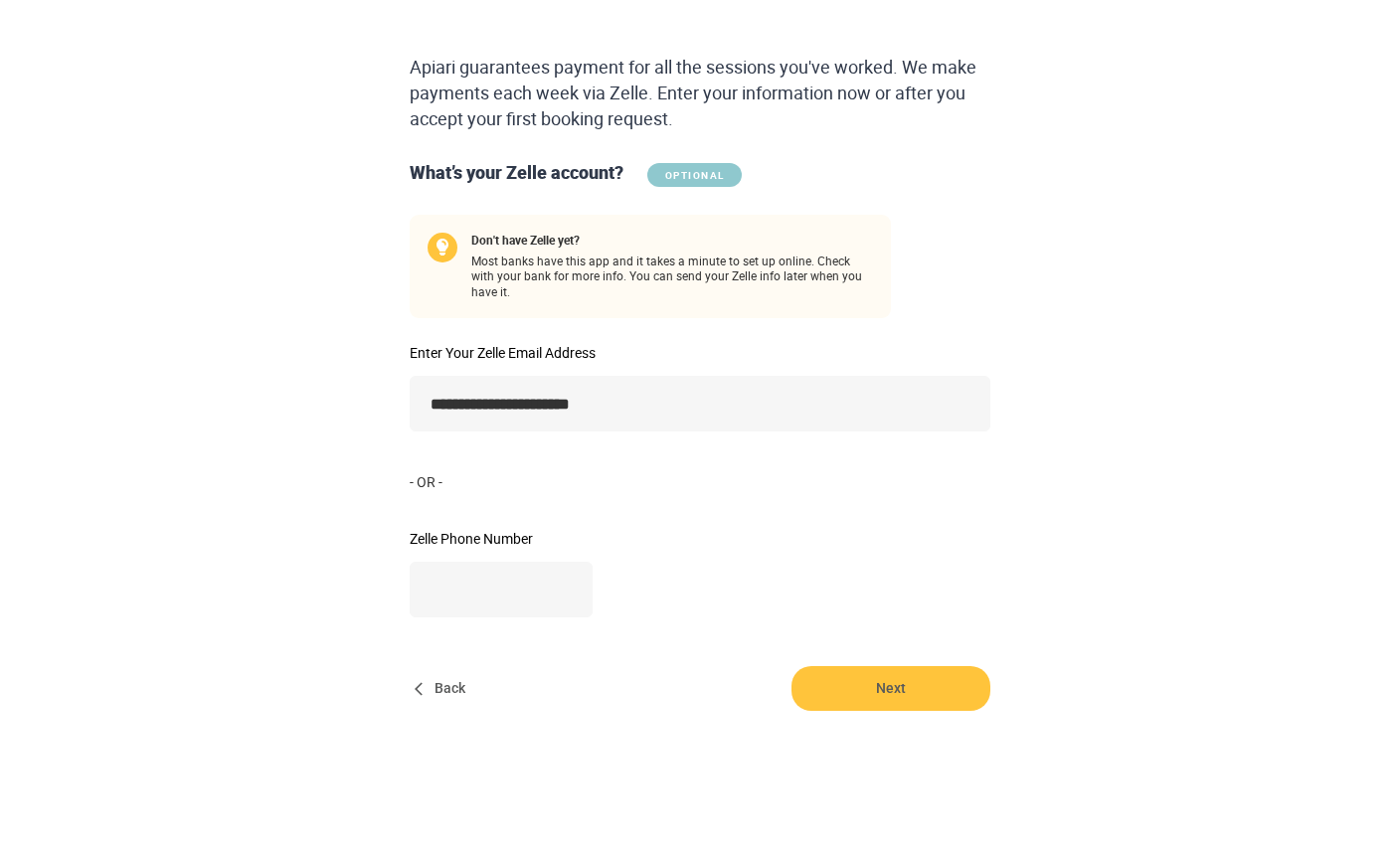 scroll, scrollTop: 252, scrollLeft: 0, axis: vertical 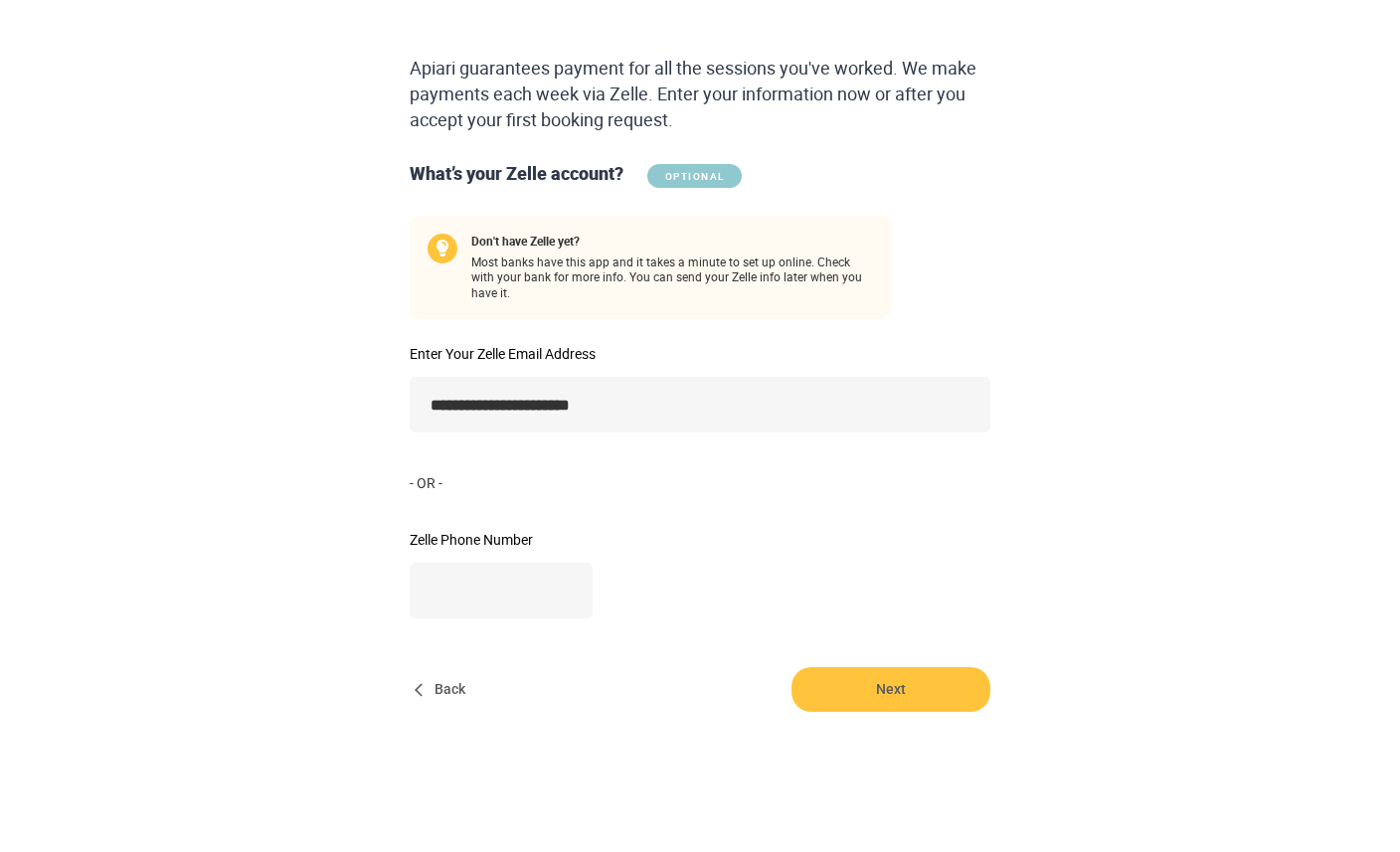 click on "Back" at bounding box center [441, 689] 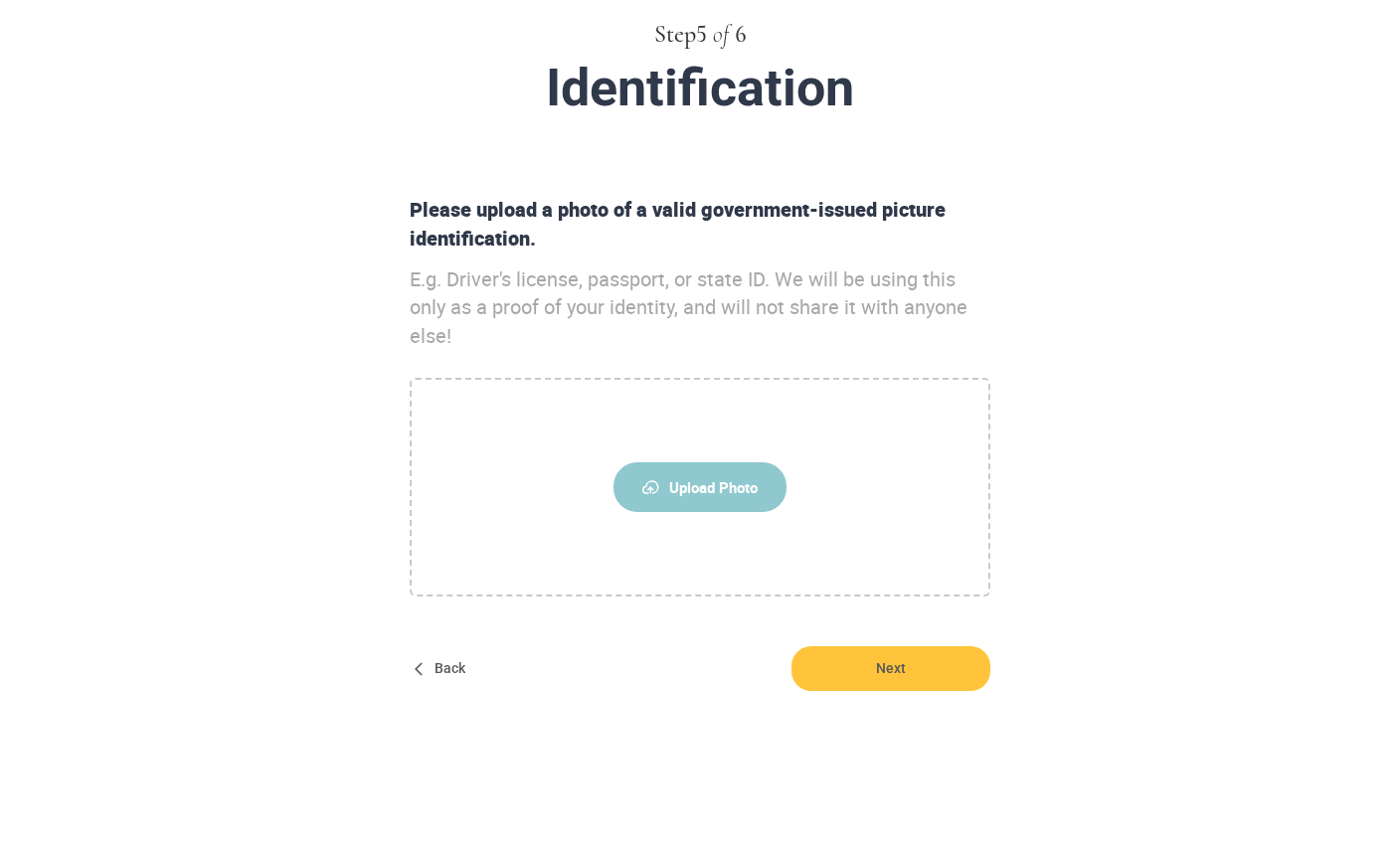 scroll, scrollTop: 0, scrollLeft: 0, axis: both 